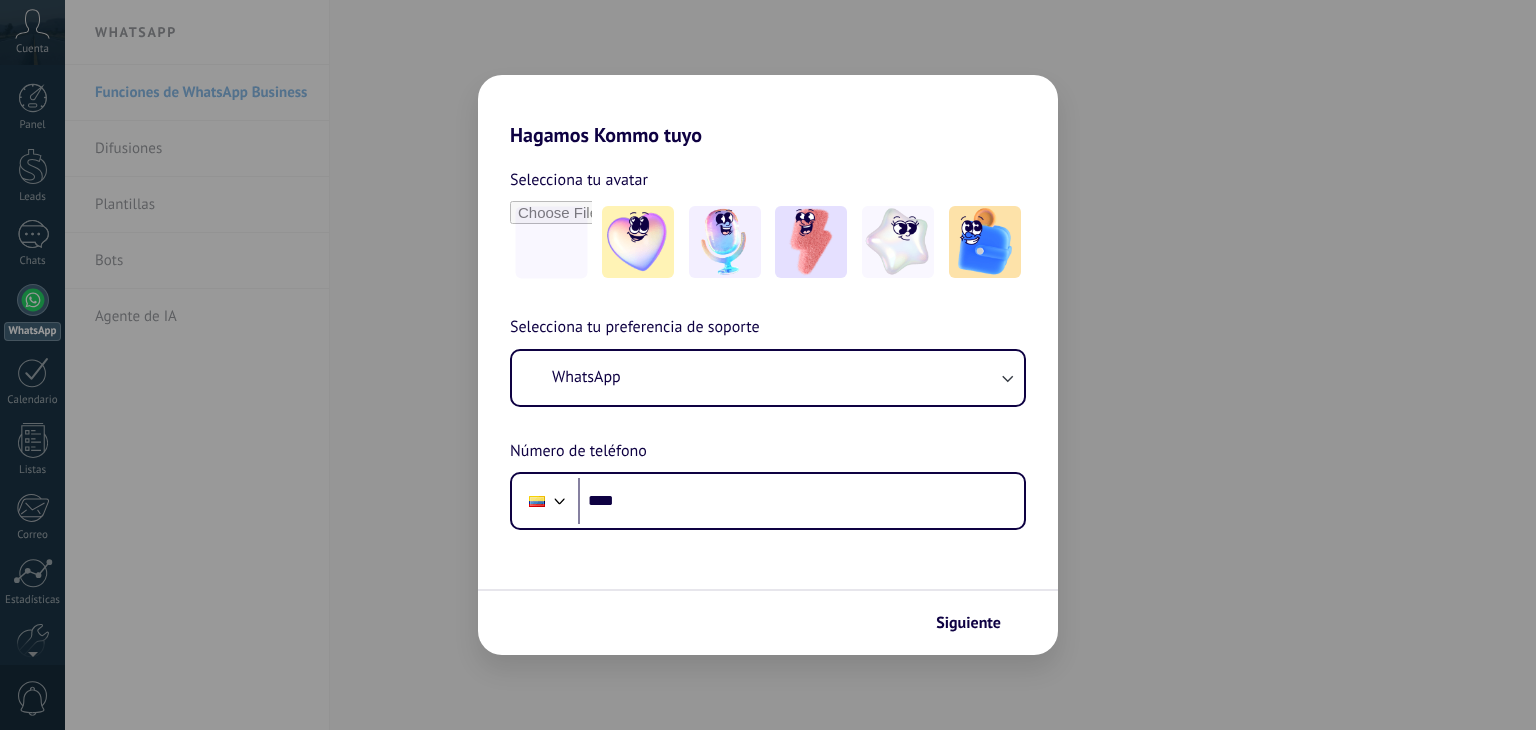 scroll, scrollTop: 0, scrollLeft: 0, axis: both 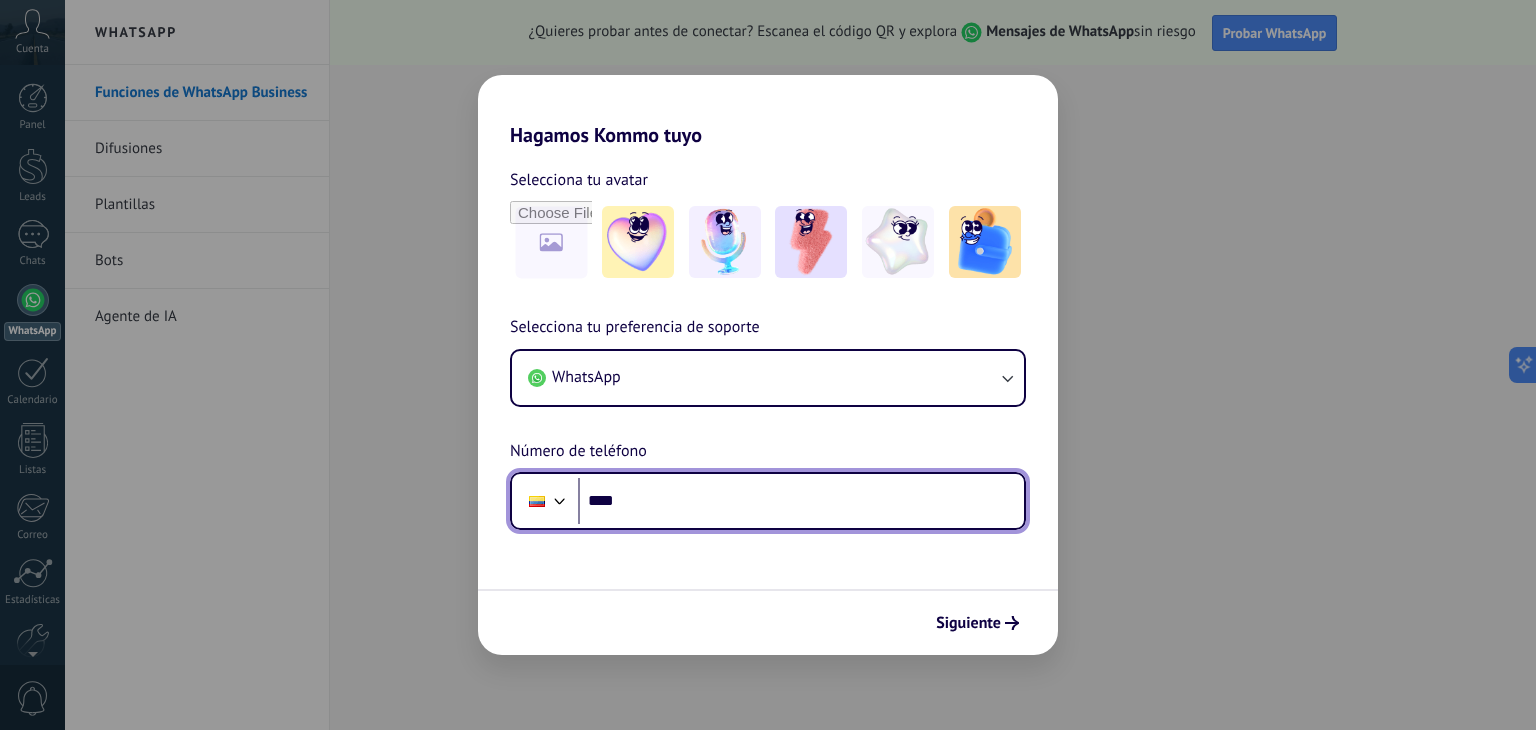 click on "****" at bounding box center [801, 501] 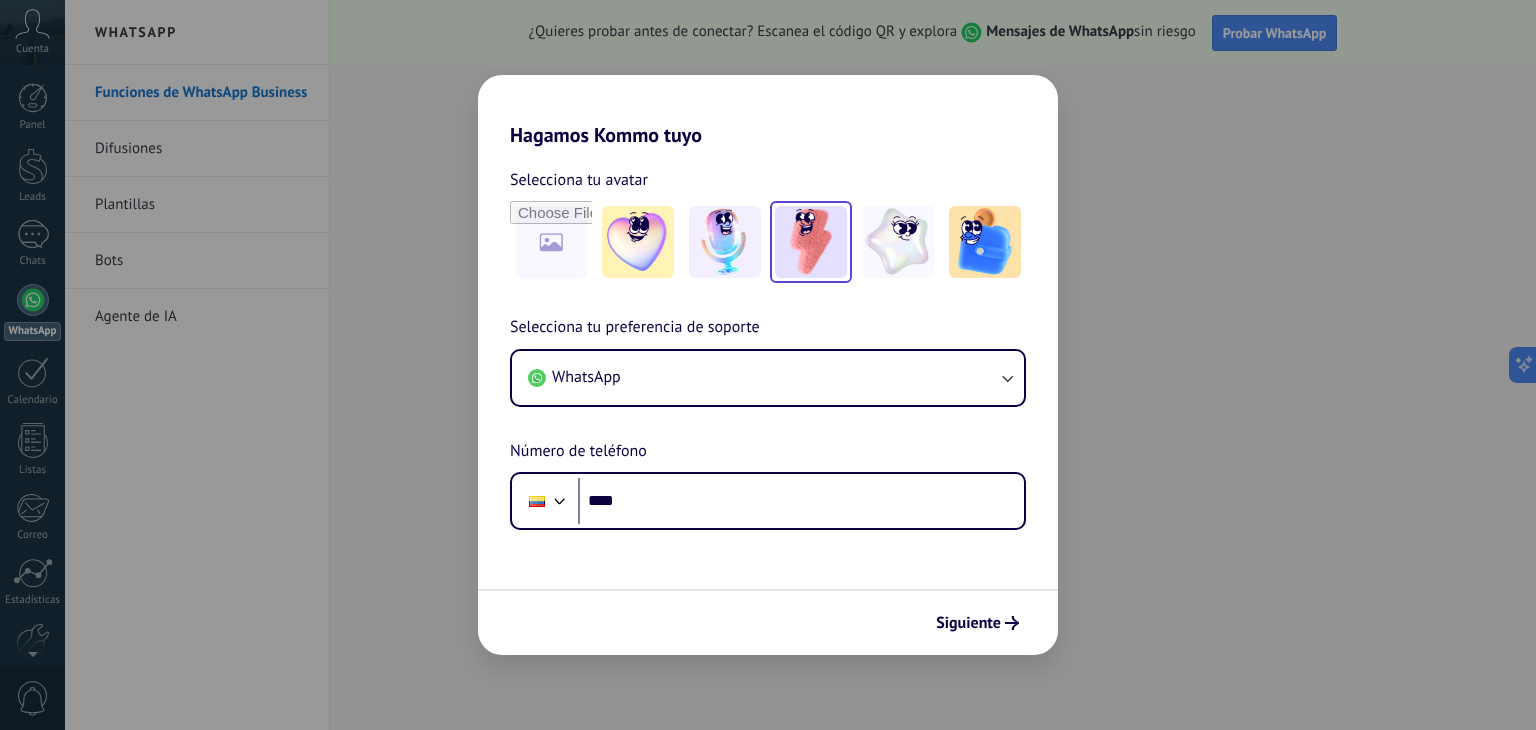 click at bounding box center (811, 242) 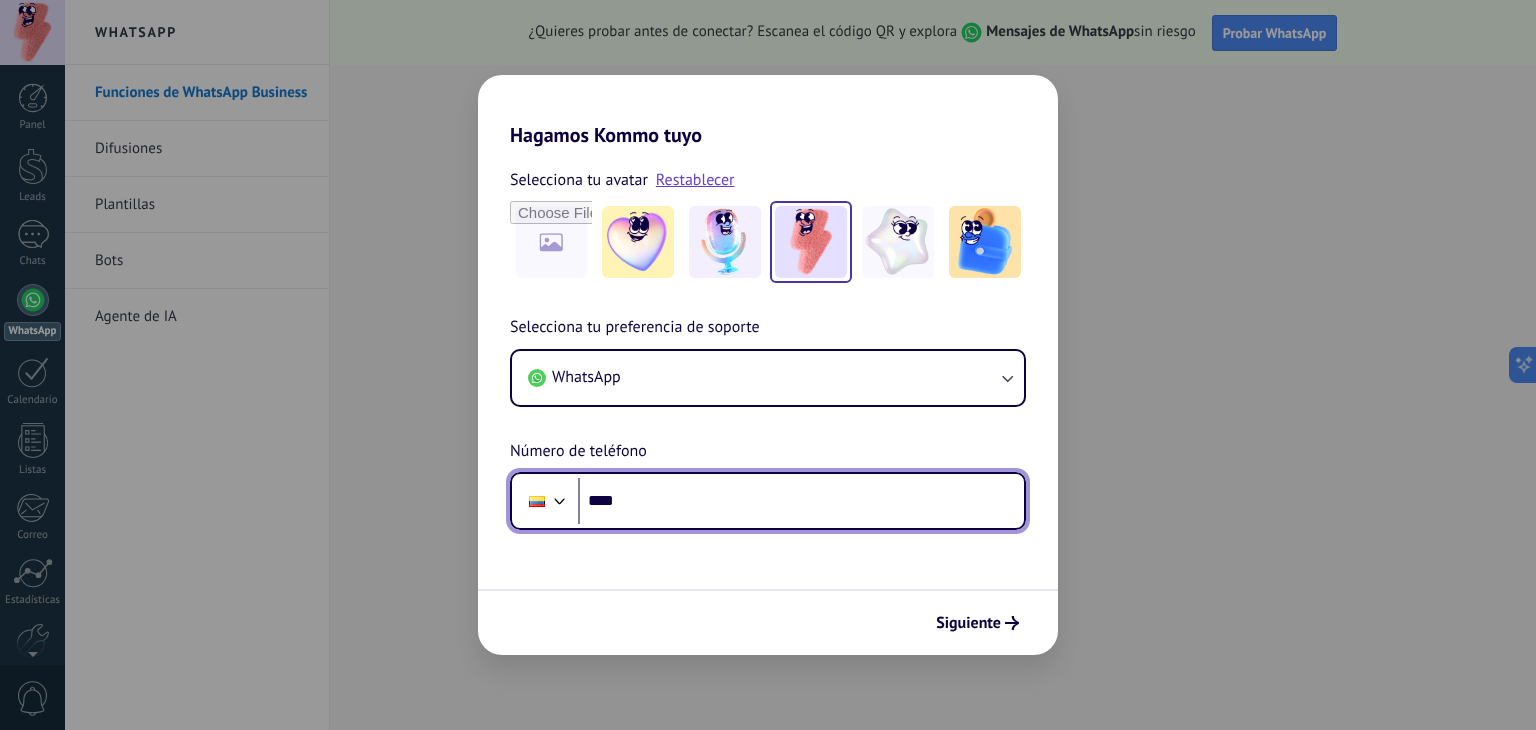 click on "****" at bounding box center (801, 501) 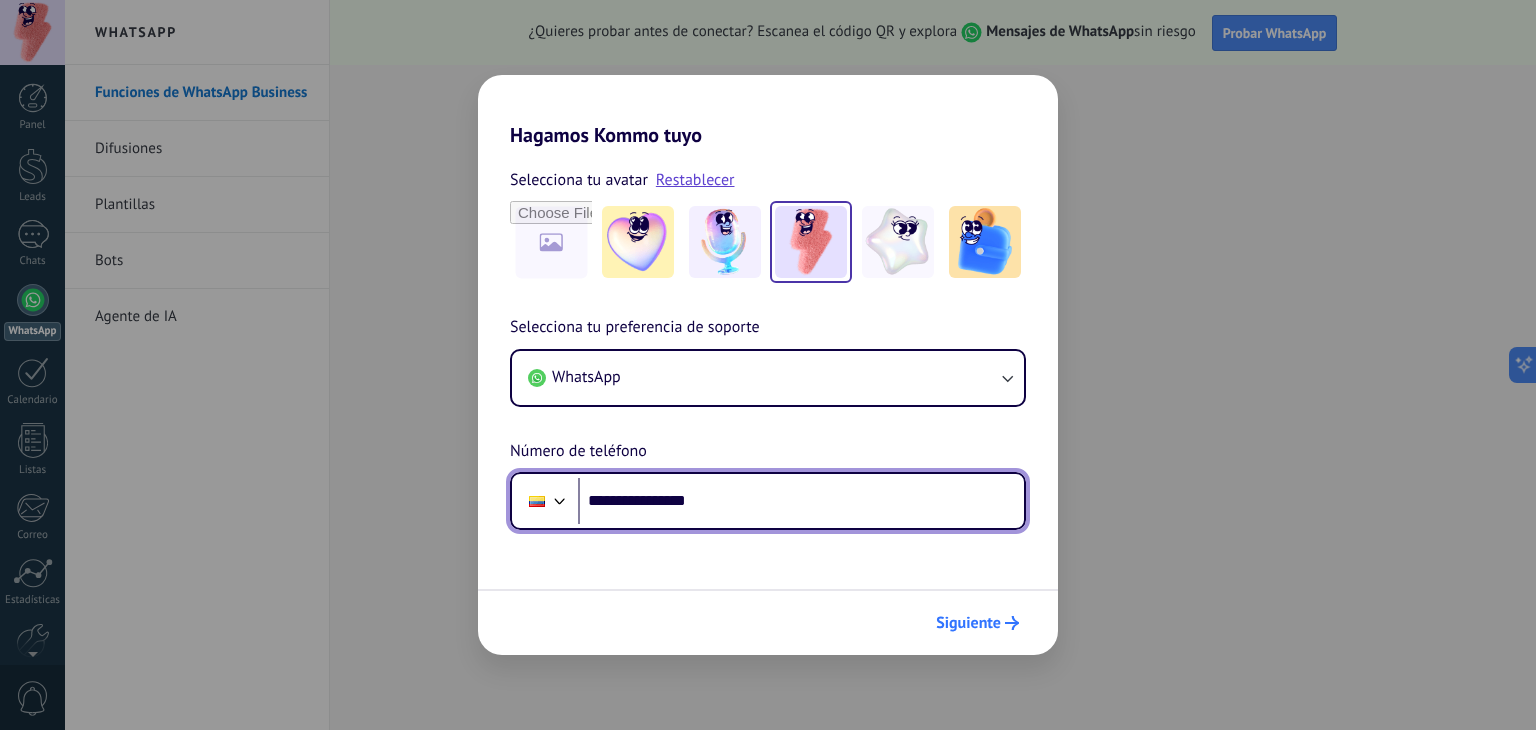 type on "**********" 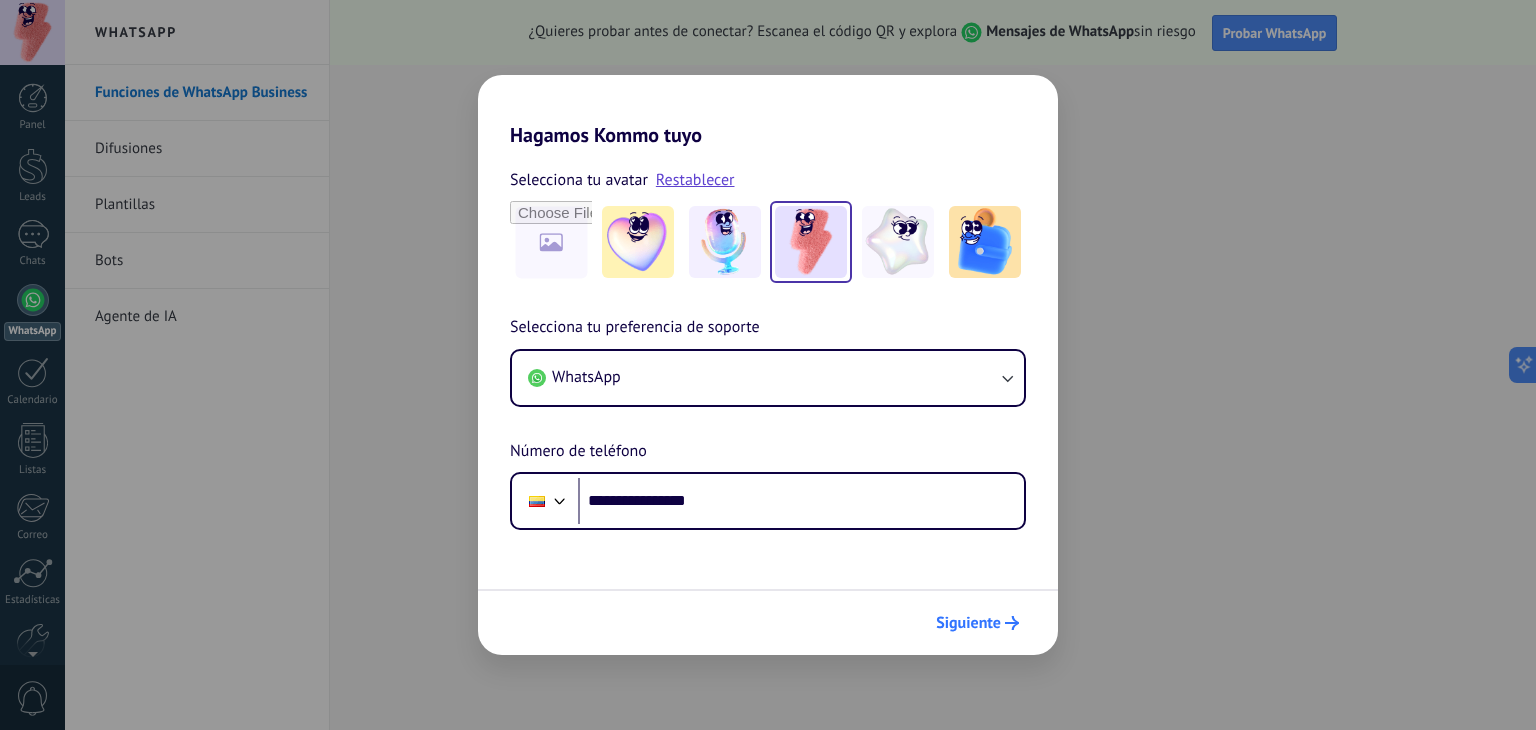 click on "Siguiente" at bounding box center (977, 623) 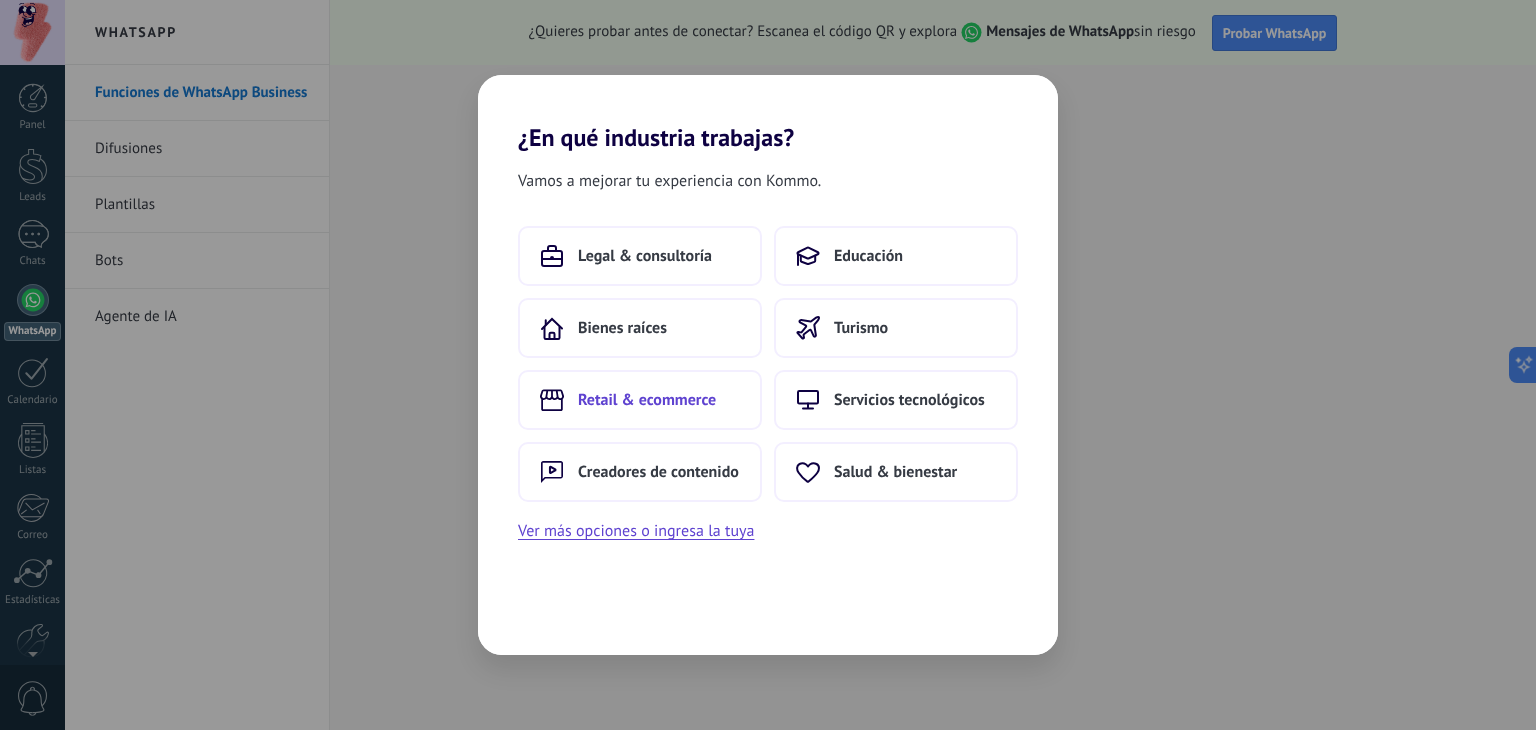 click on "Retail & ecommerce" at bounding box center [647, 400] 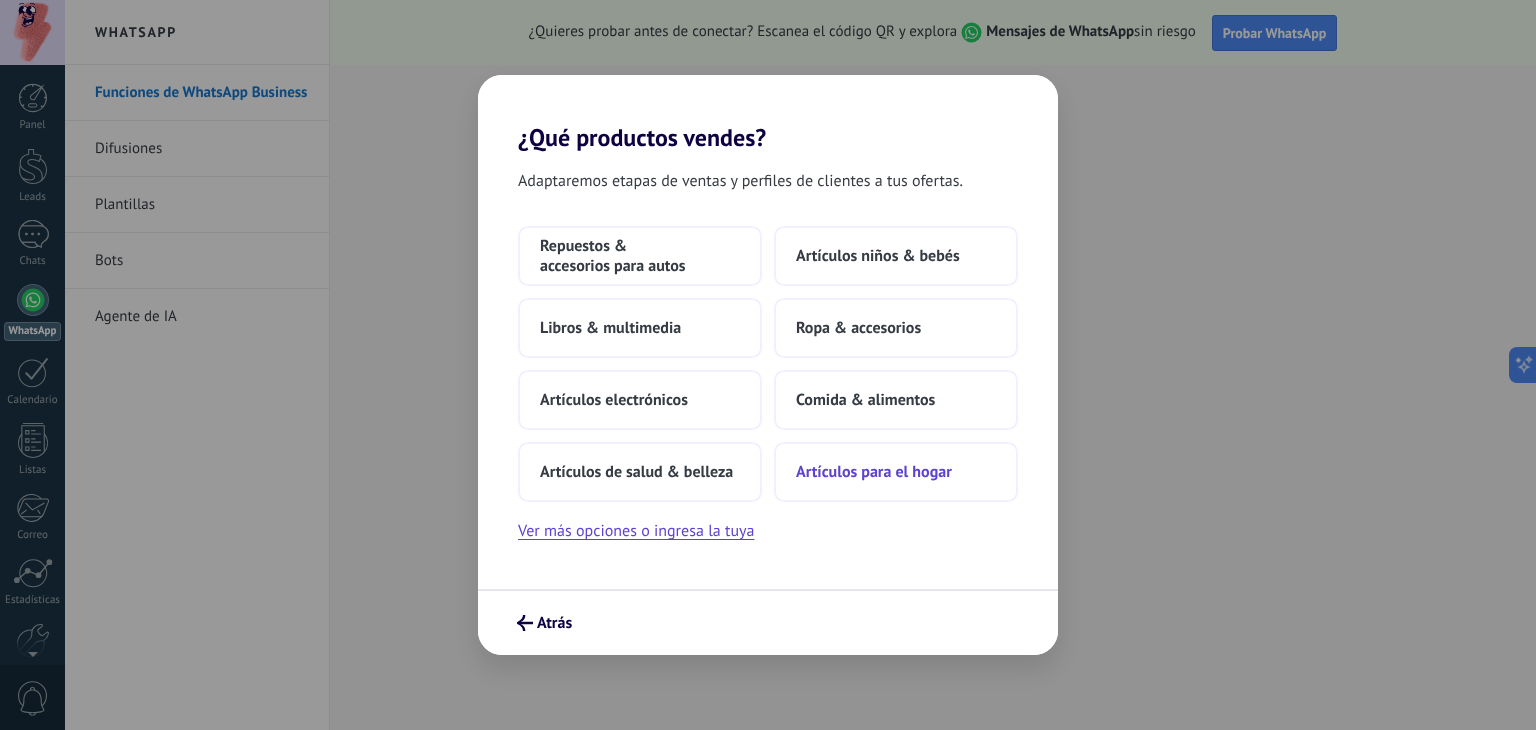 click on "Artículos para el hogar" at bounding box center (874, 472) 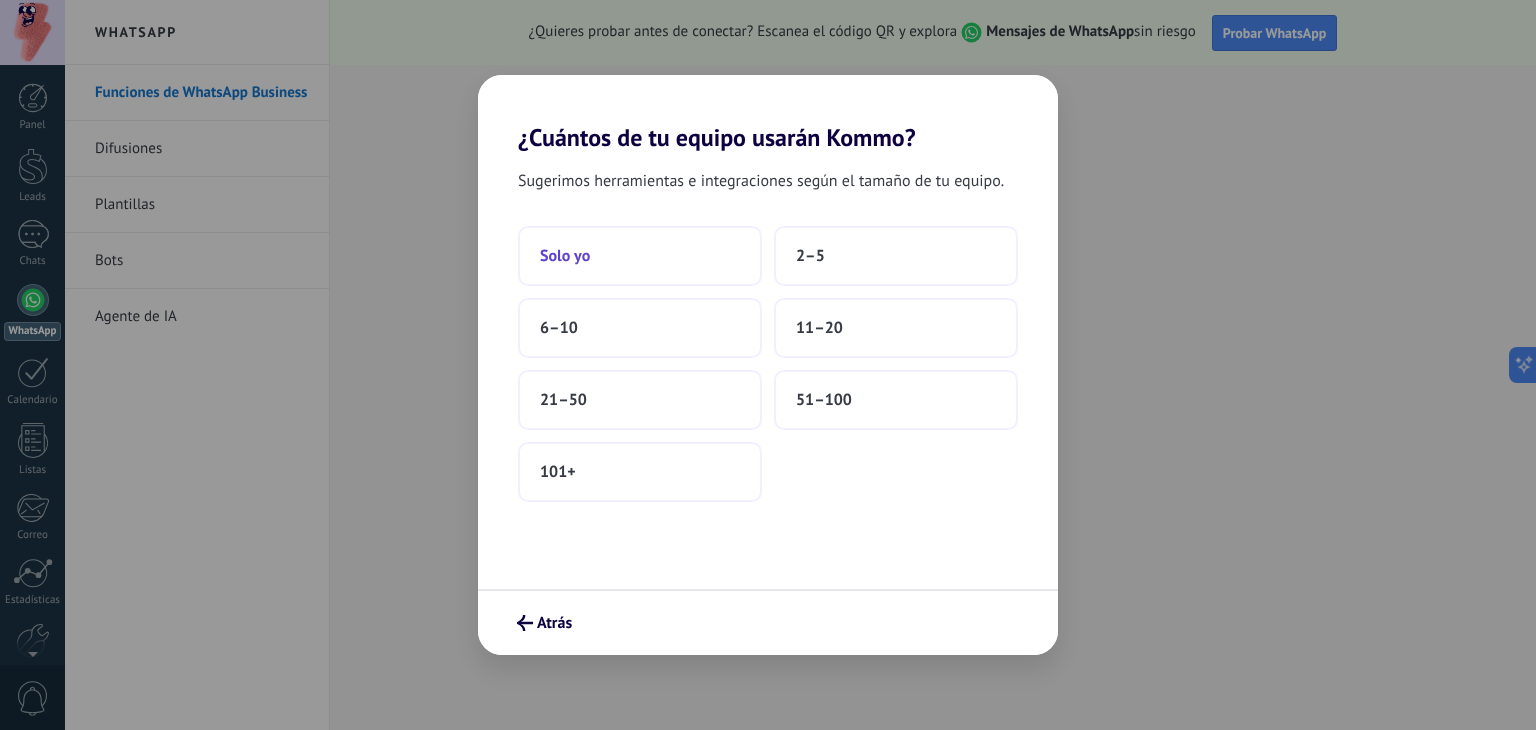 click on "Solo yo" at bounding box center (565, 256) 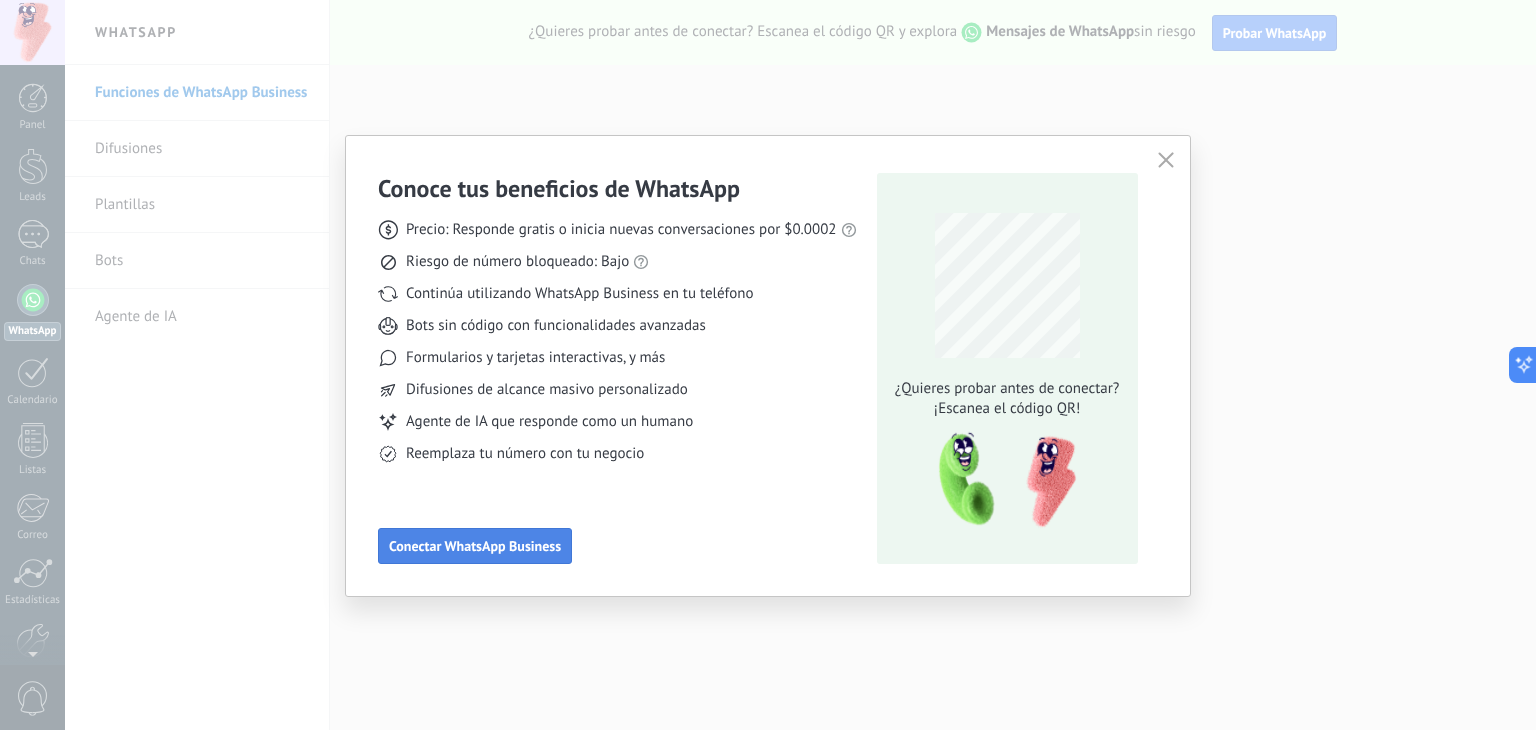 click on "Conectar WhatsApp Business" at bounding box center (475, 546) 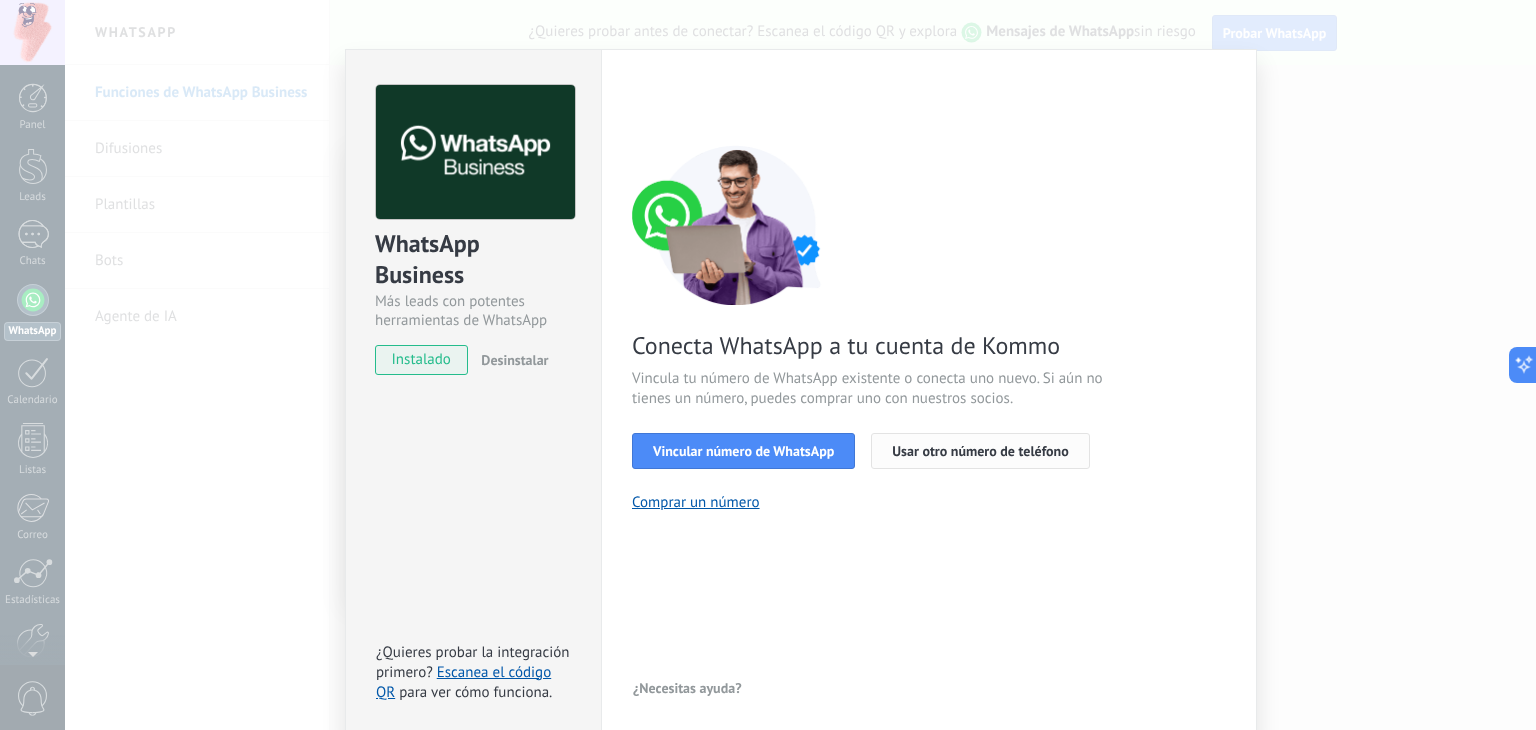 scroll, scrollTop: 28, scrollLeft: 0, axis: vertical 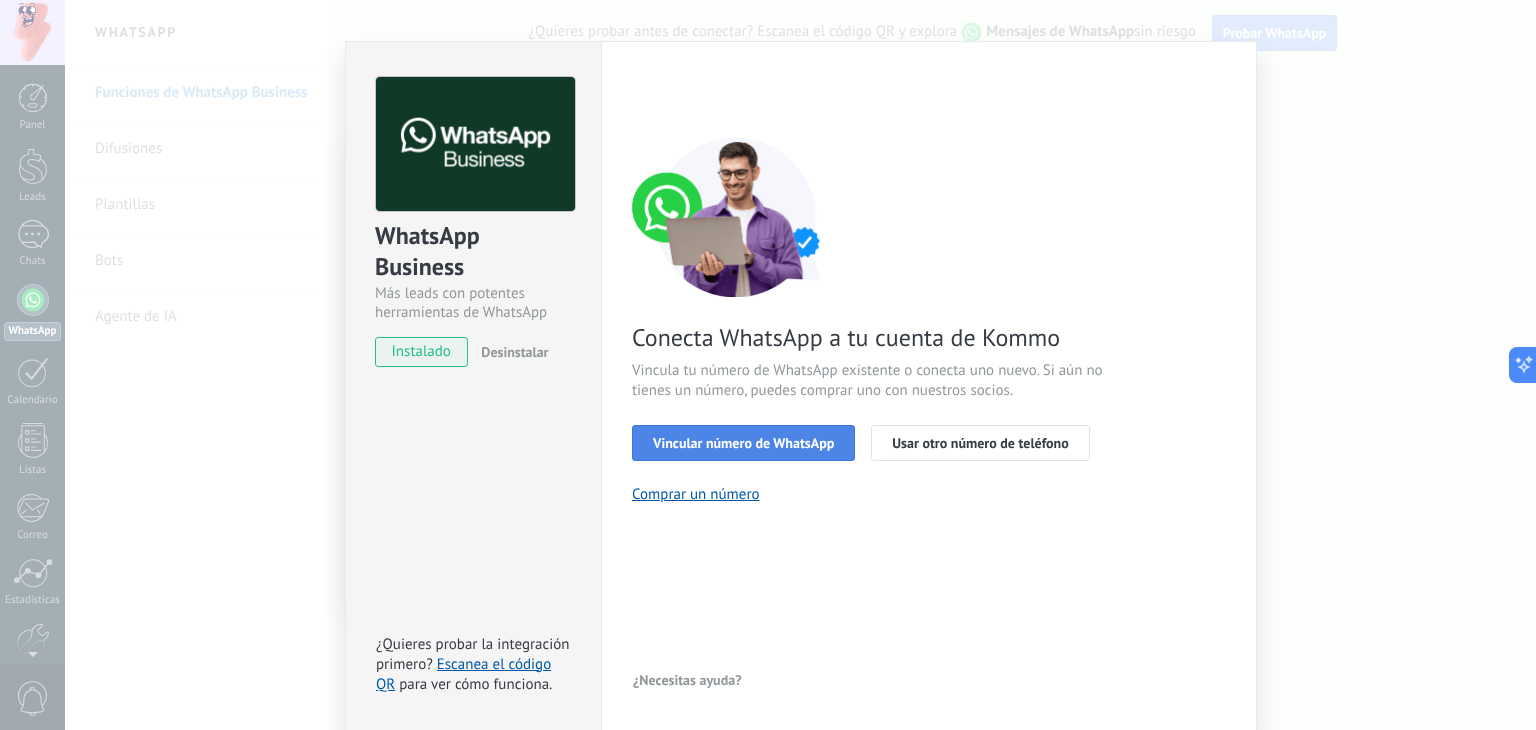 click on "Vincular número de WhatsApp" at bounding box center (743, 443) 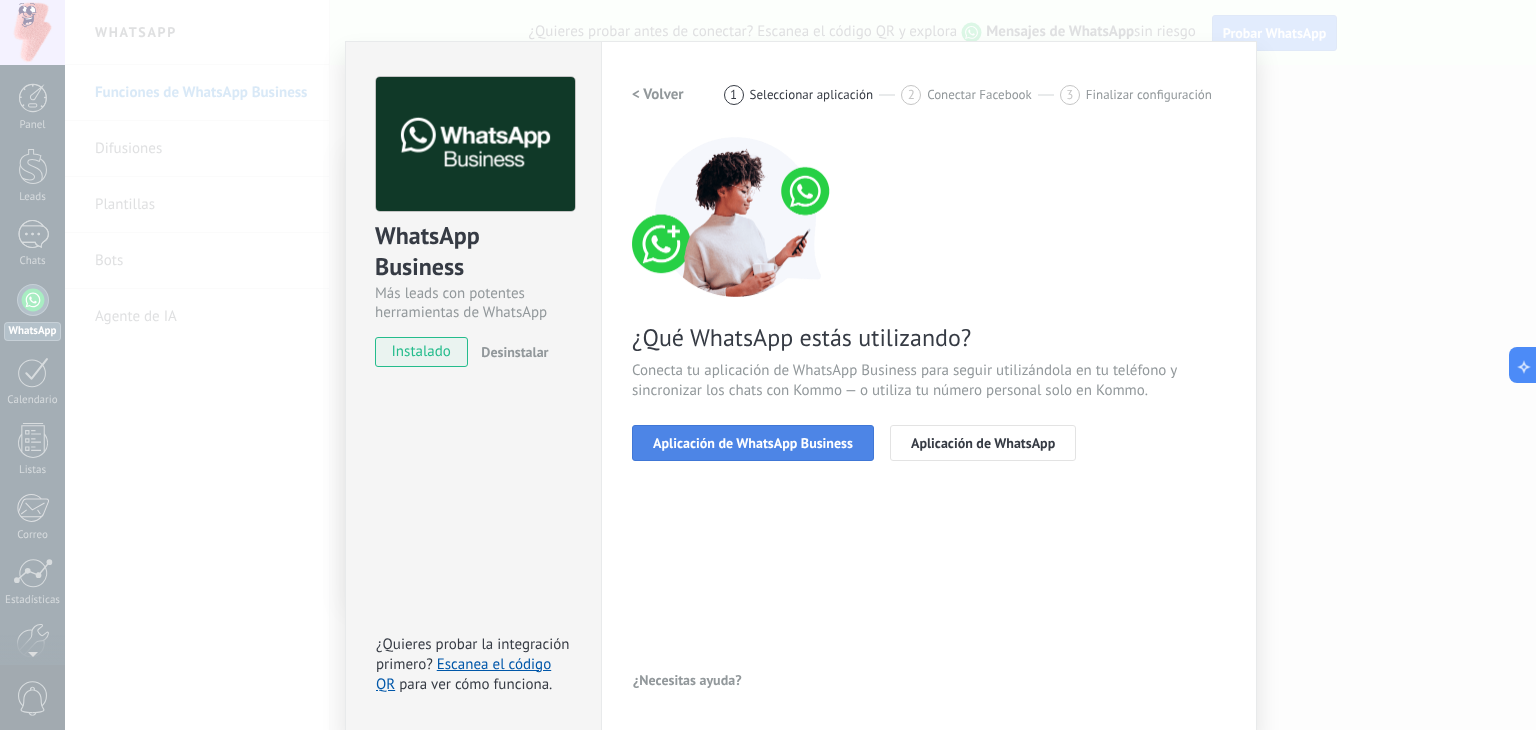 click on "Aplicación de WhatsApp Business" at bounding box center (753, 443) 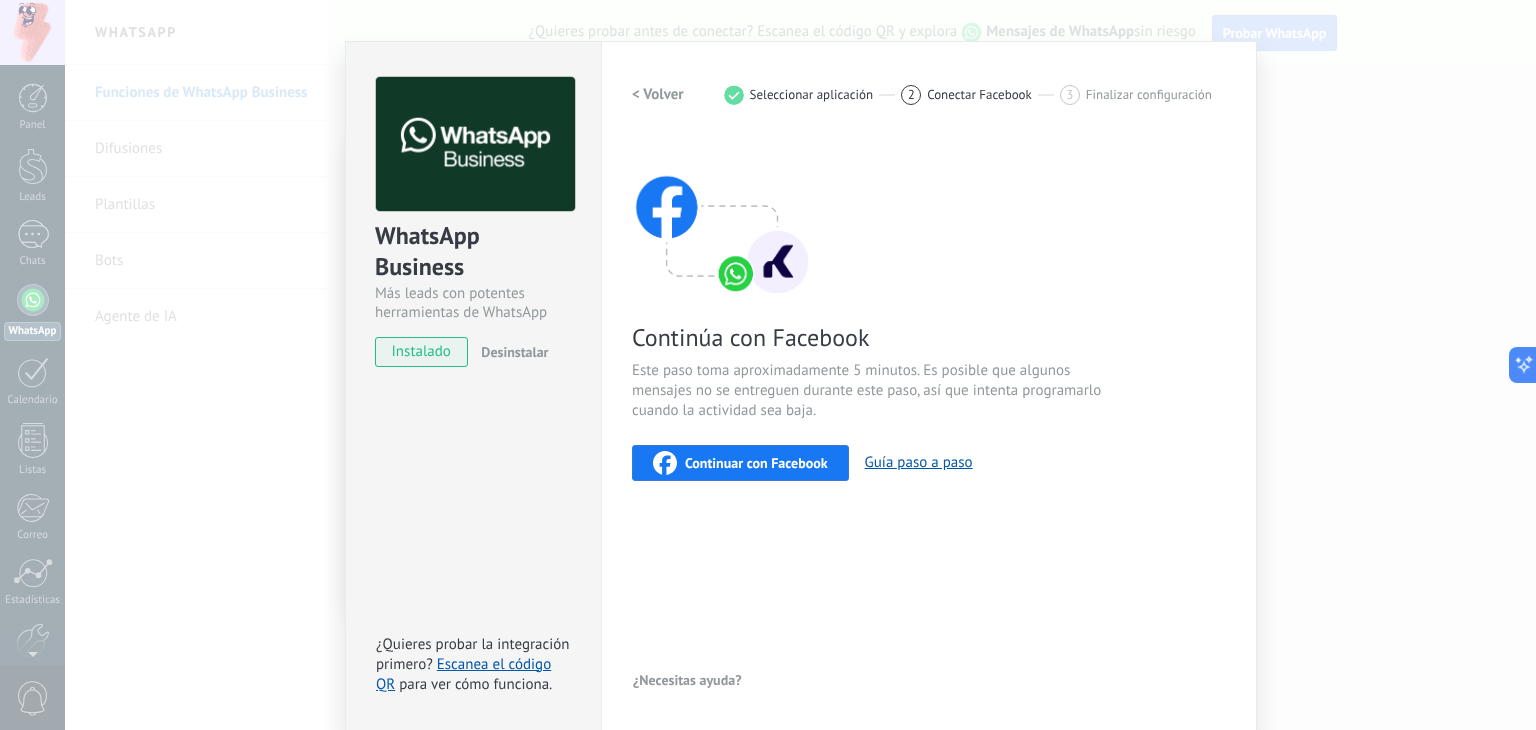 click on "< Volver" at bounding box center (658, 94) 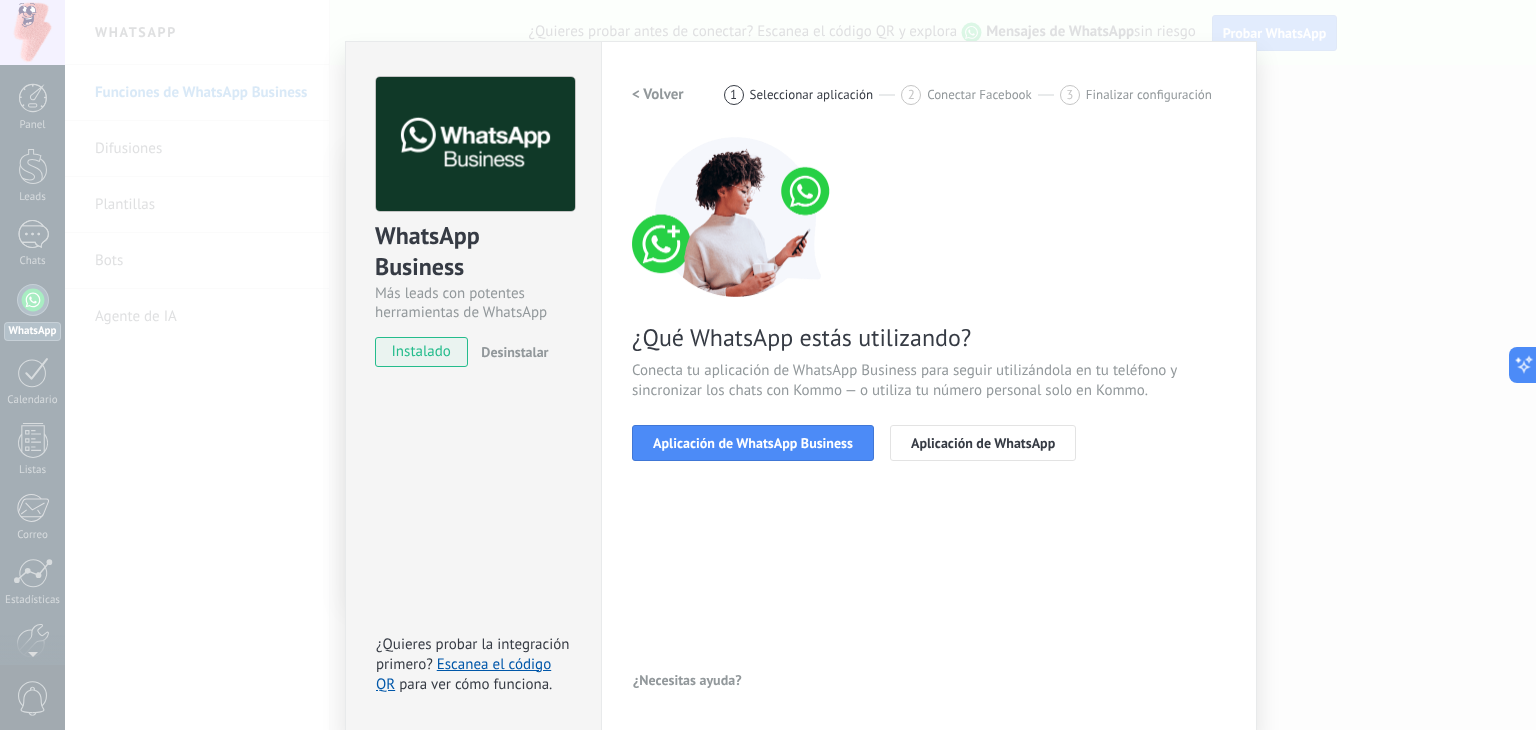 click on "< Volver" at bounding box center [658, 94] 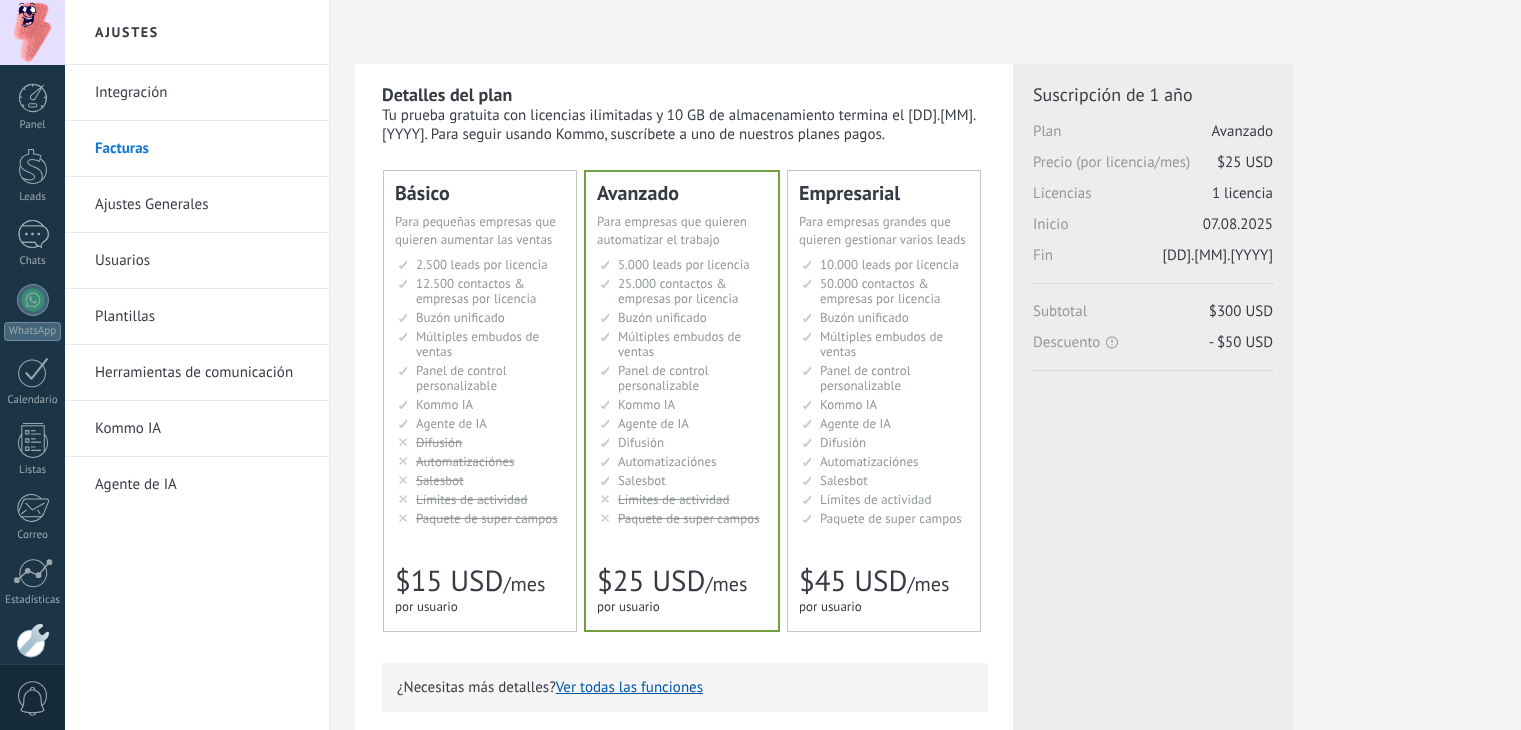 scroll, scrollTop: 0, scrollLeft: 0, axis: both 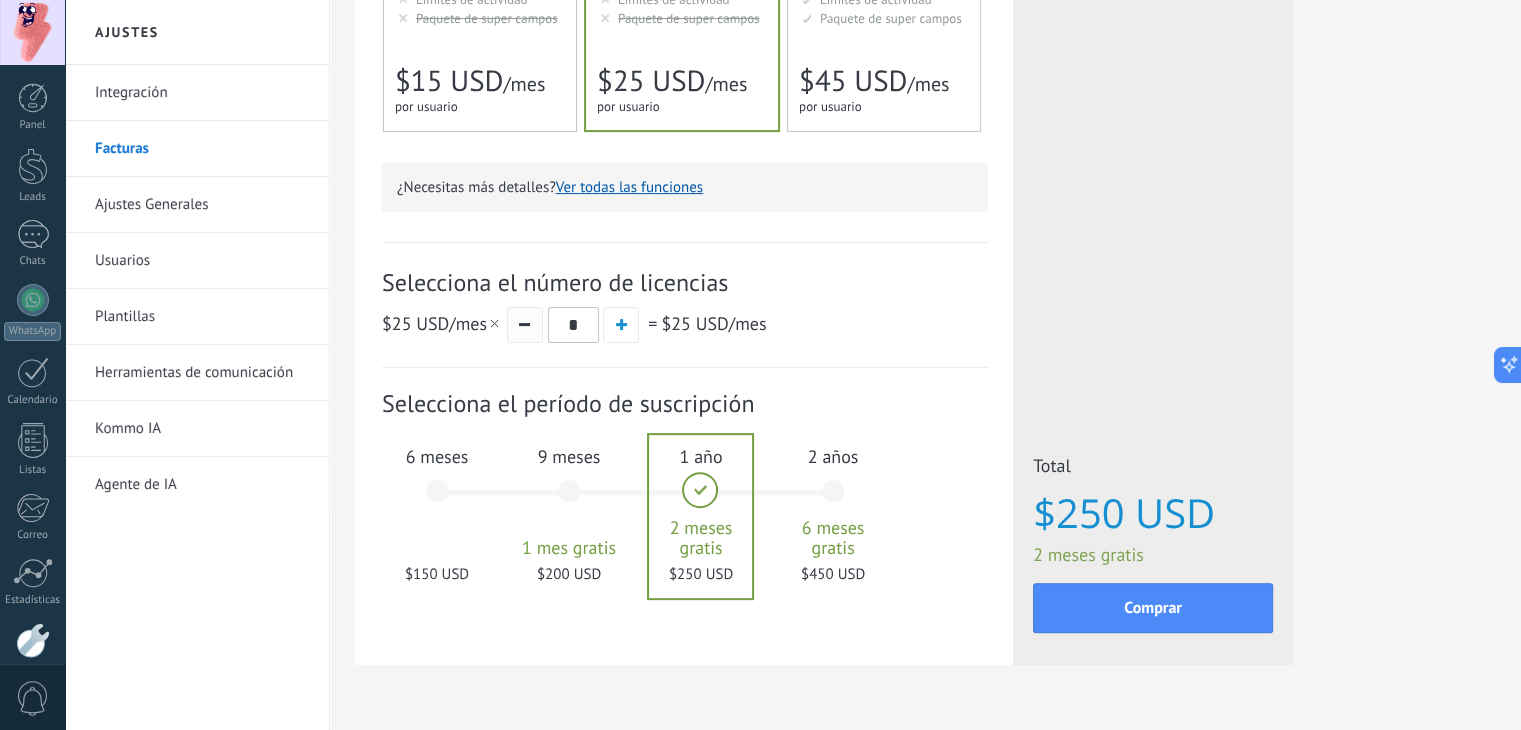 click at bounding box center [525, 325] 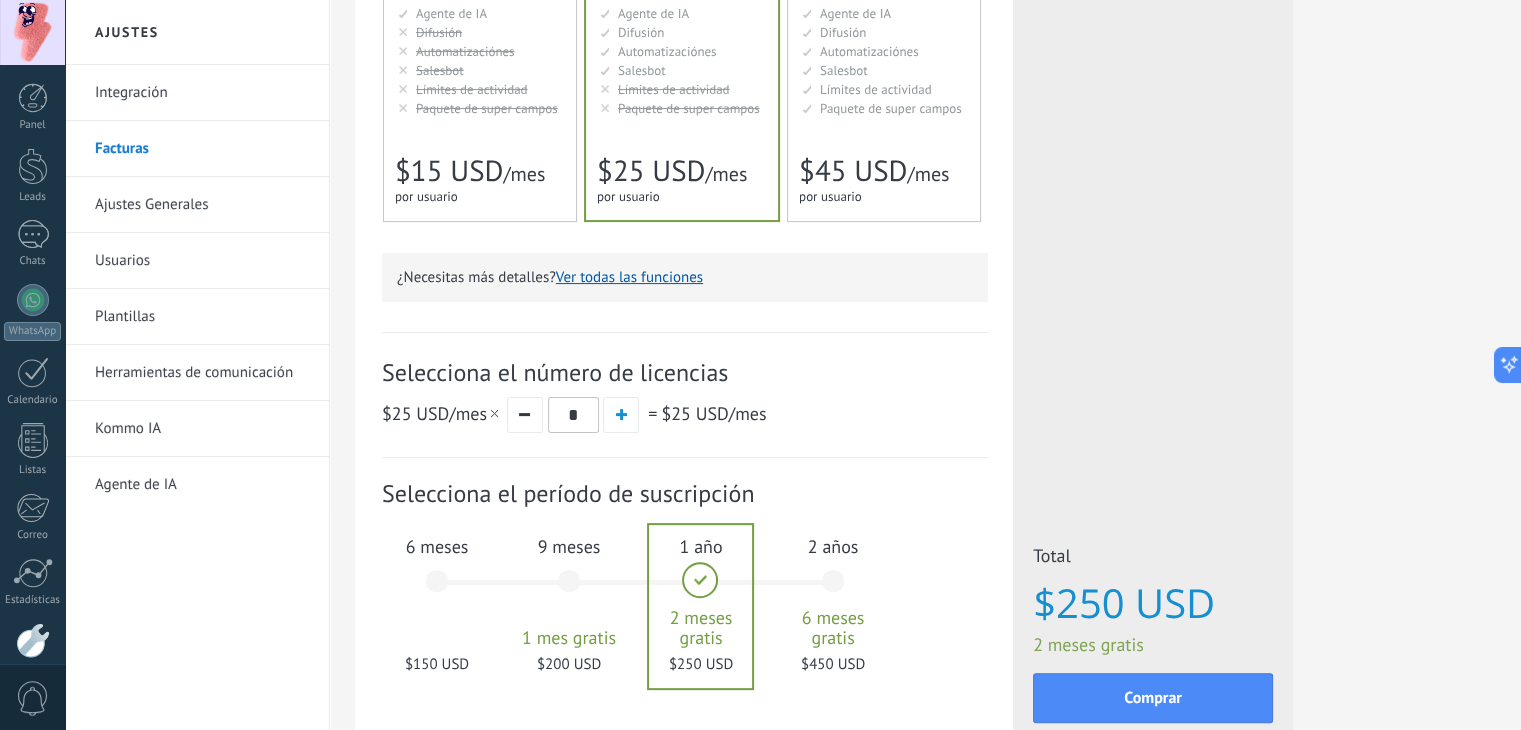 scroll, scrollTop: 100, scrollLeft: 0, axis: vertical 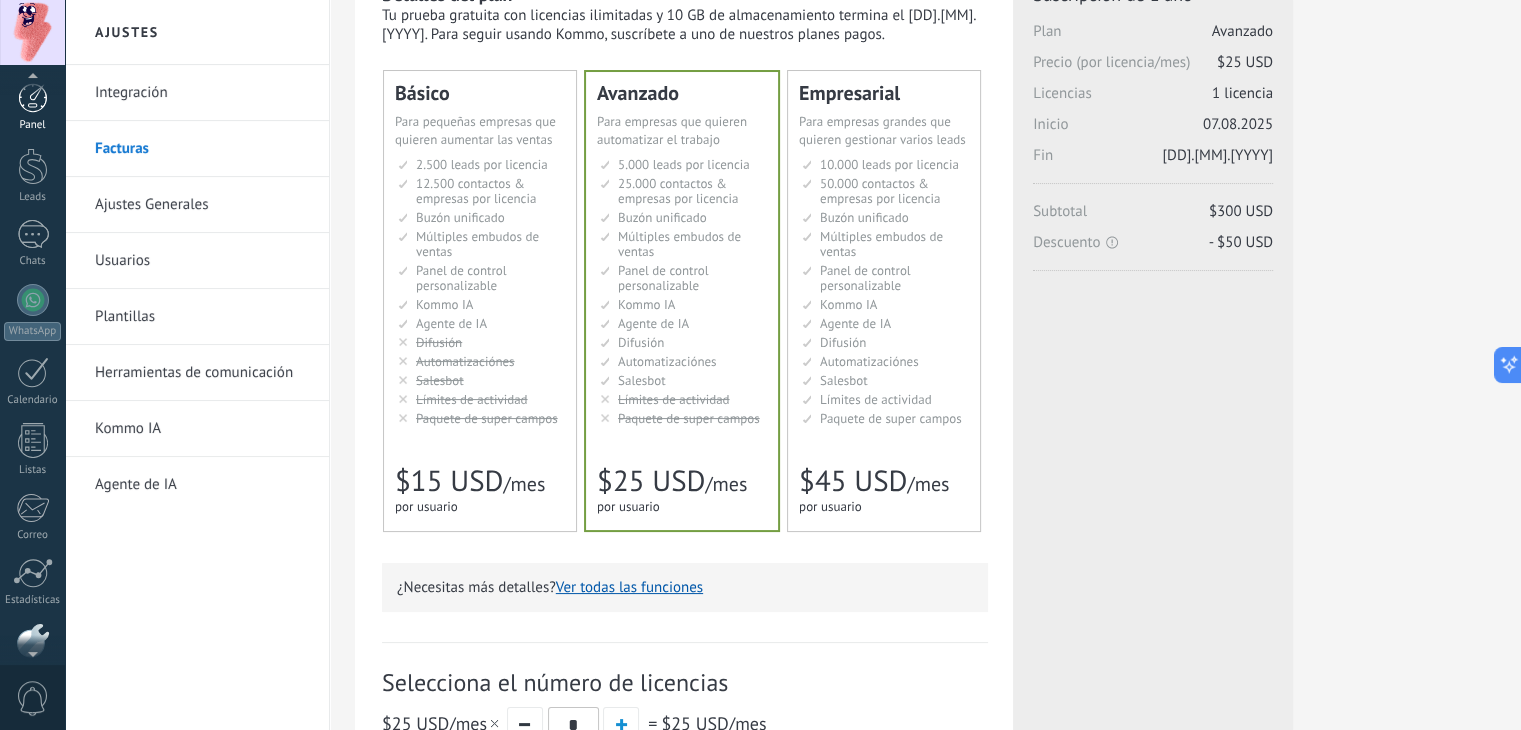 click on "Panel" at bounding box center (32, 107) 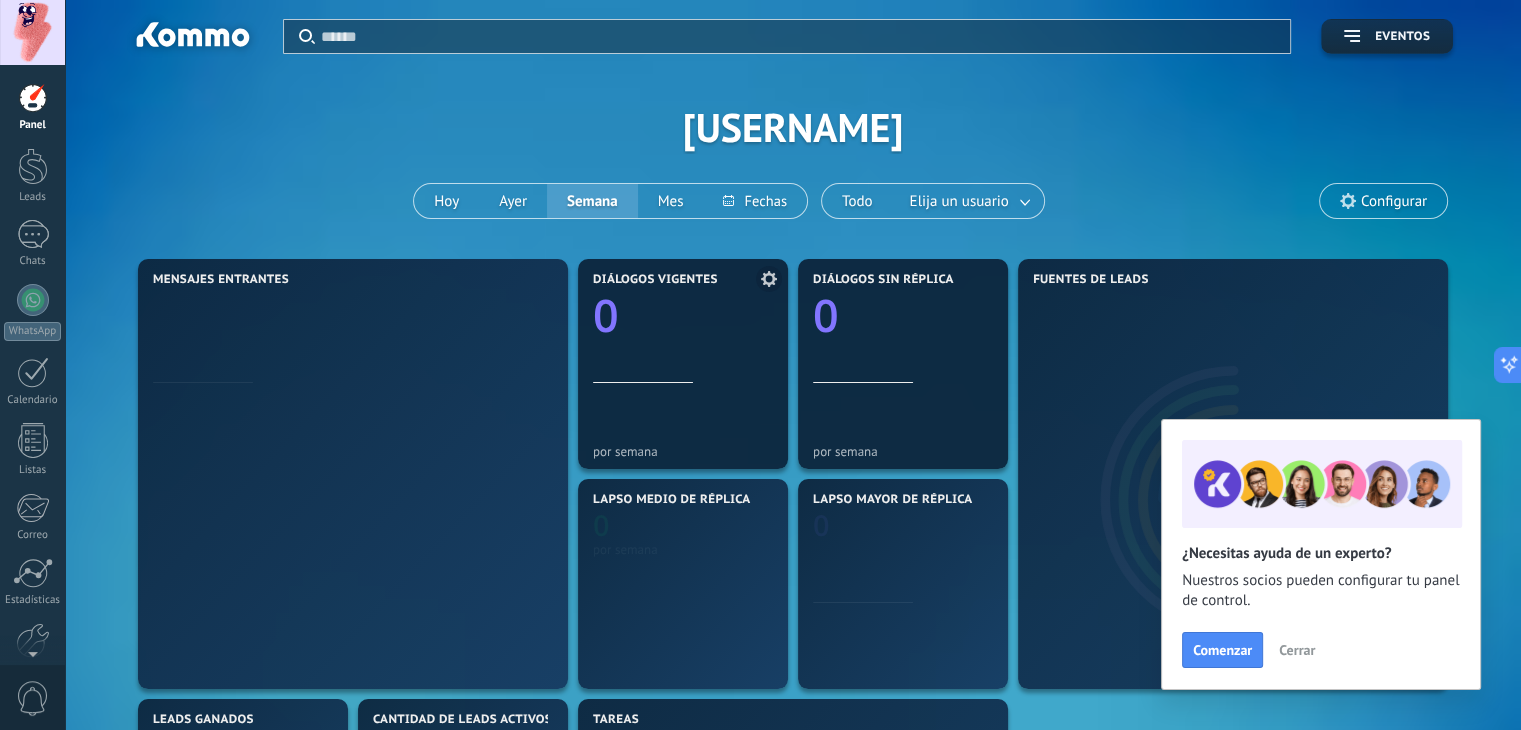 scroll, scrollTop: 0, scrollLeft: 0, axis: both 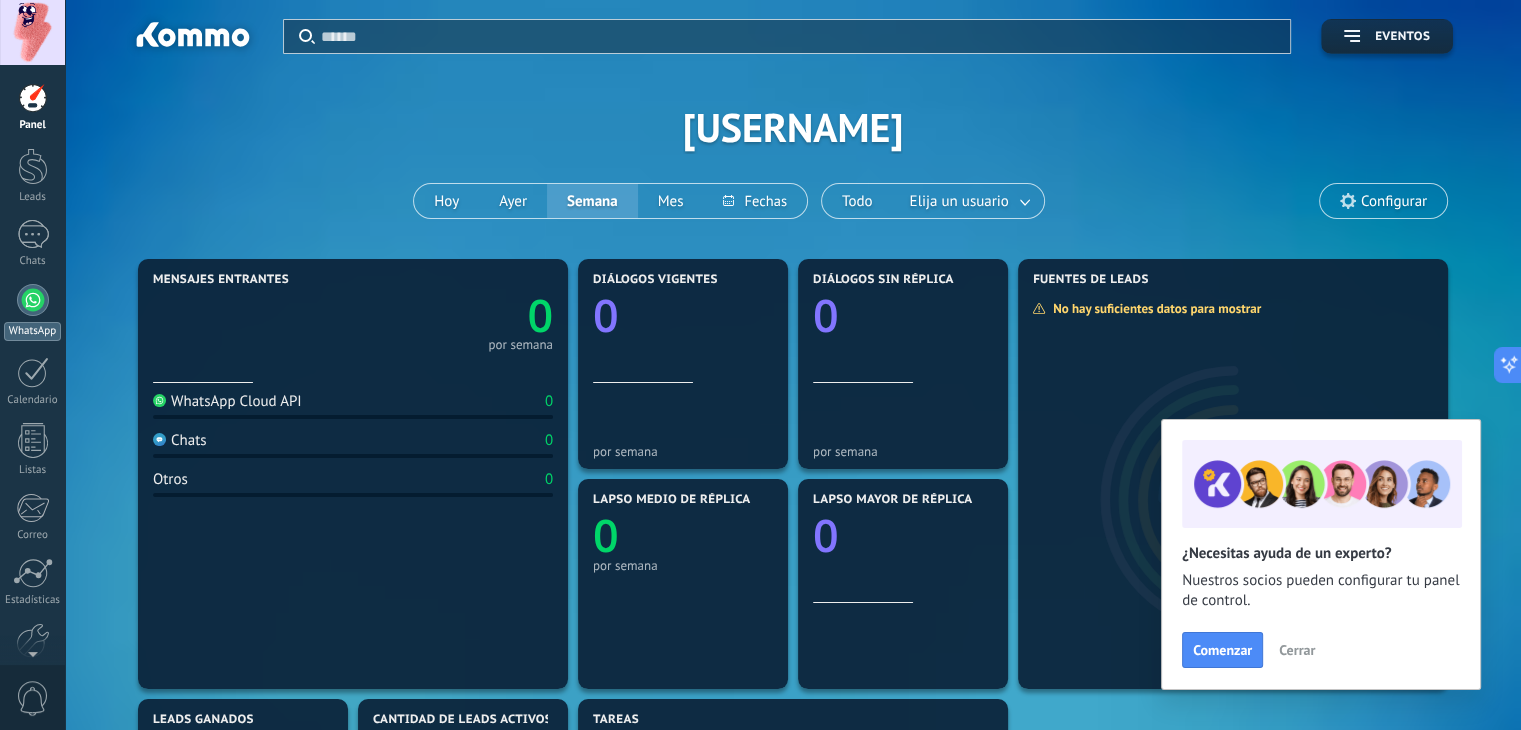click at bounding box center (33, 300) 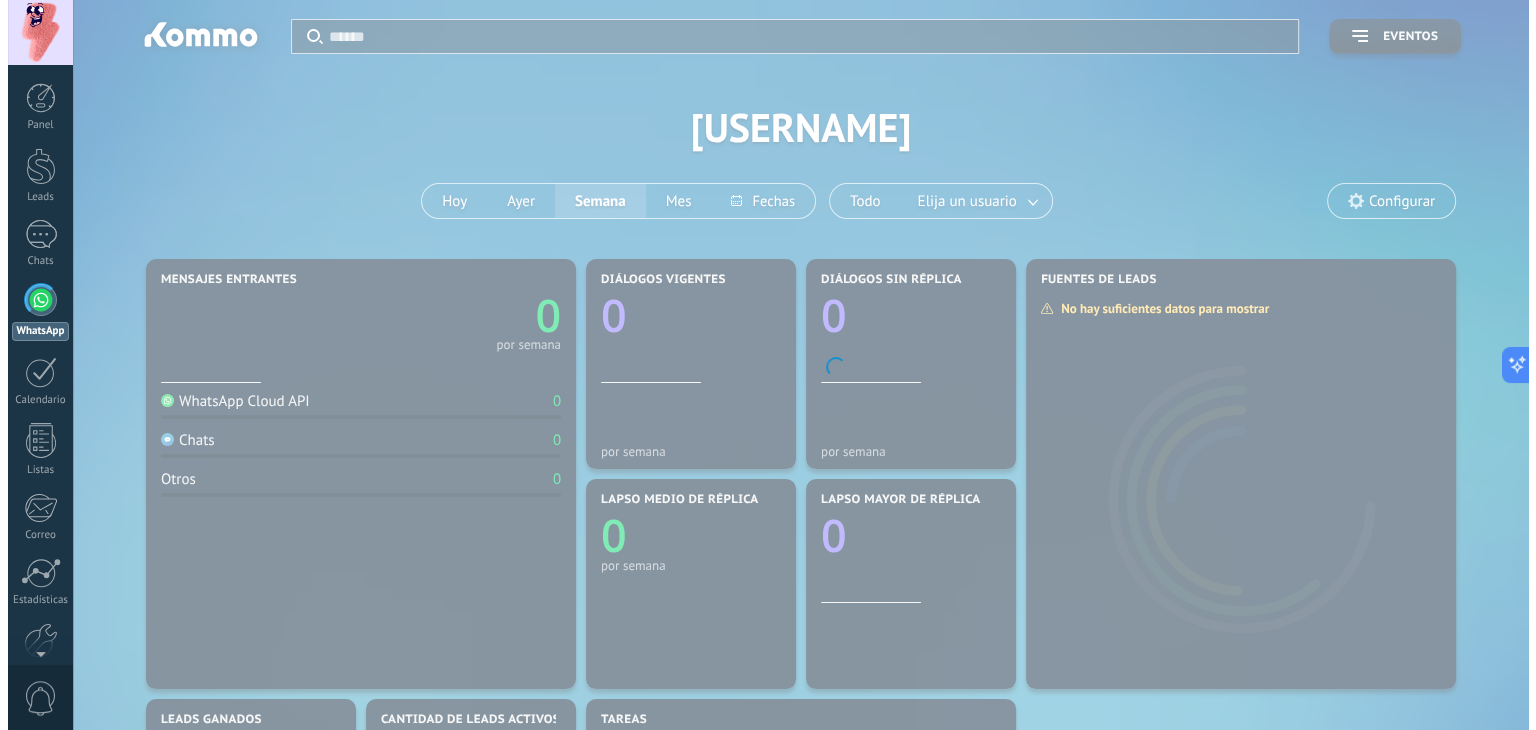 scroll, scrollTop: 0, scrollLeft: 0, axis: both 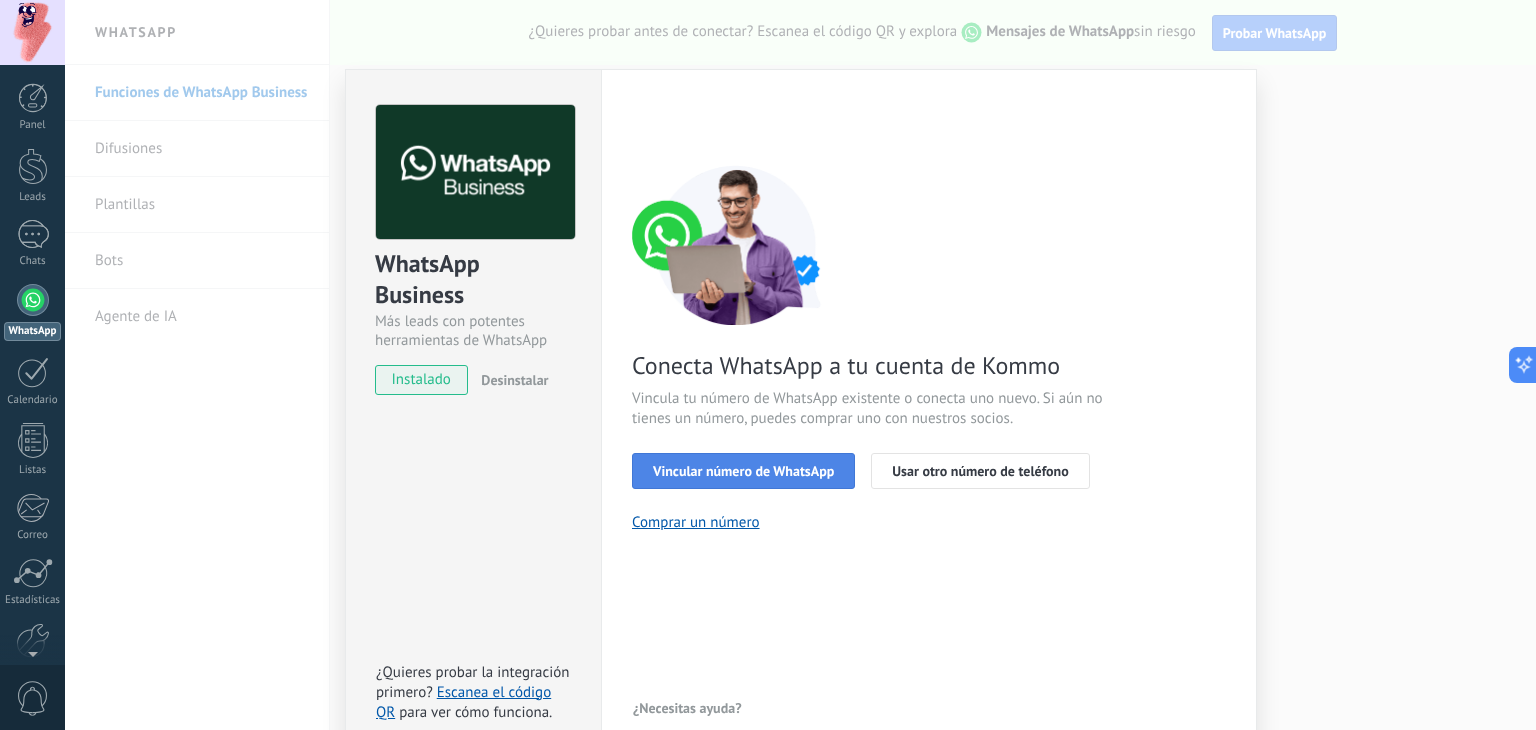 click on "Vincular número de WhatsApp" at bounding box center [743, 471] 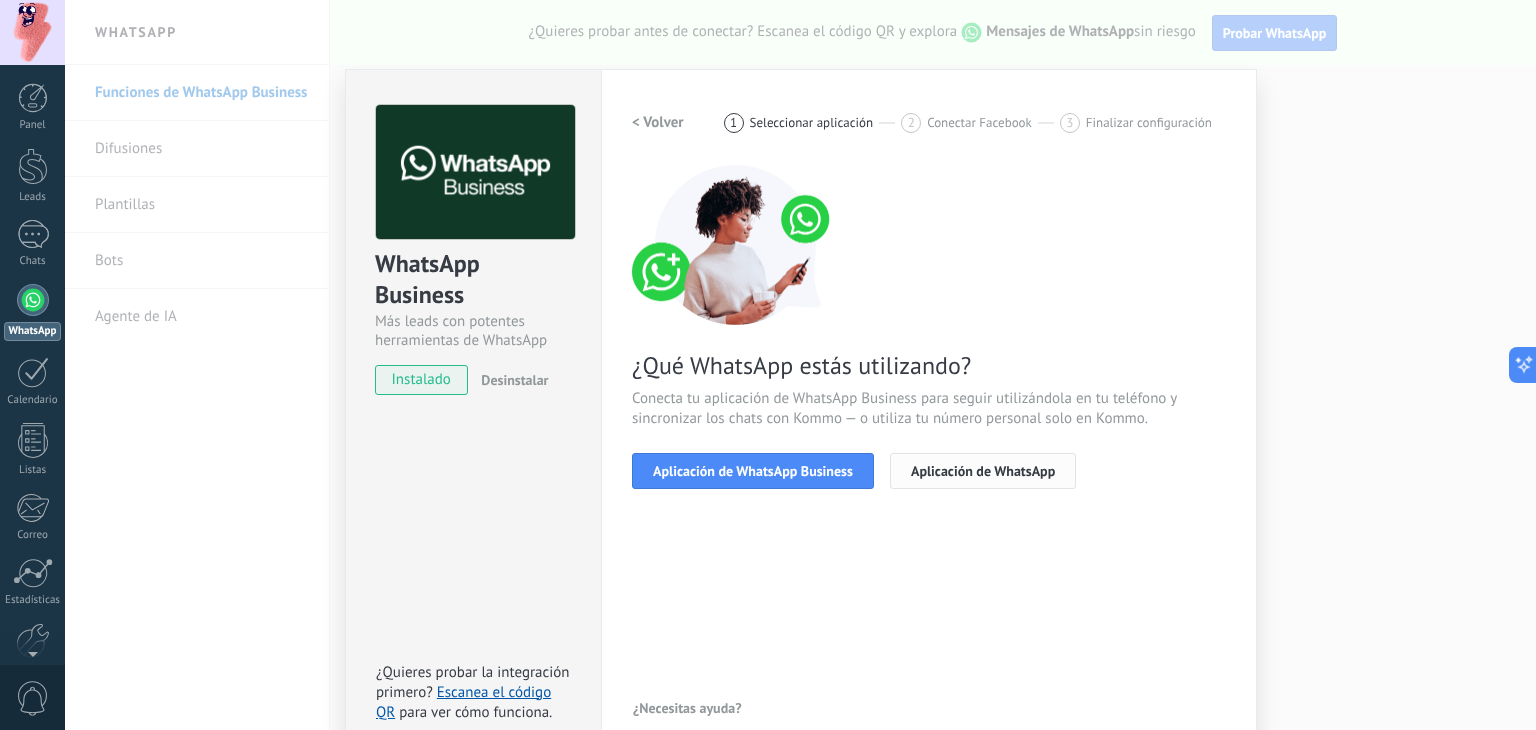click on "Aplicación de WhatsApp" at bounding box center [983, 471] 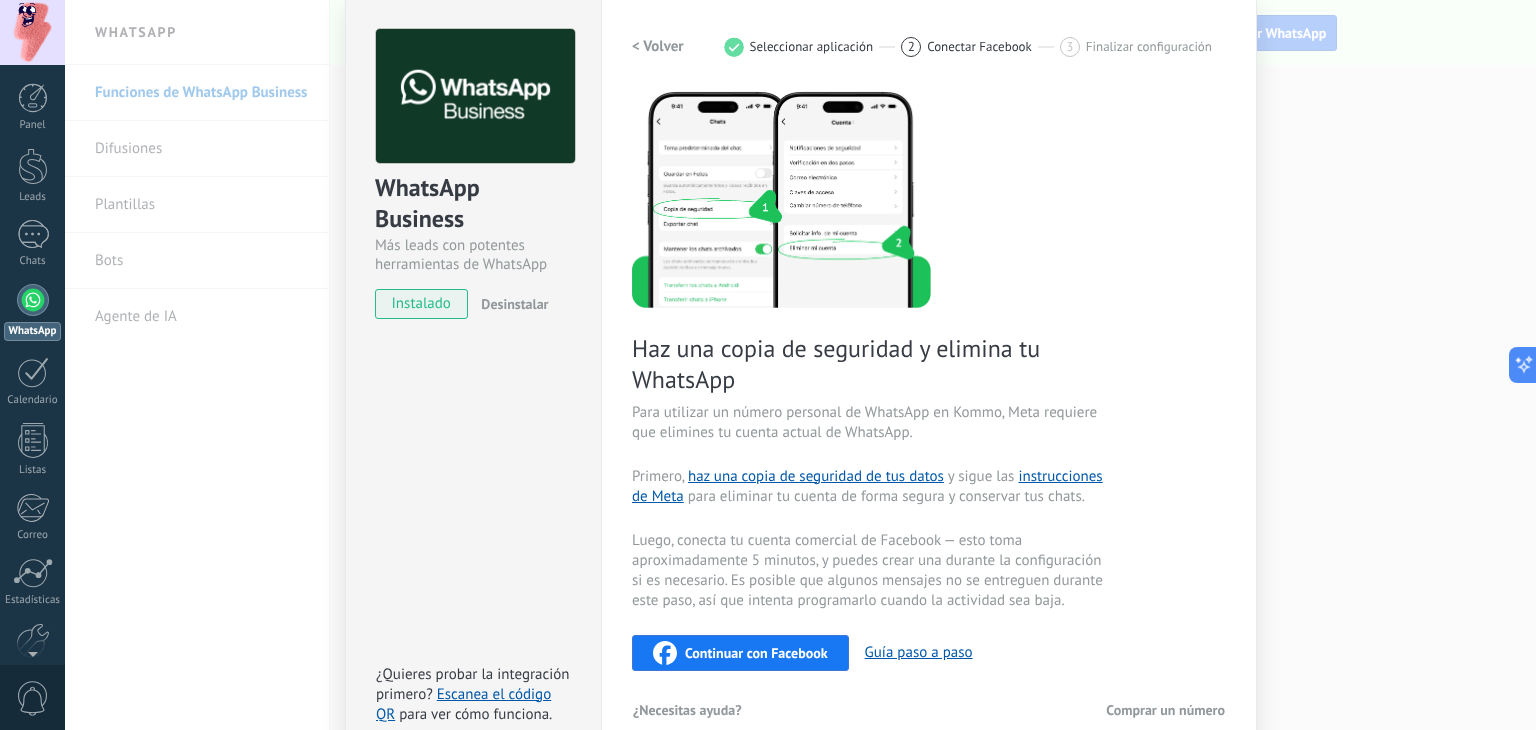 scroll, scrollTop: 105, scrollLeft: 0, axis: vertical 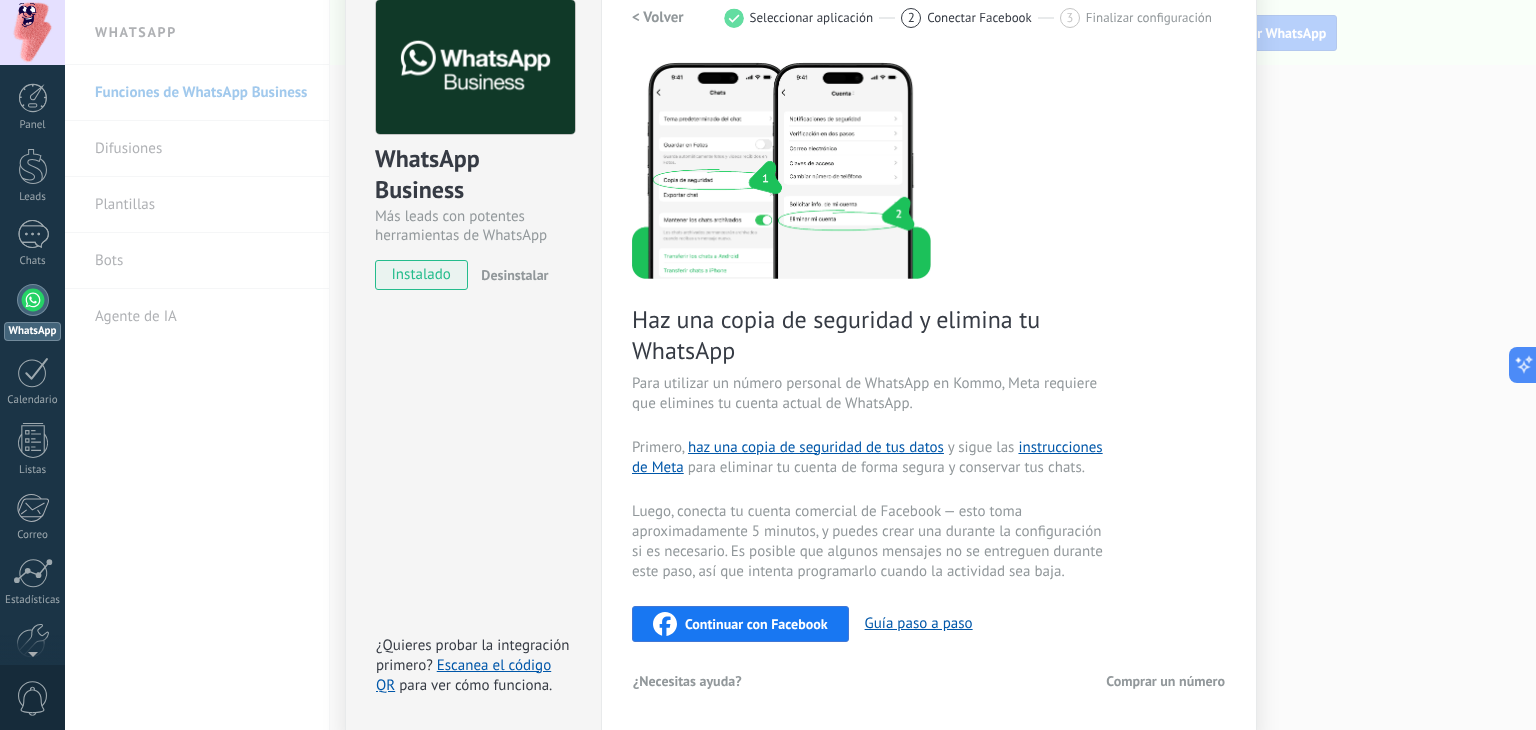 click on "< Volver" at bounding box center [658, 17] 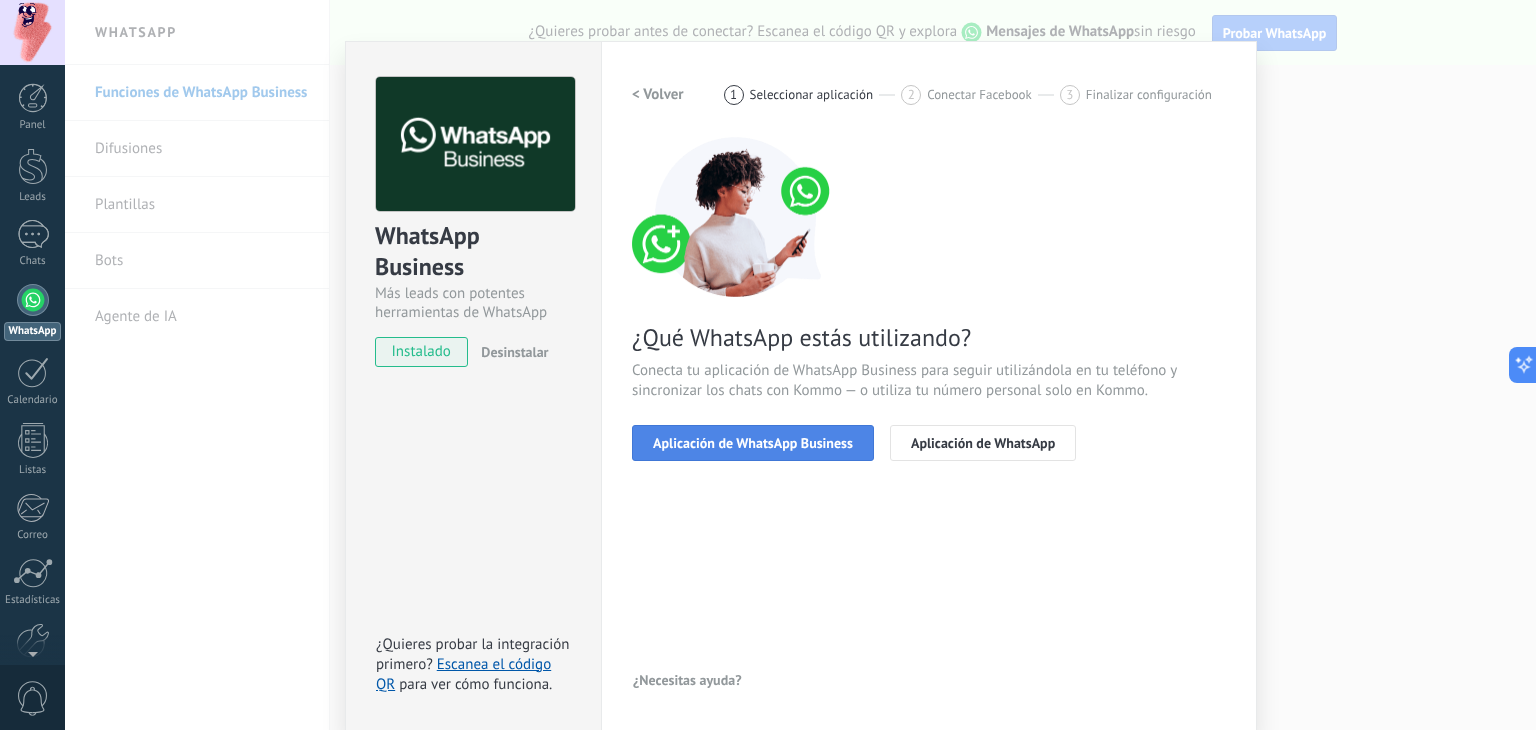 click on "Aplicación de WhatsApp Business" at bounding box center (753, 443) 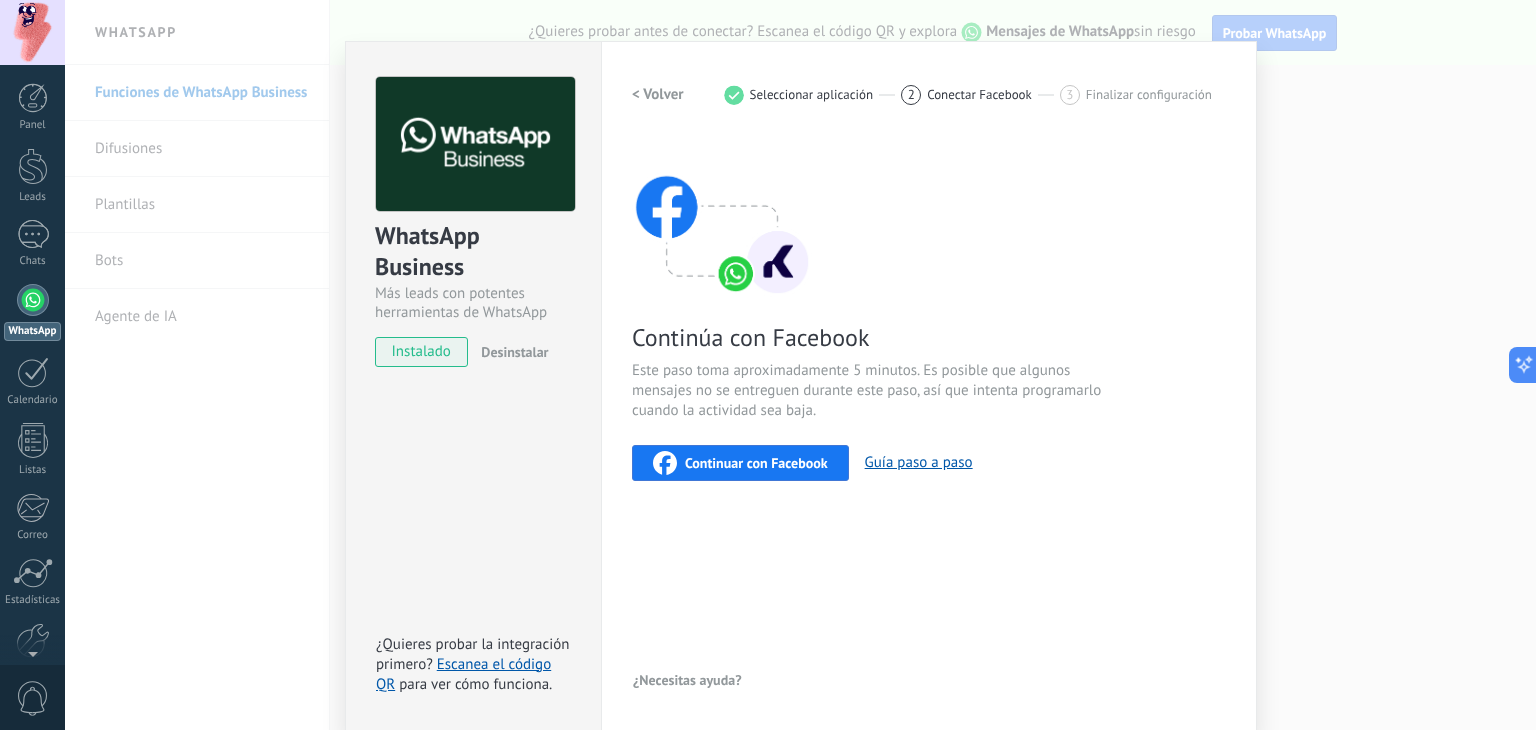 click on "Continuar con Facebook" at bounding box center (756, 463) 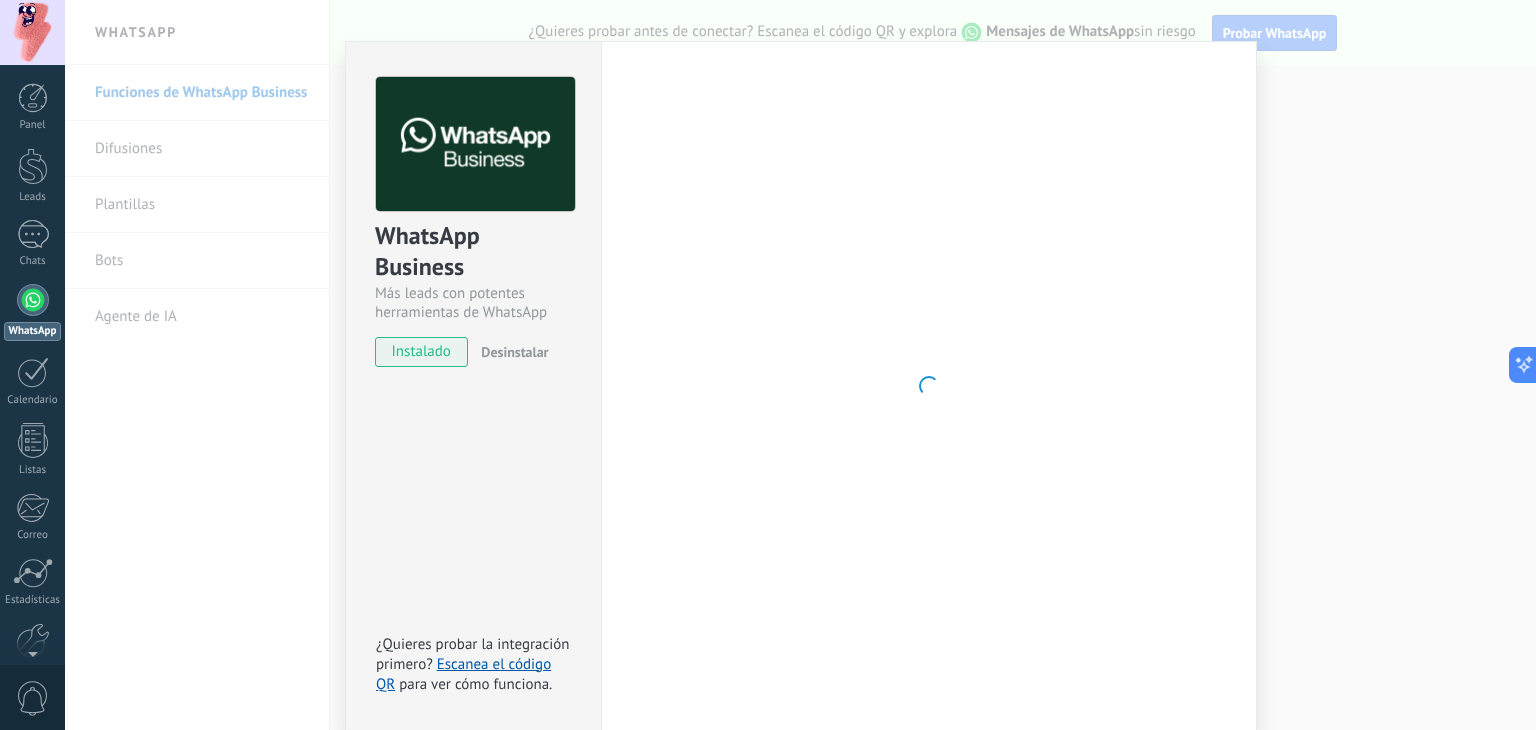 click on "instalado" at bounding box center [421, 352] 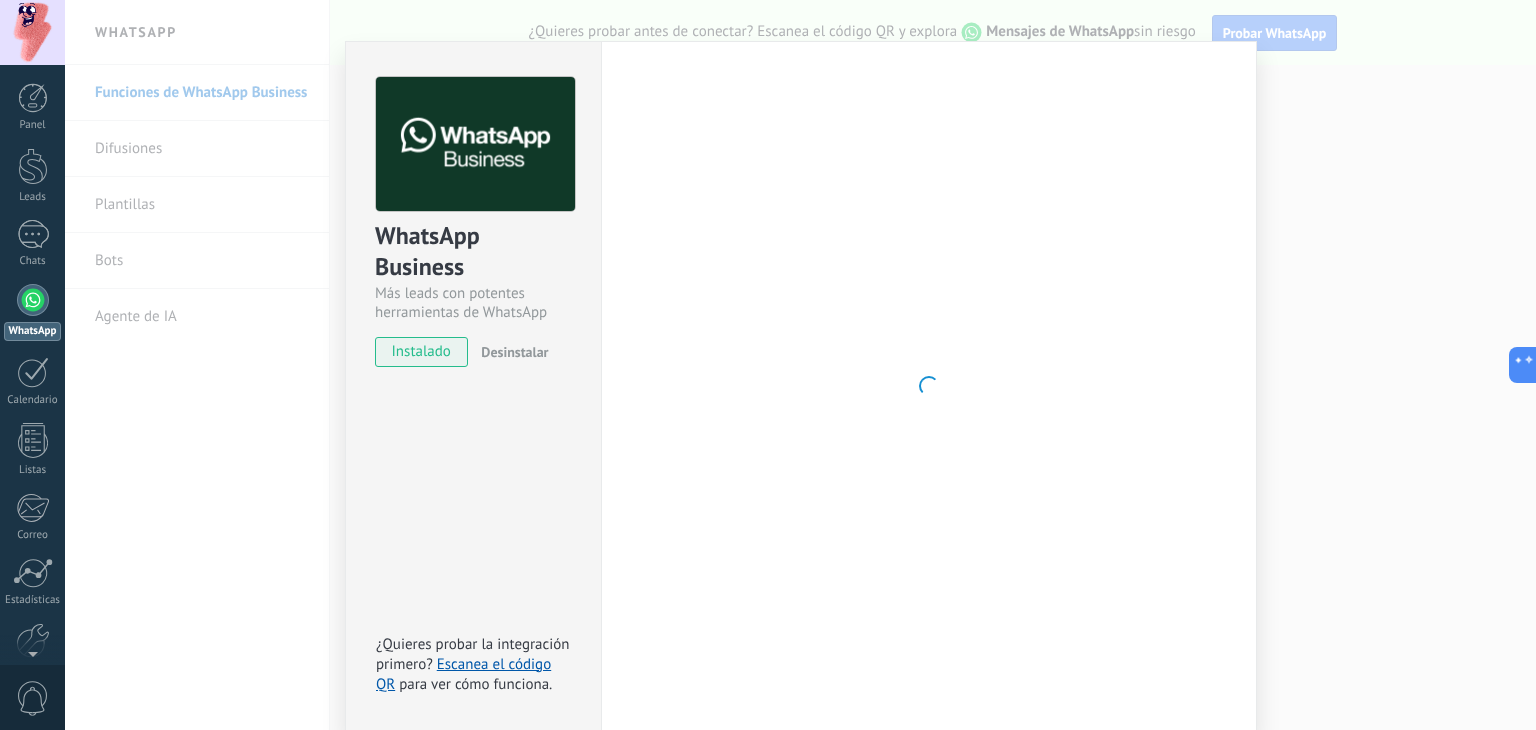 scroll, scrollTop: 0, scrollLeft: 0, axis: both 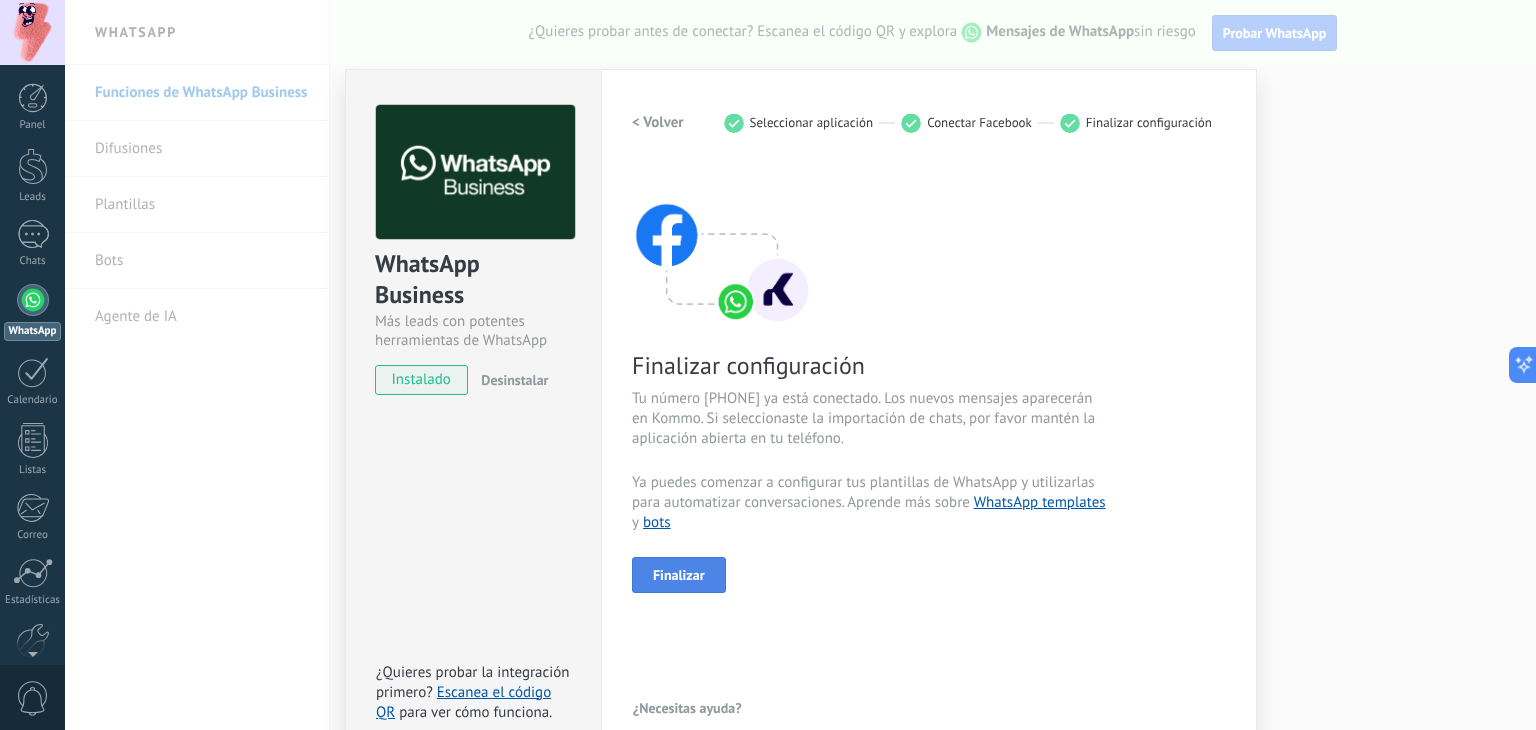 click on "Finalizar" at bounding box center [679, 575] 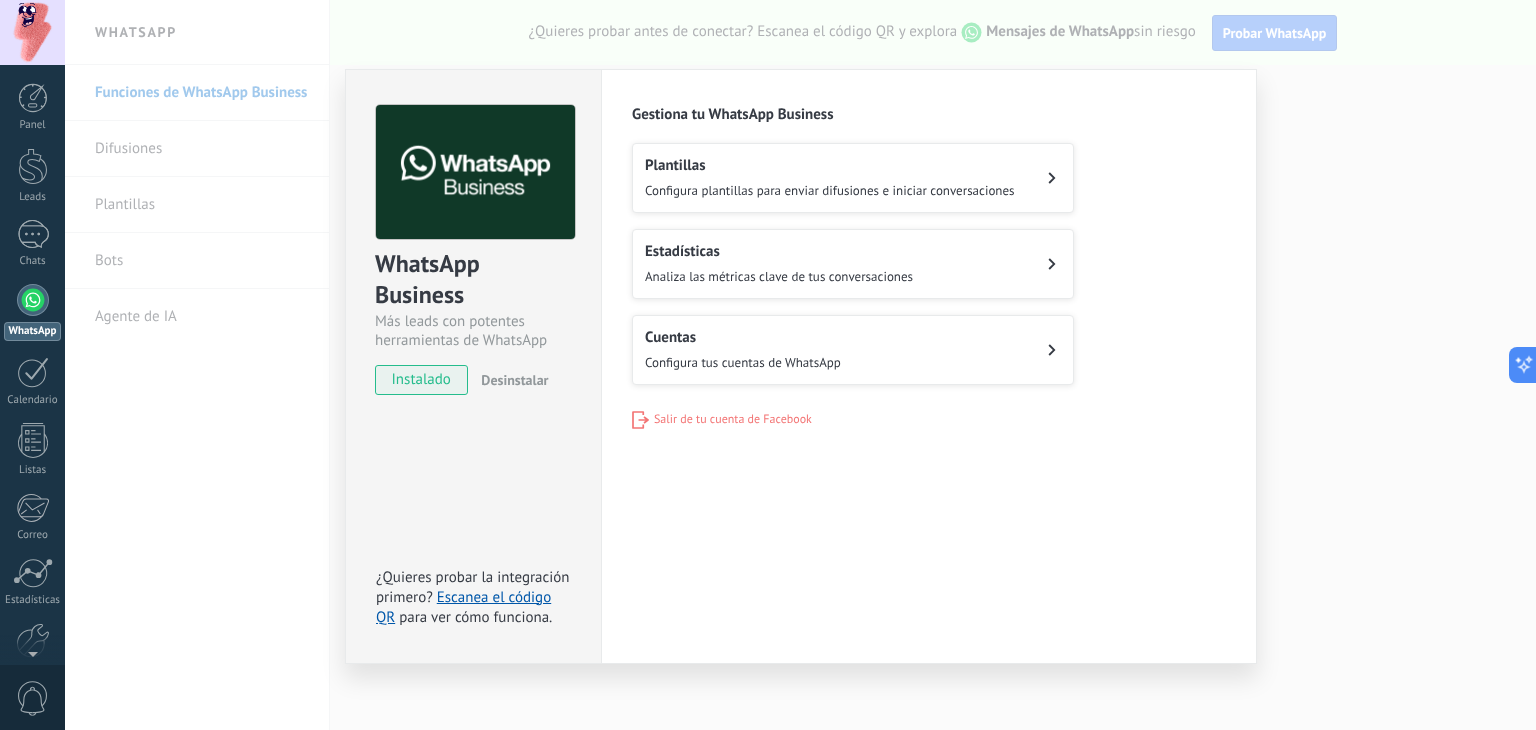 click on "Configura plantillas para enviar difusiones e iniciar conversaciones" at bounding box center (830, 190) 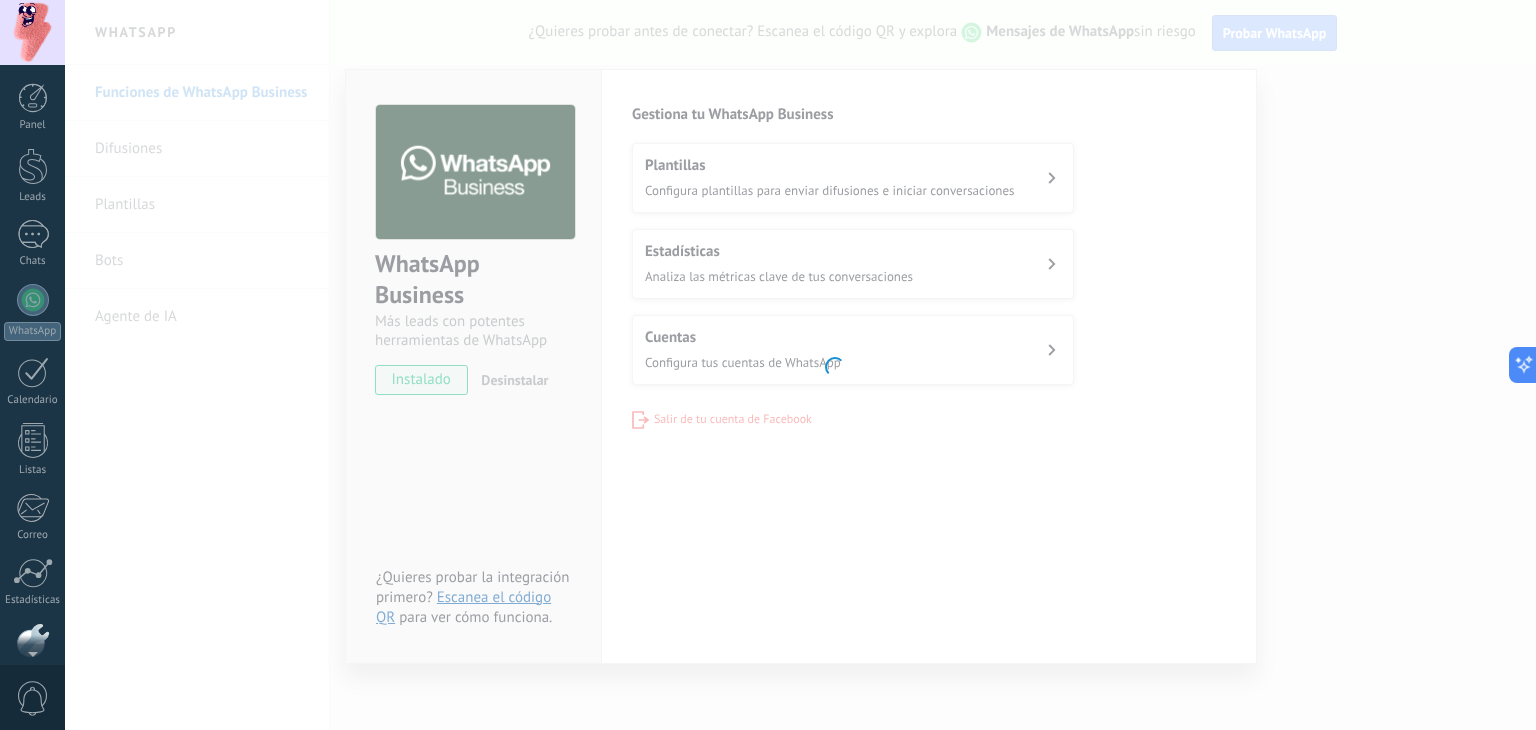 scroll, scrollTop: 101, scrollLeft: 0, axis: vertical 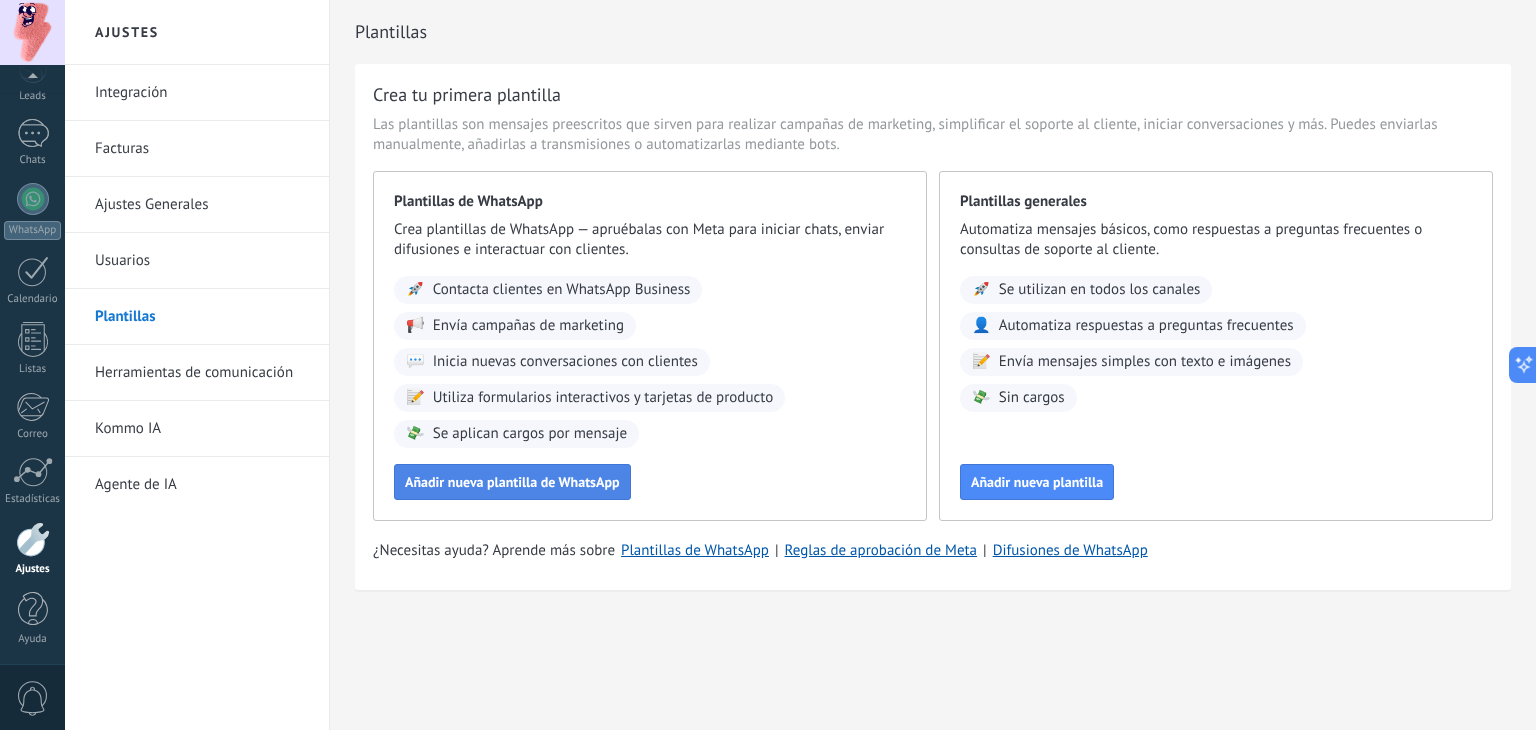 click on "Añadir nueva plantilla de WhatsApp" at bounding box center (512, 482) 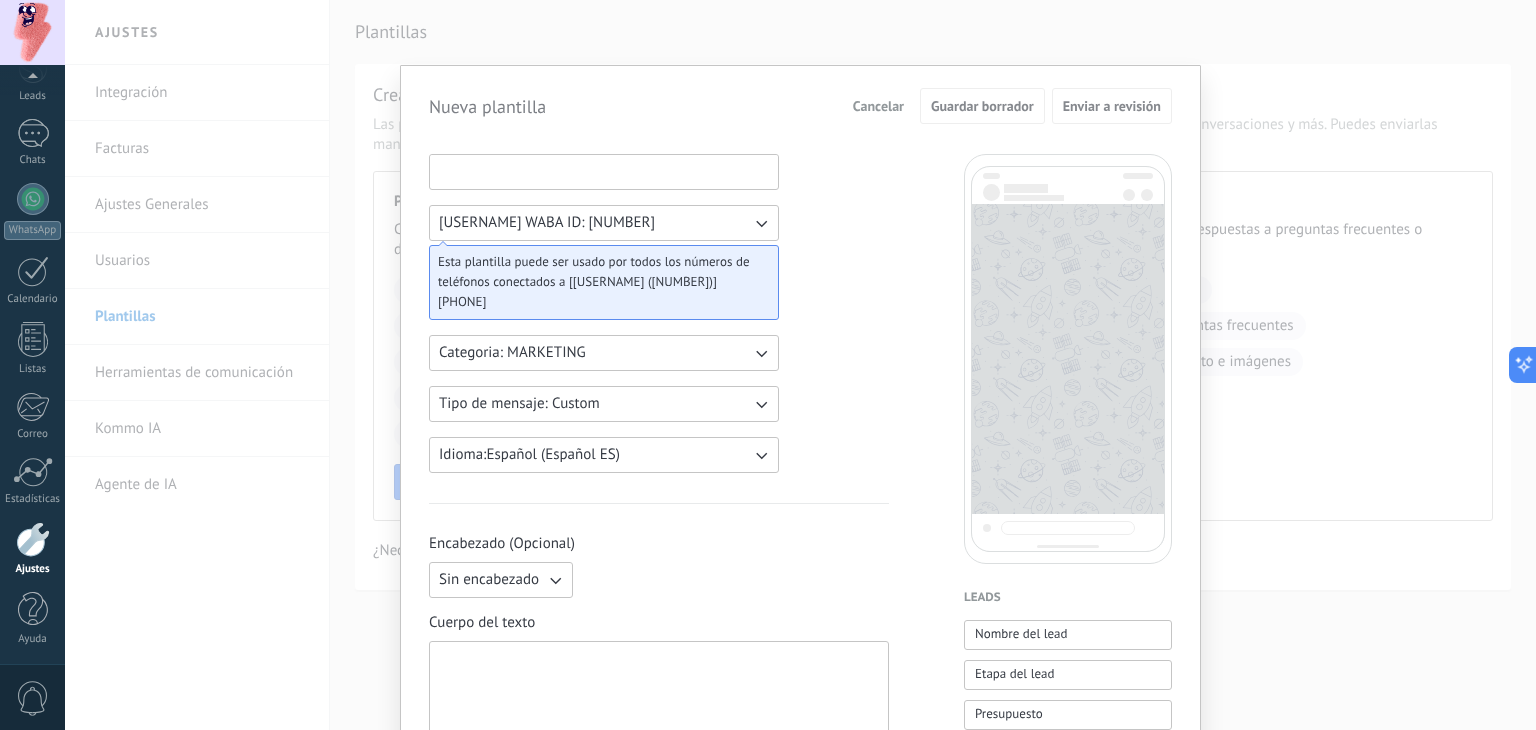 click at bounding box center [604, 171] 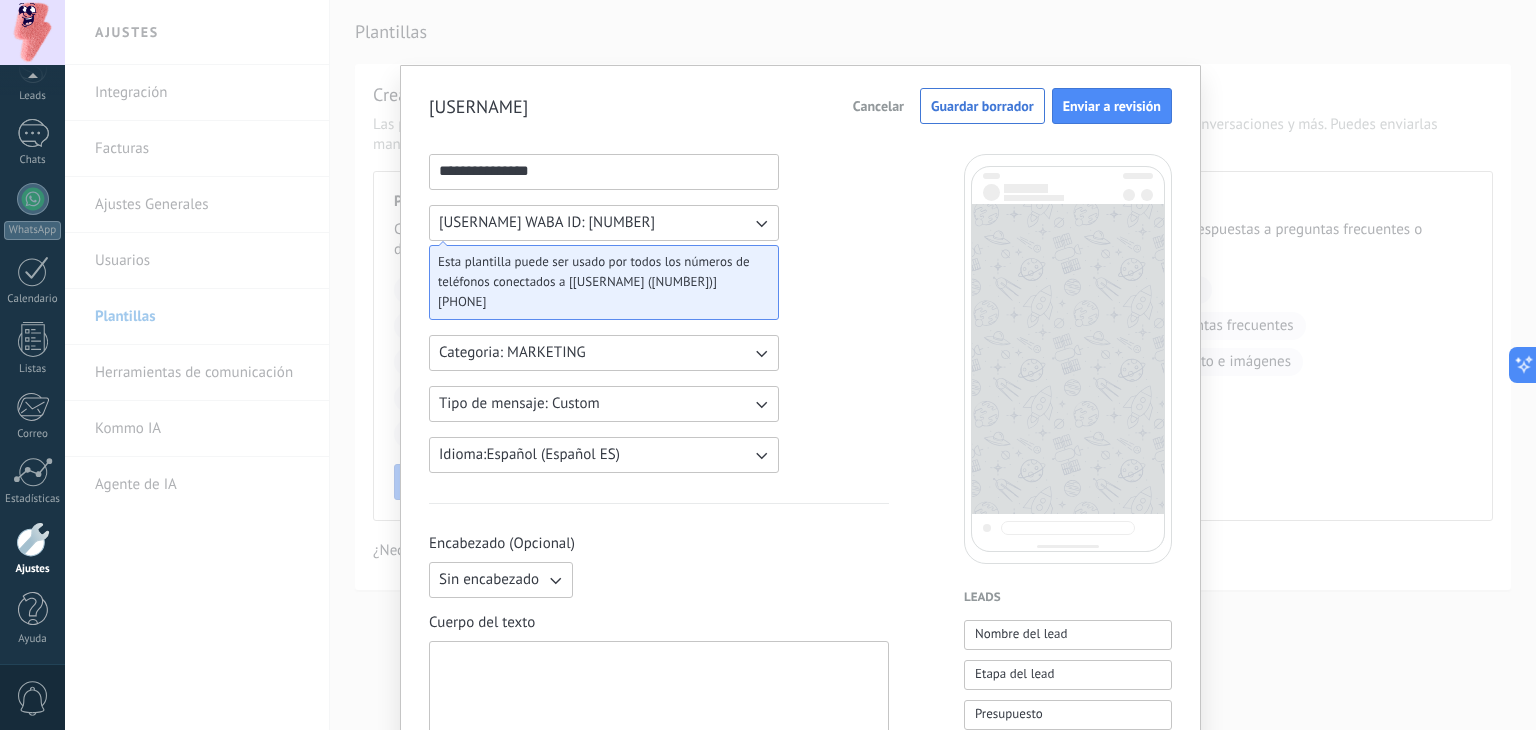 type on "**********" 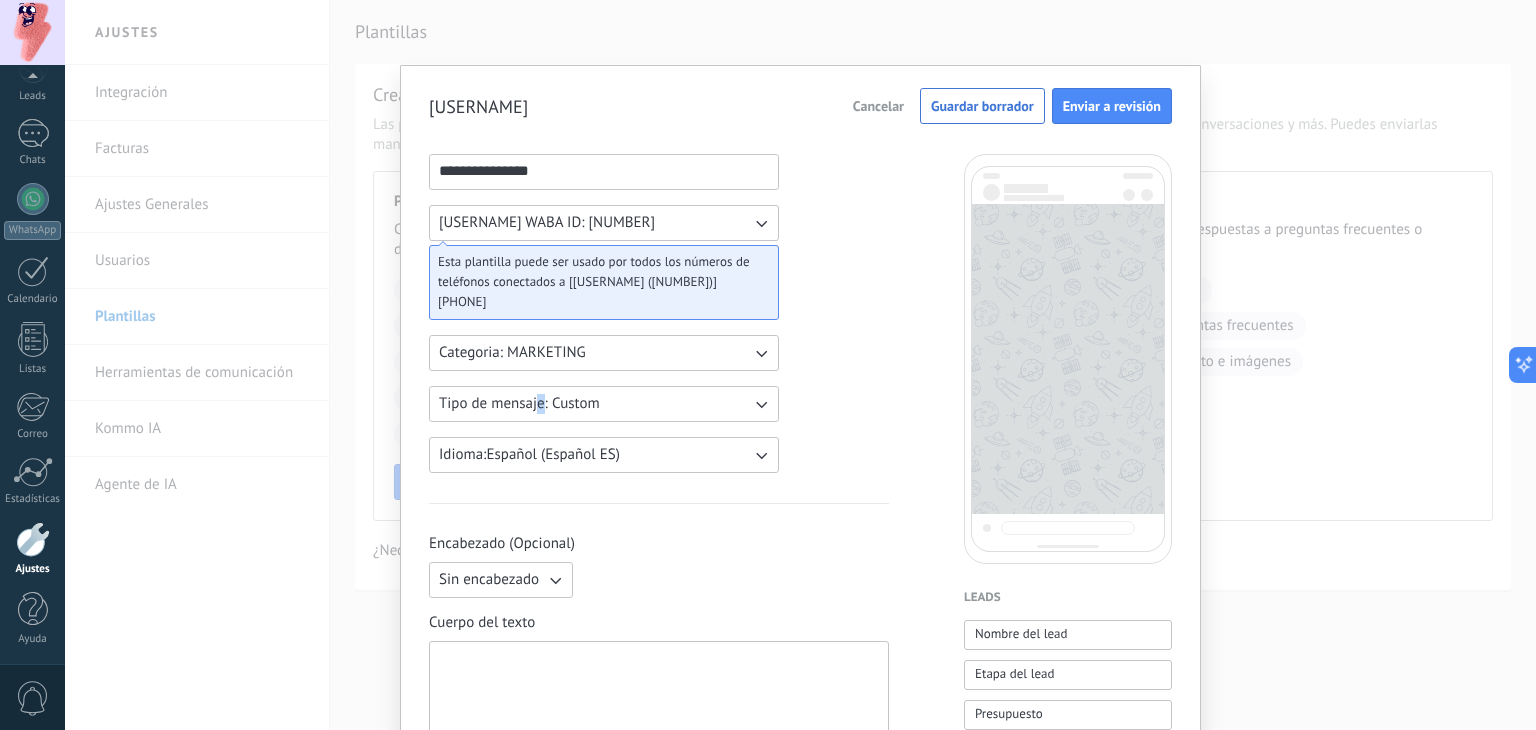 scroll, scrollTop: 0, scrollLeft: 0, axis: both 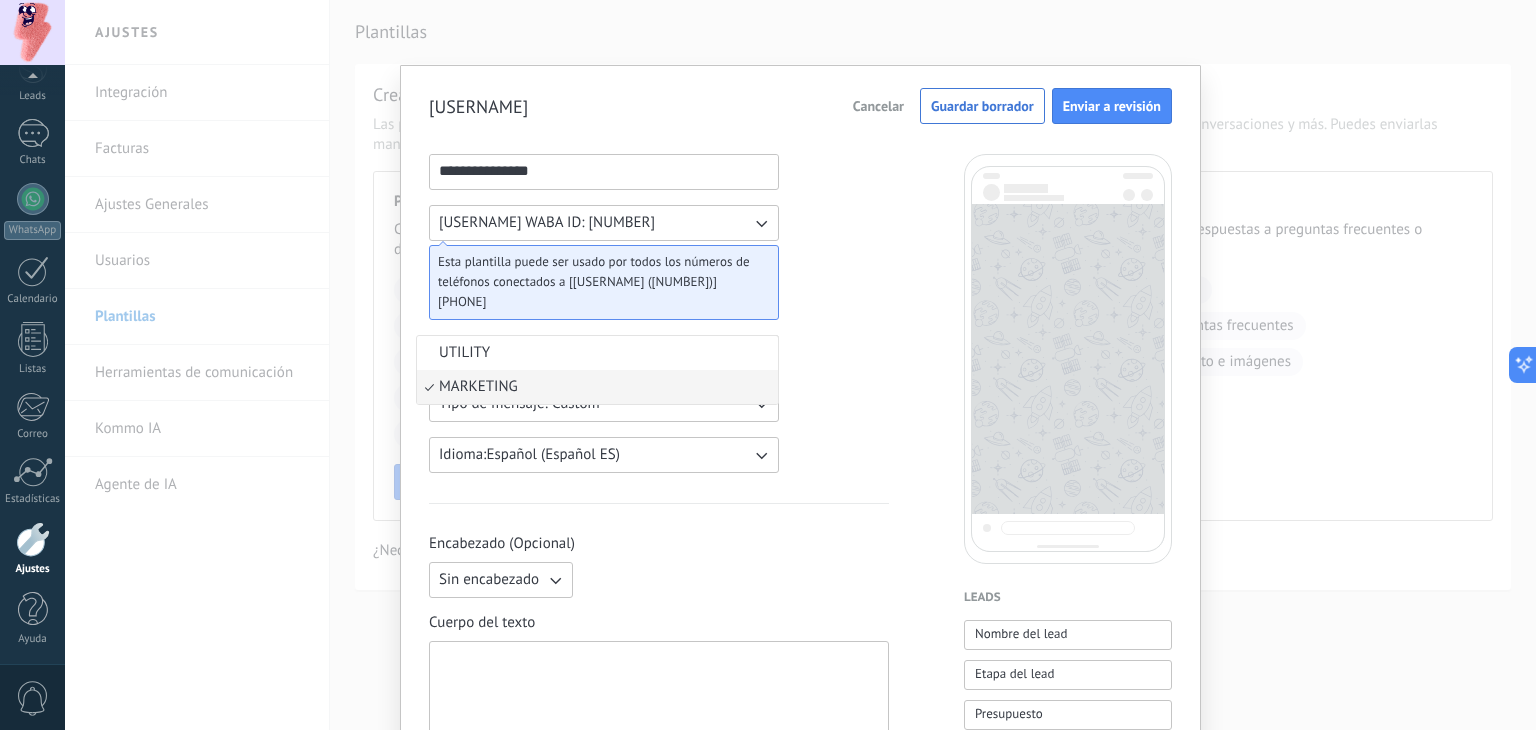click on "MARKETING" at bounding box center (597, 387) 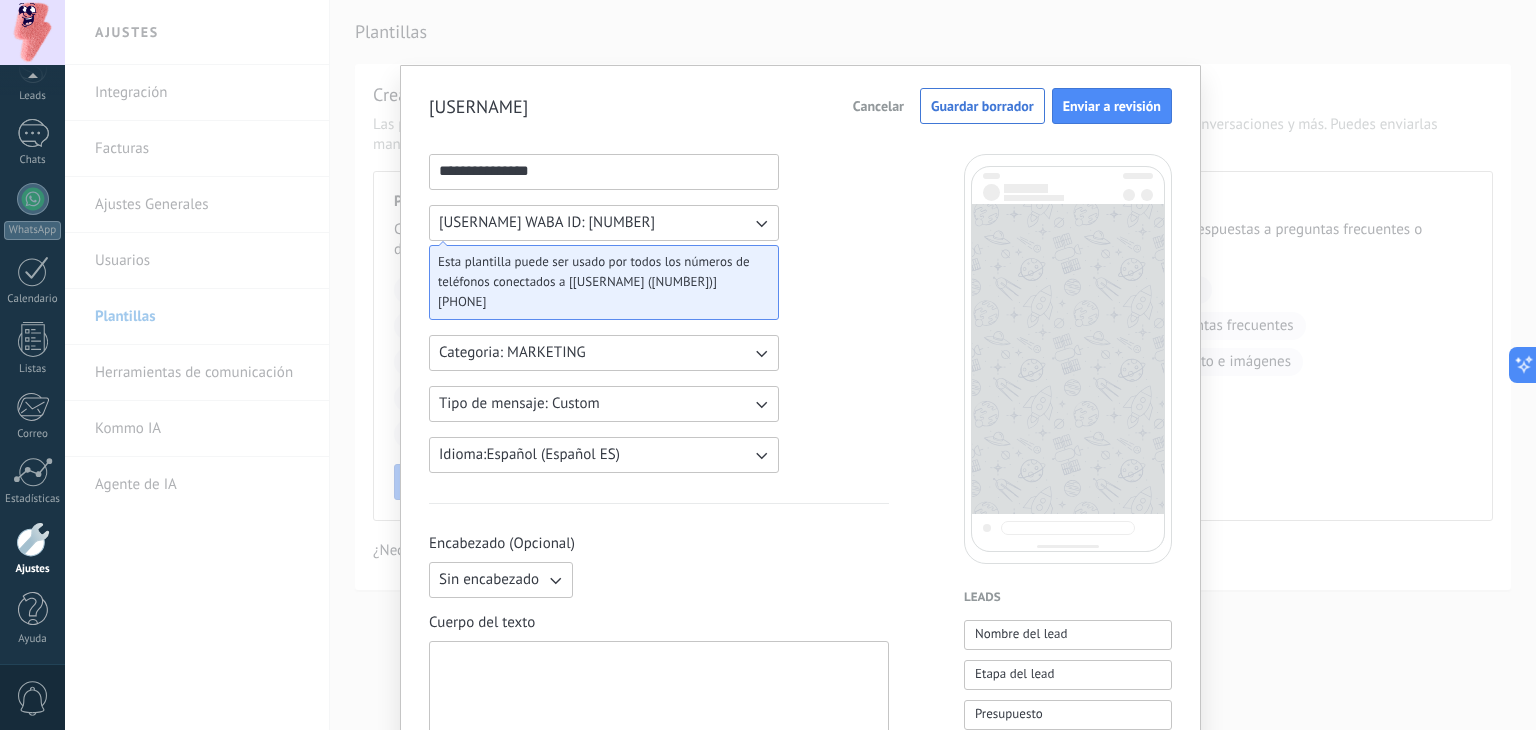 click on "Tipo de mensaje: Custom" at bounding box center (604, 404) 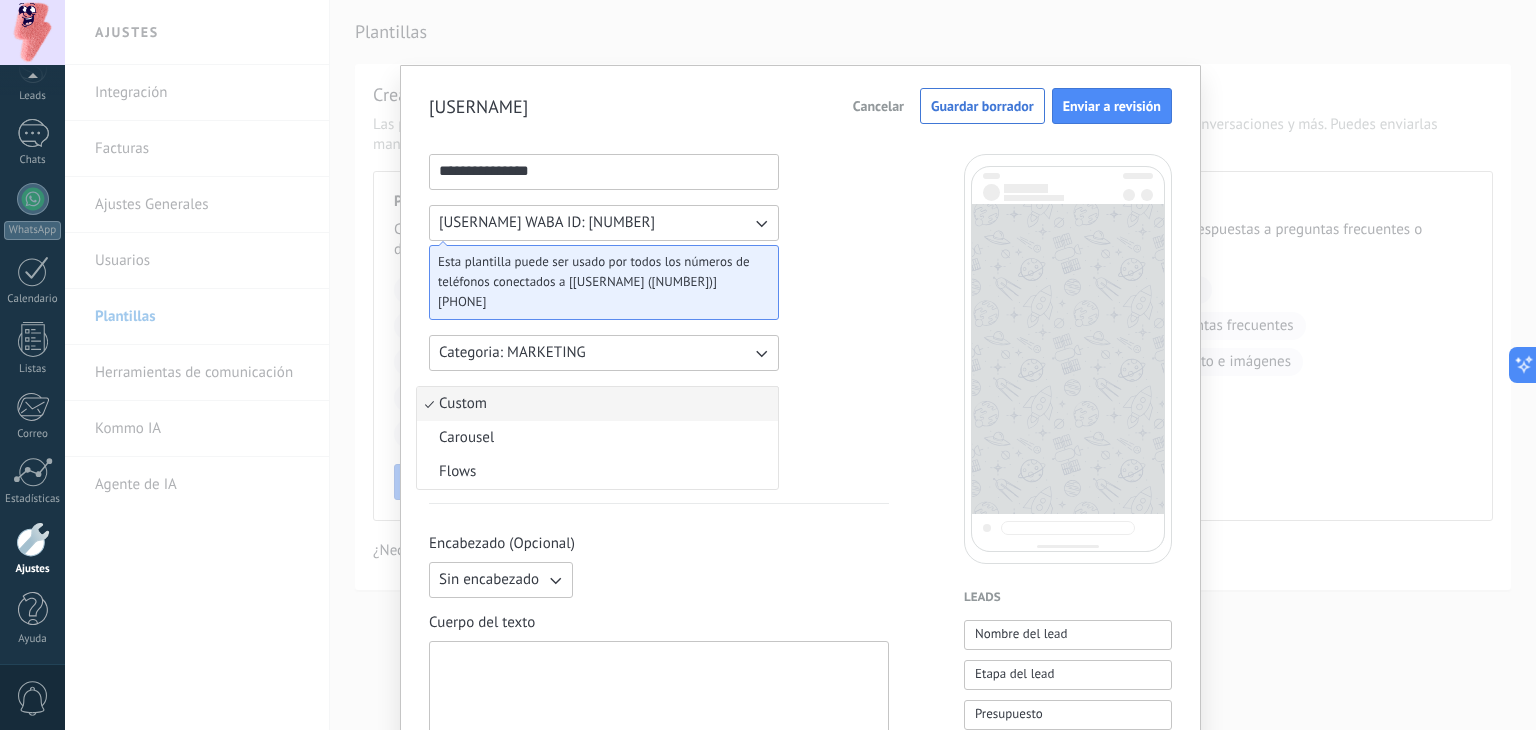 click on "Custom" at bounding box center (597, 404) 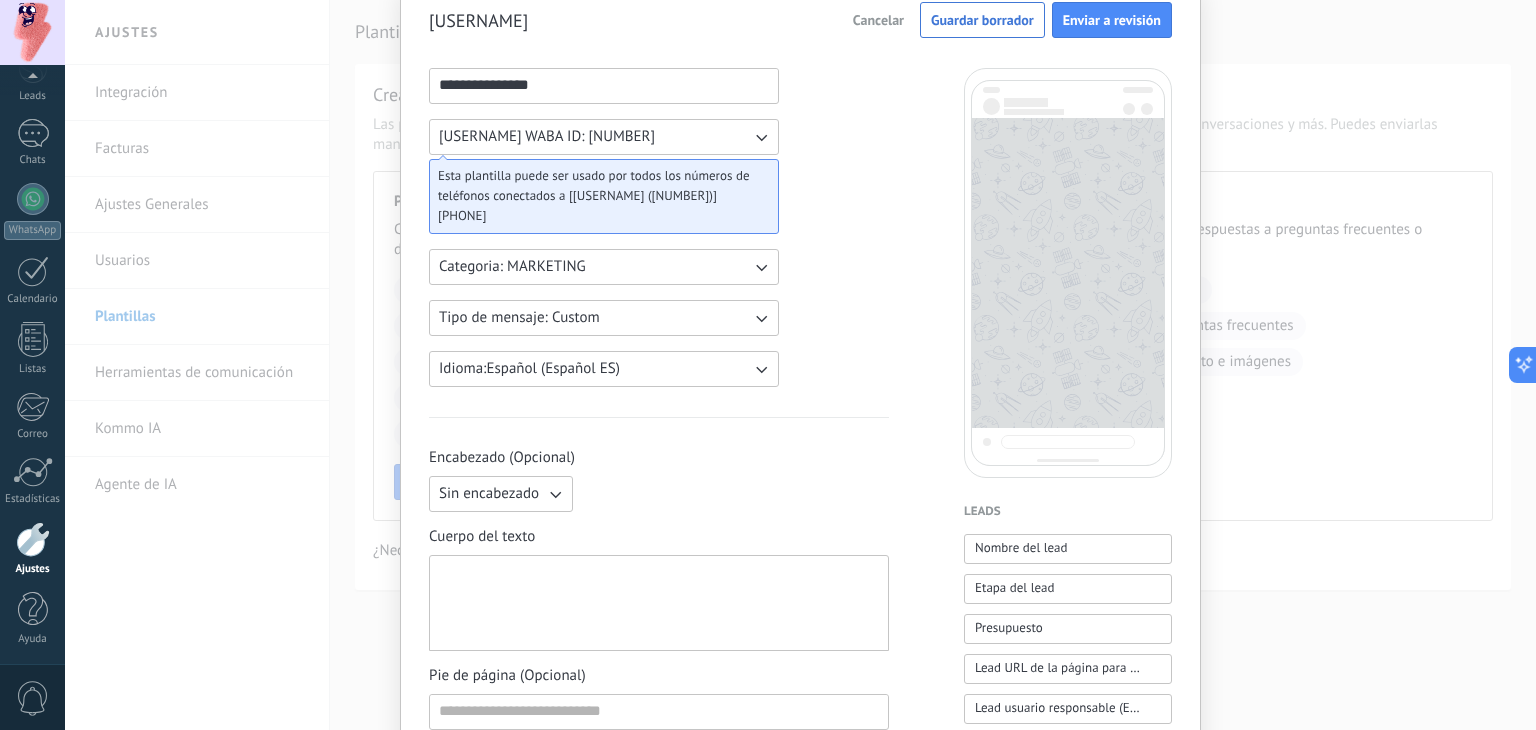 scroll, scrollTop: 0, scrollLeft: 0, axis: both 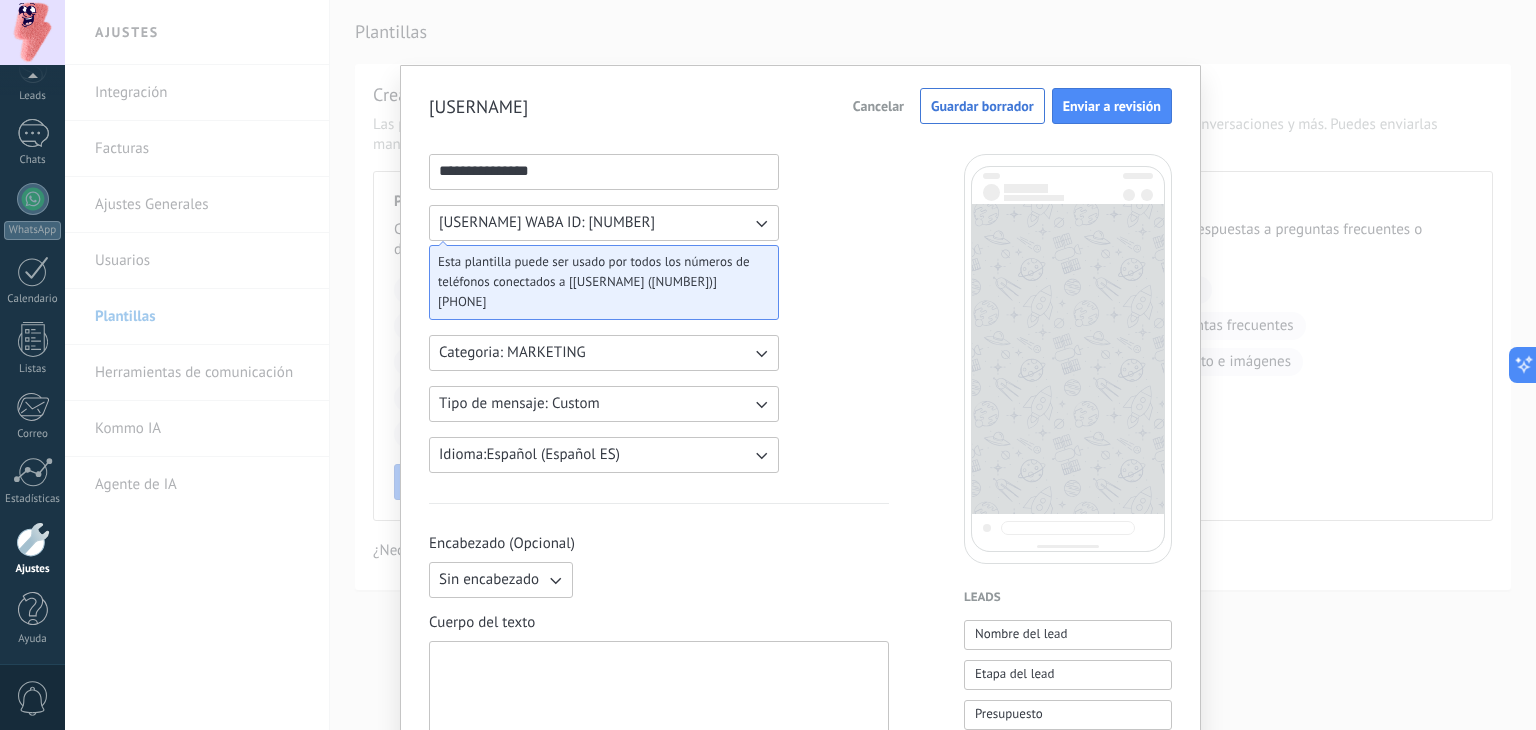 click on "Cancelar" at bounding box center [878, 106] 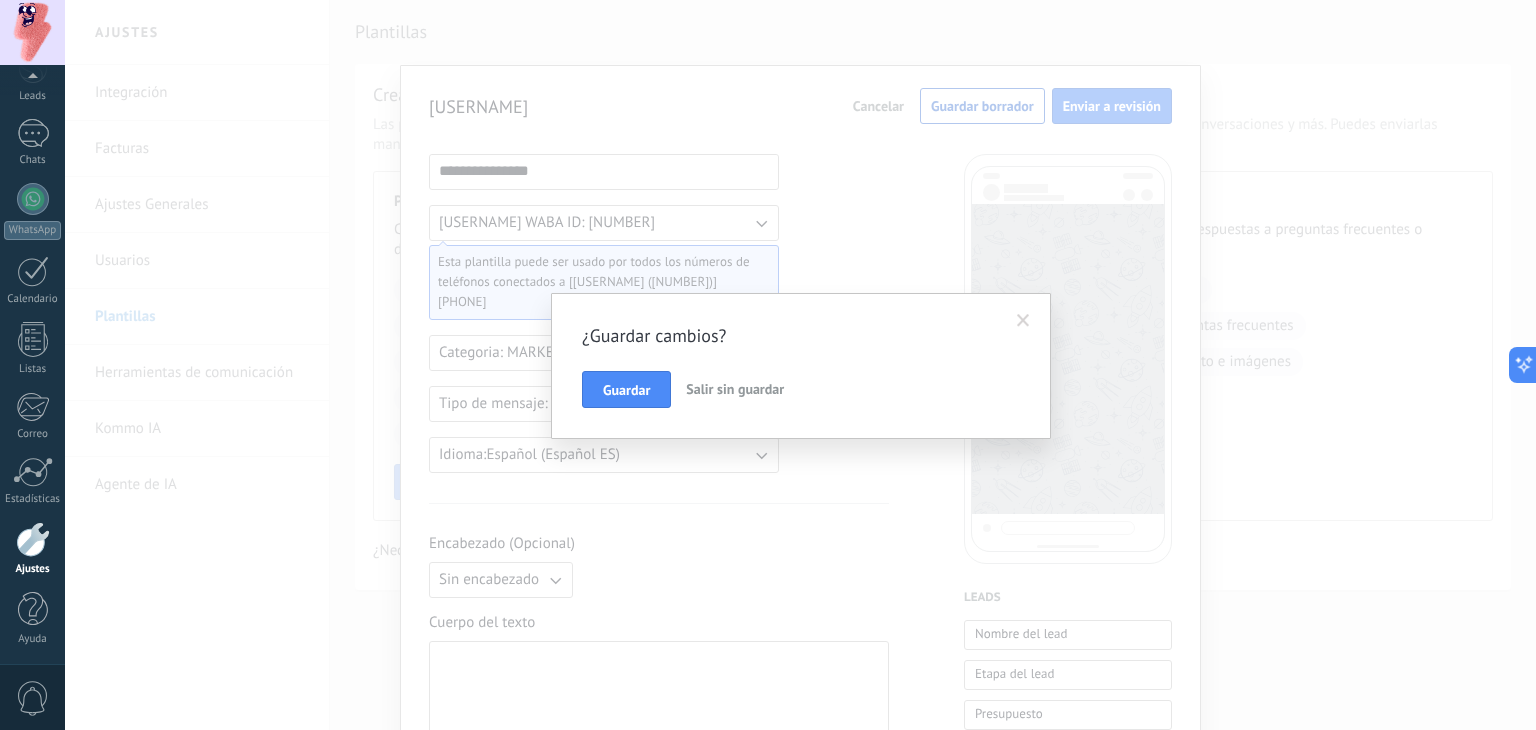 click on "Salir sin guardar" at bounding box center [735, 390] 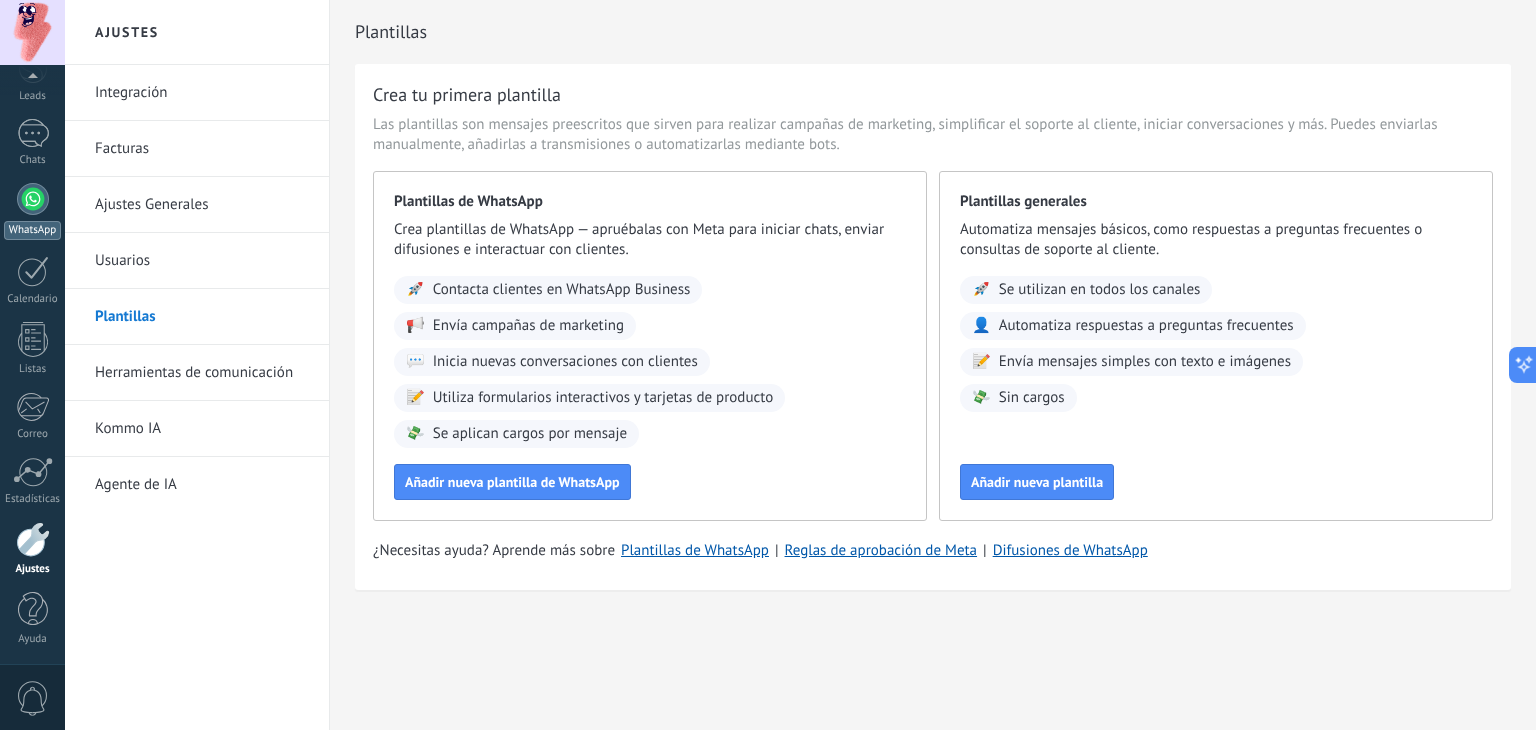 click at bounding box center (33, 199) 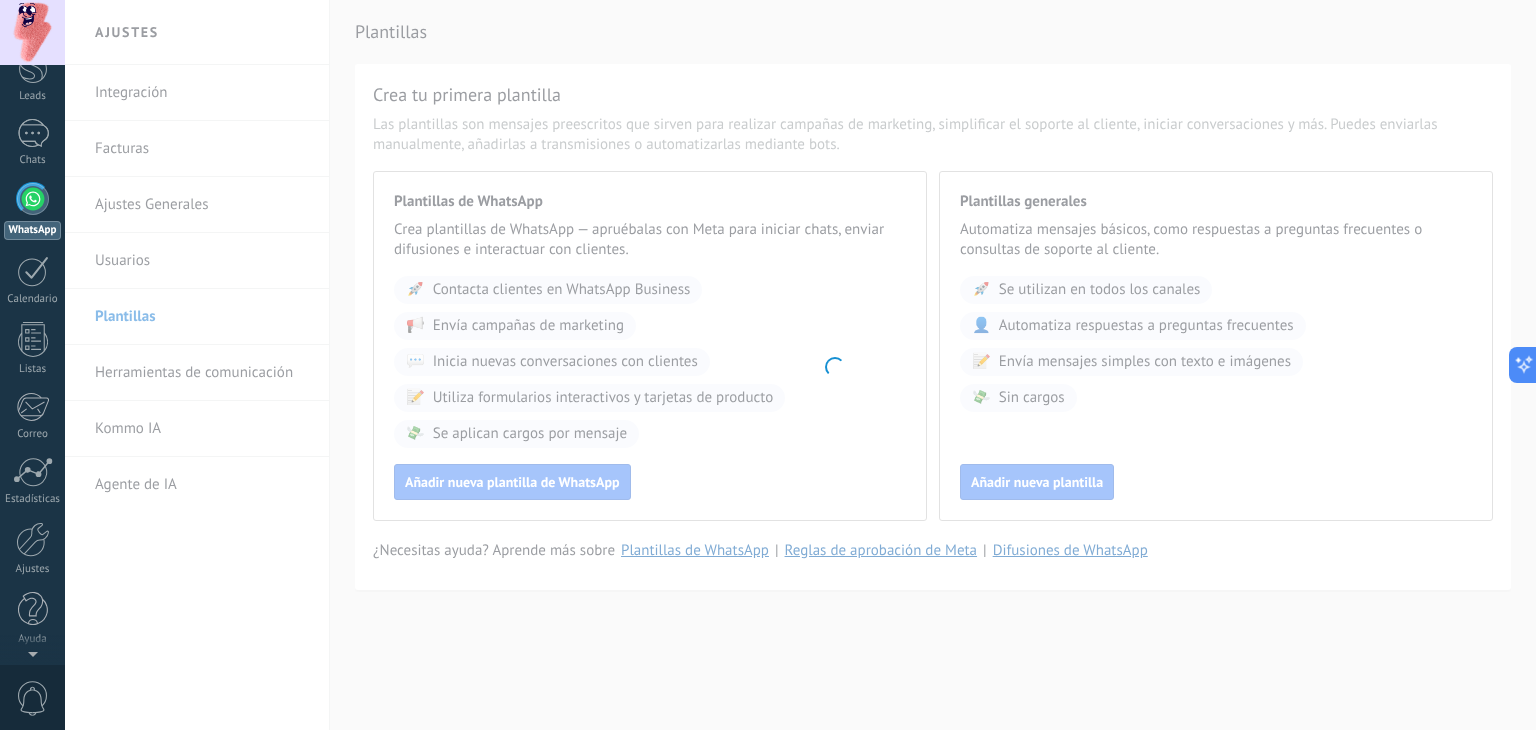 scroll, scrollTop: 0, scrollLeft: 0, axis: both 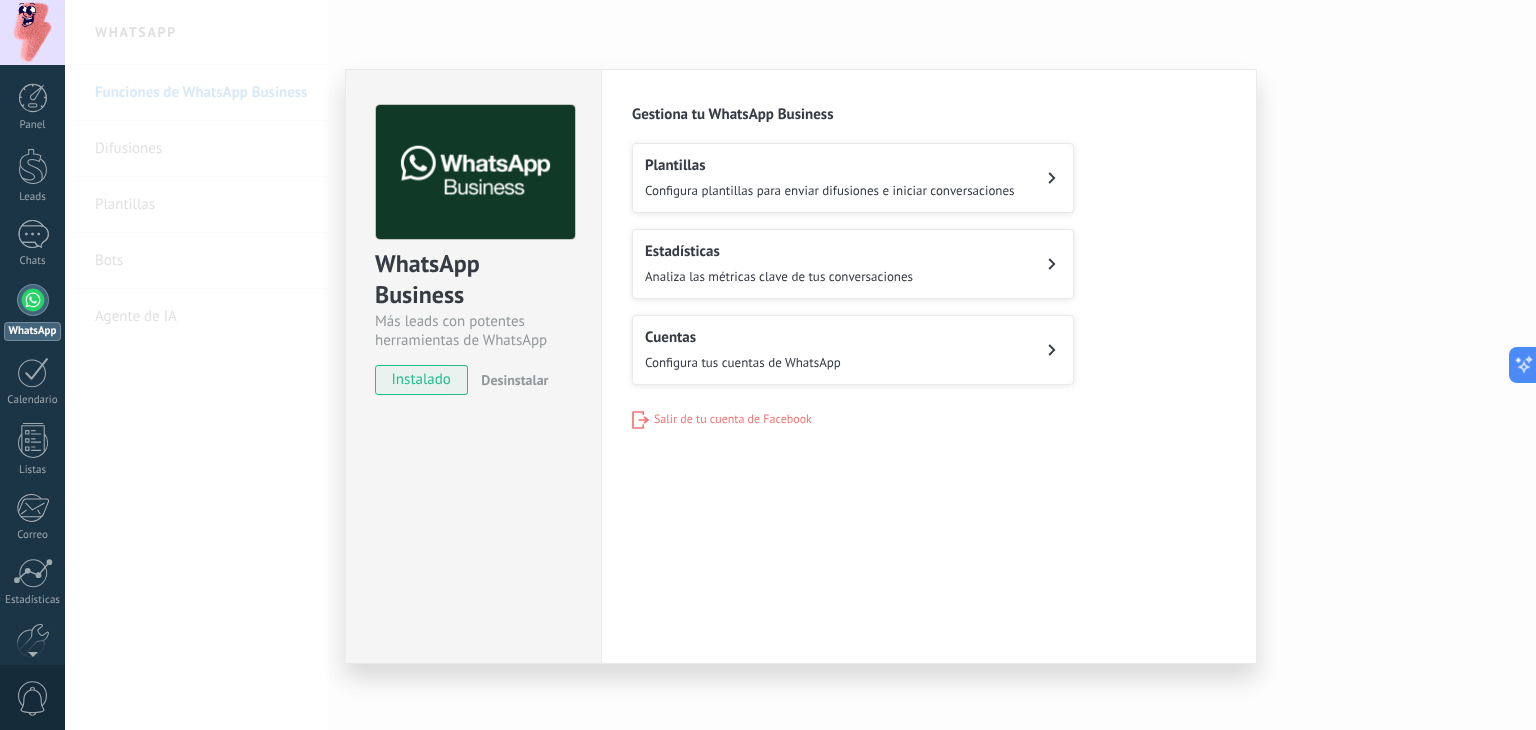 click on "Cuentas Configura tus cuentas de WhatsApp" at bounding box center [853, 350] 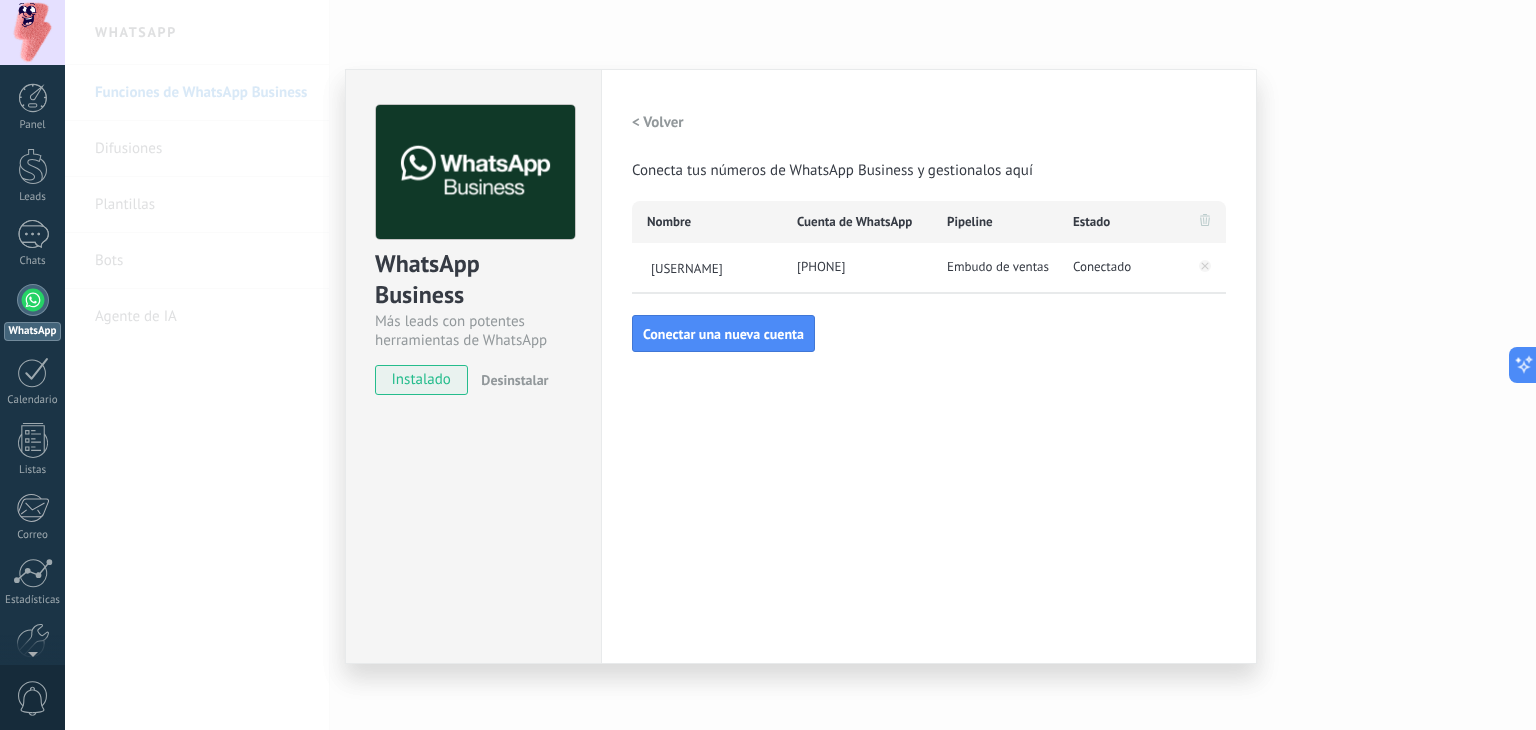 click on "< Volver" at bounding box center (658, 122) 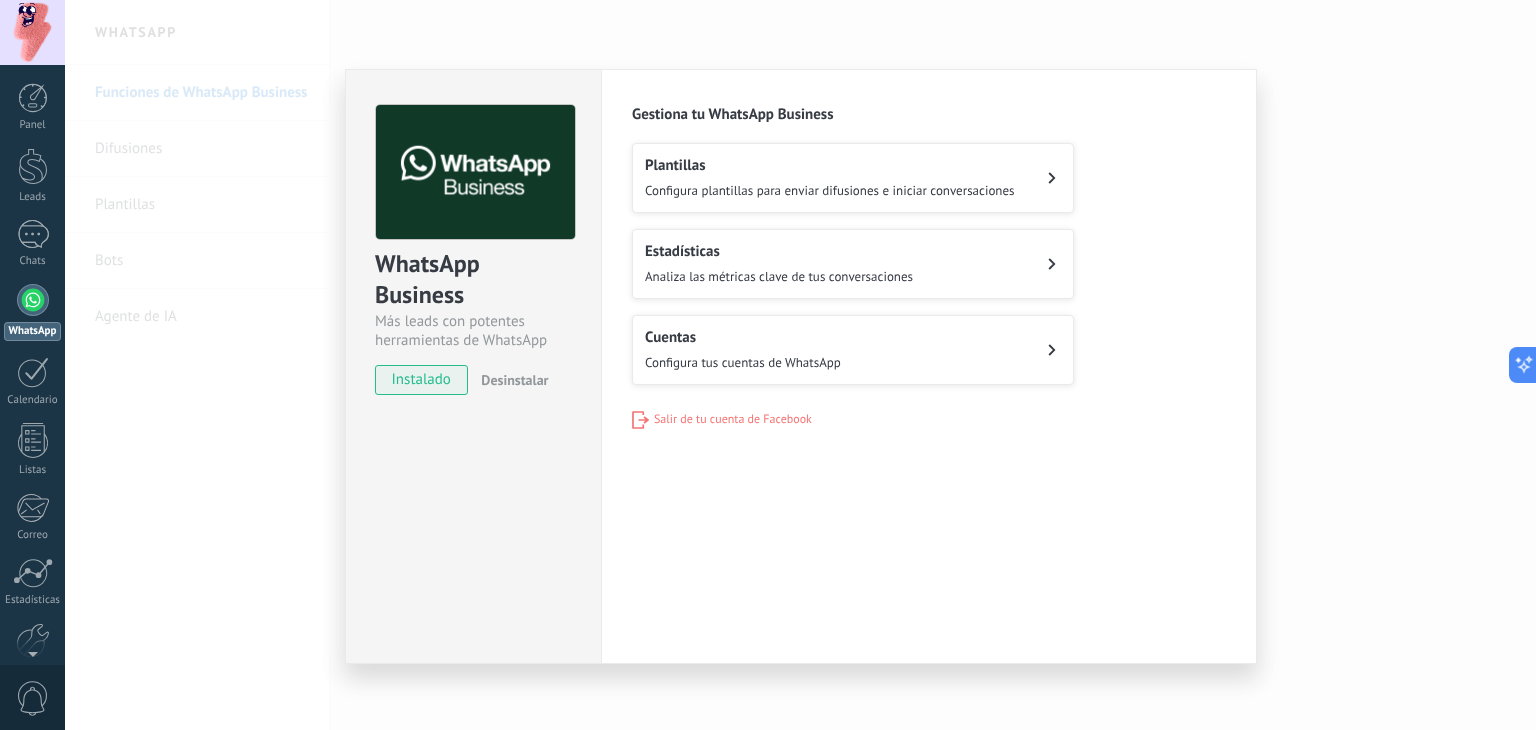 click on "Estadísticas" at bounding box center [779, 251] 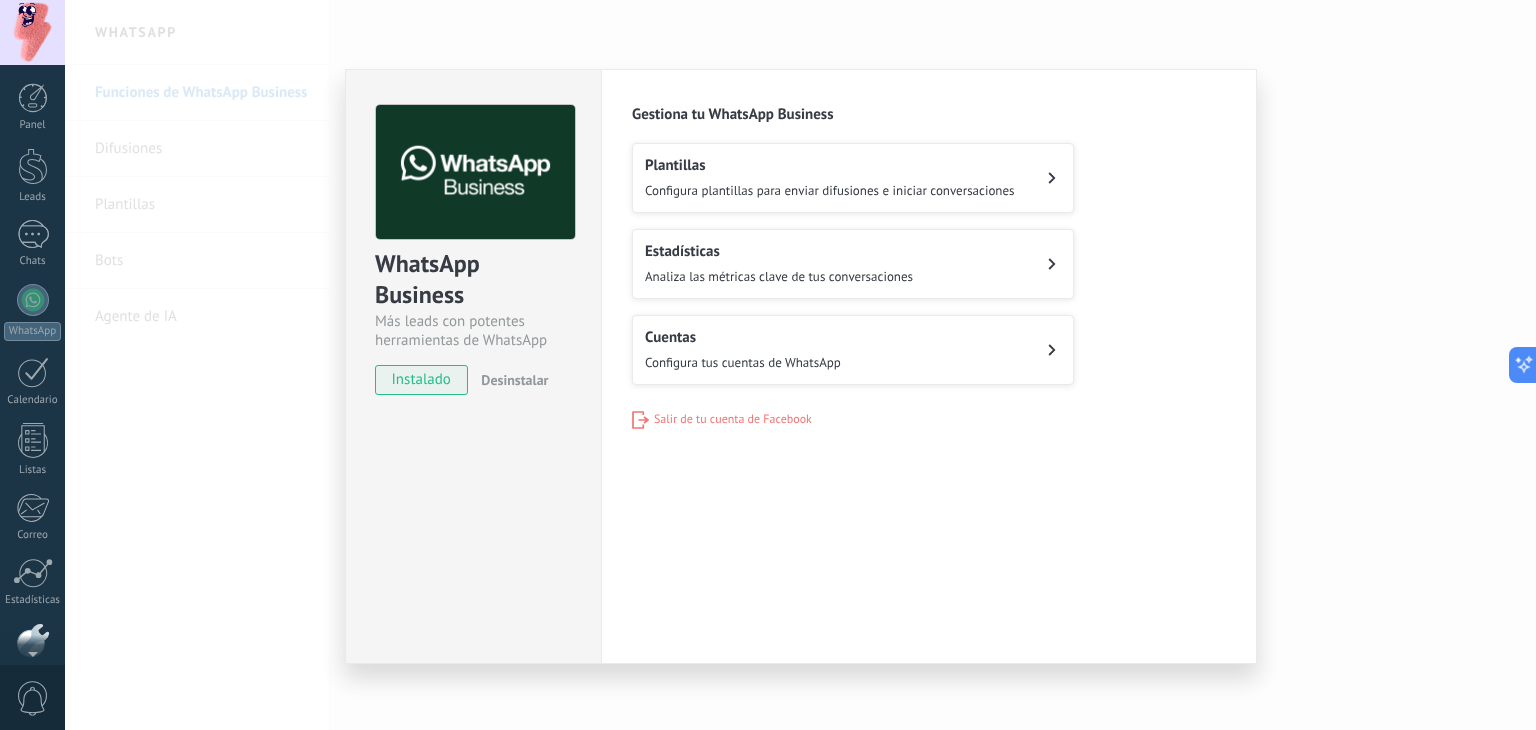 scroll, scrollTop: 0, scrollLeft: 0, axis: both 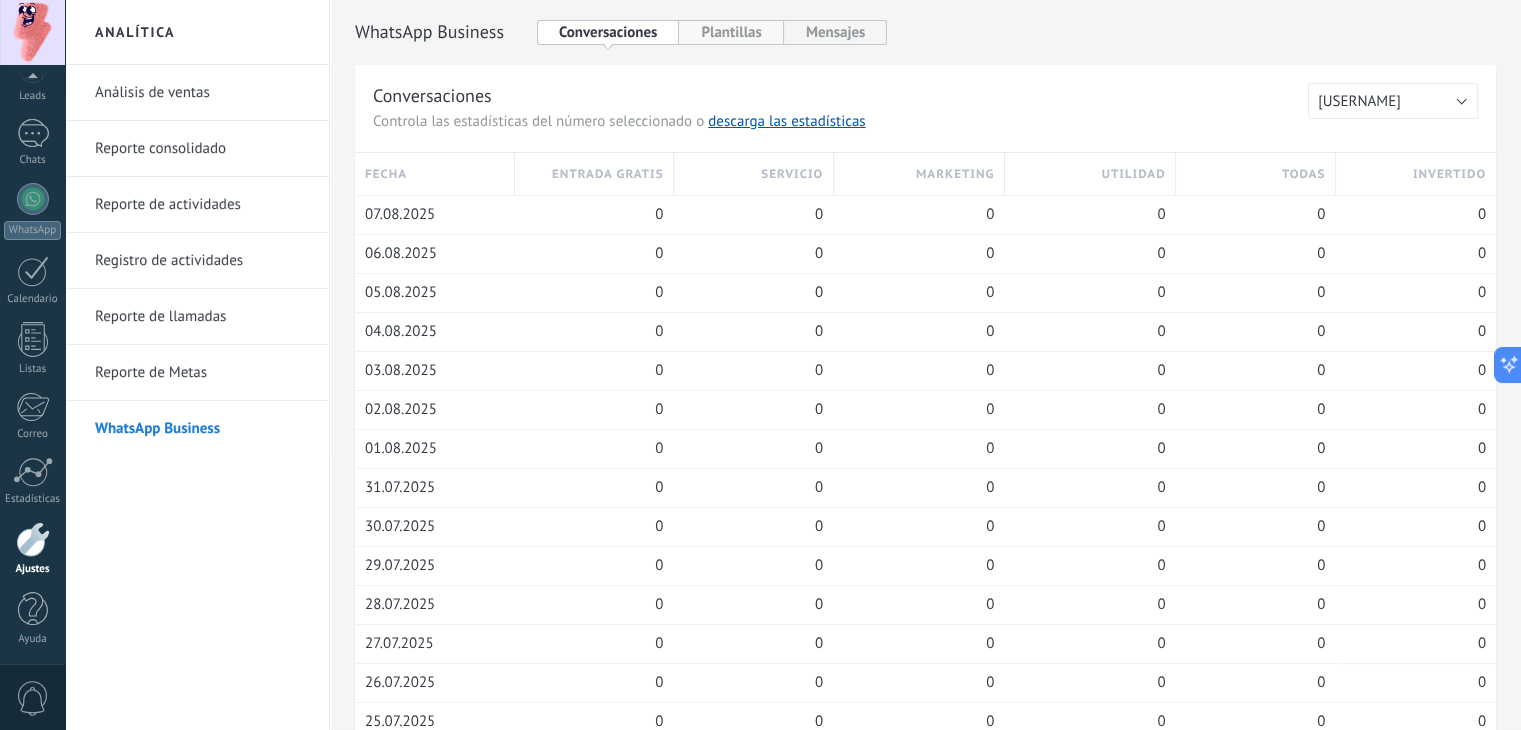 click on "Plantillas" at bounding box center (731, 32) 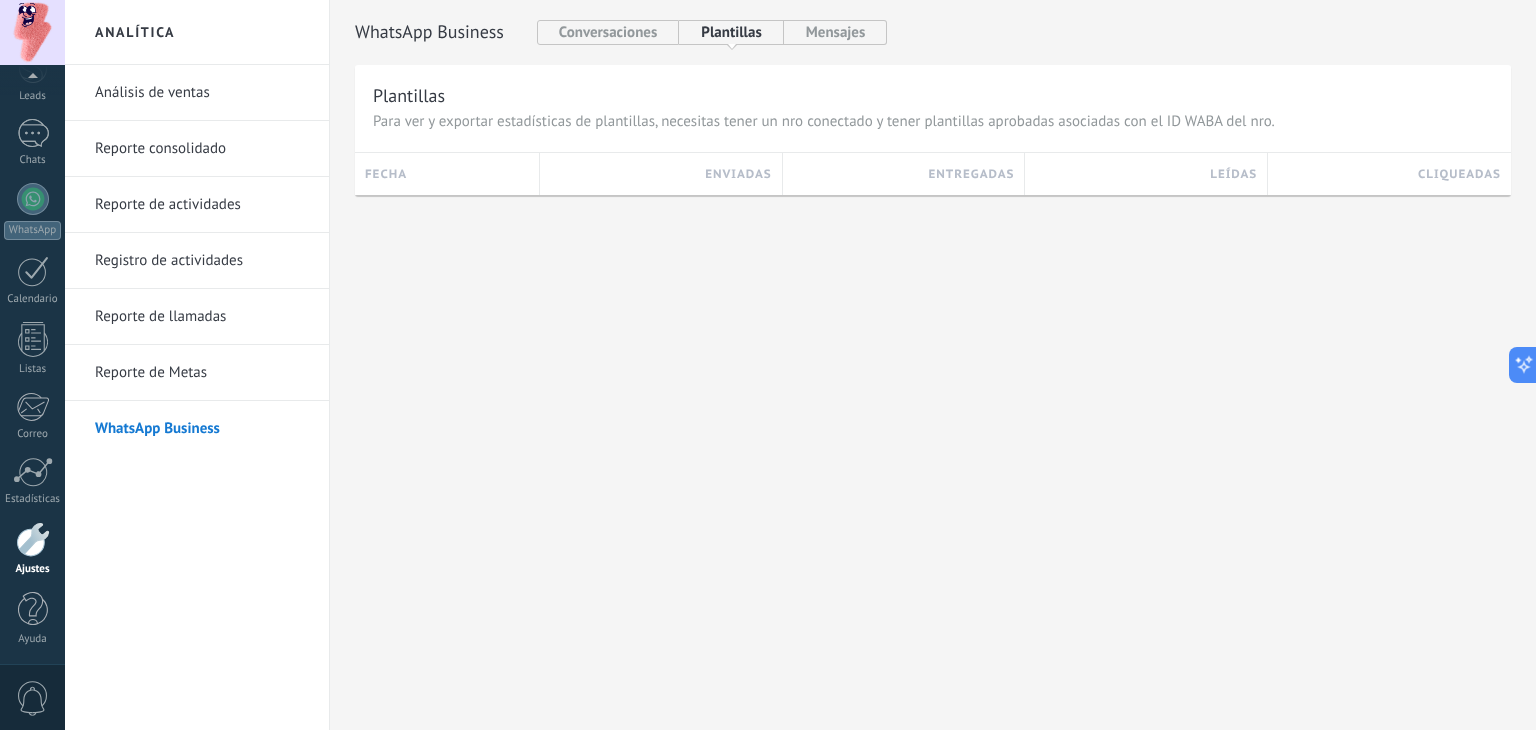 scroll, scrollTop: 0, scrollLeft: 0, axis: both 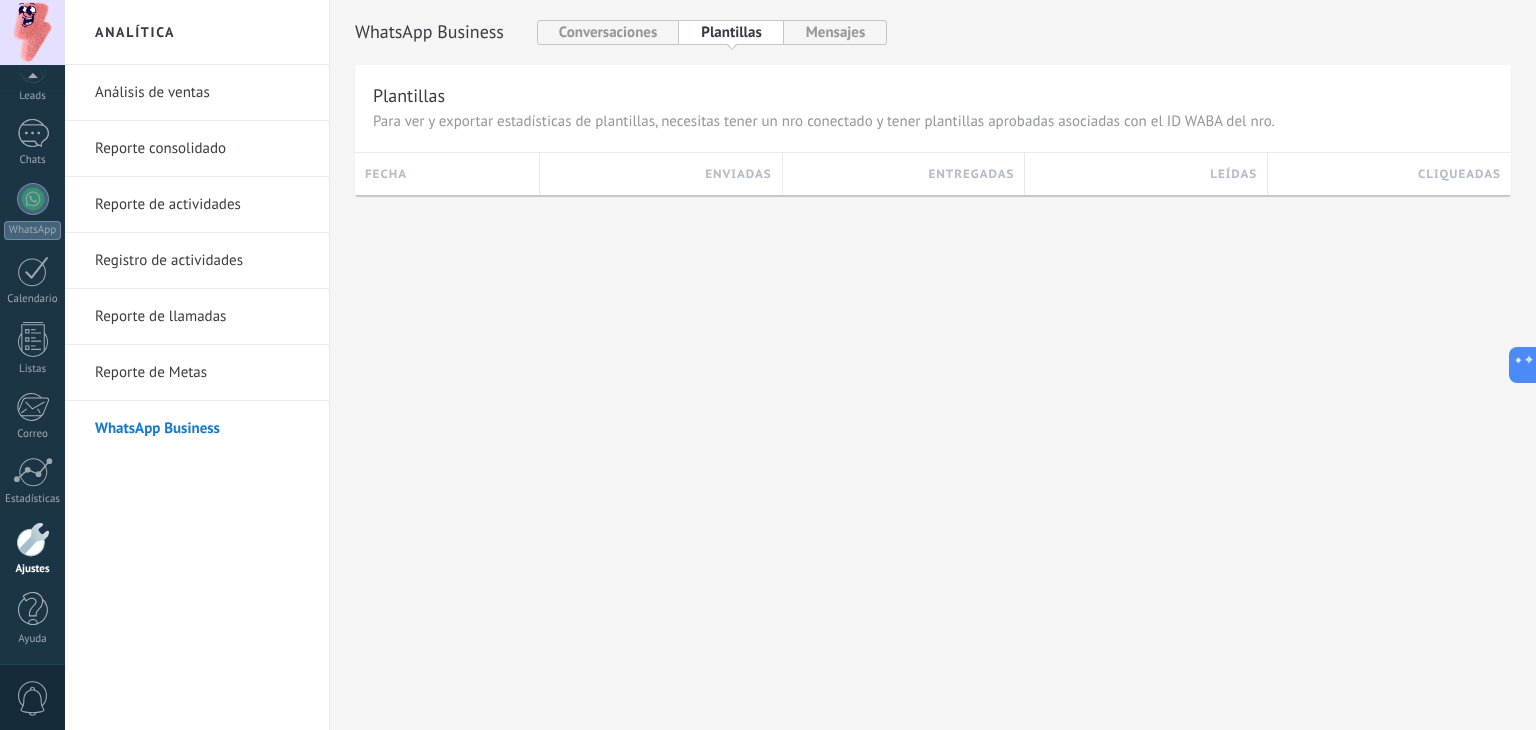 click at bounding box center [33, 539] 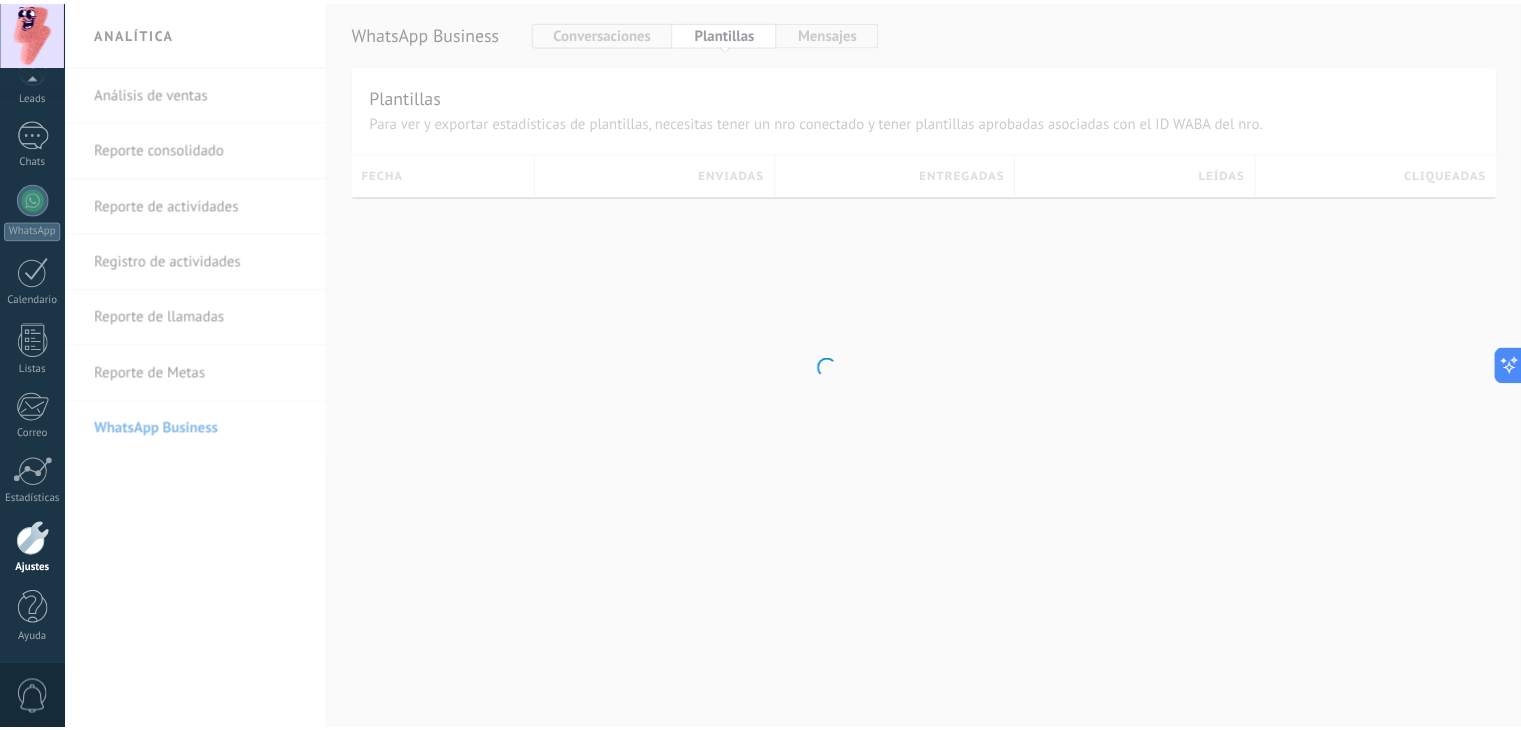 scroll, scrollTop: 0, scrollLeft: 0, axis: both 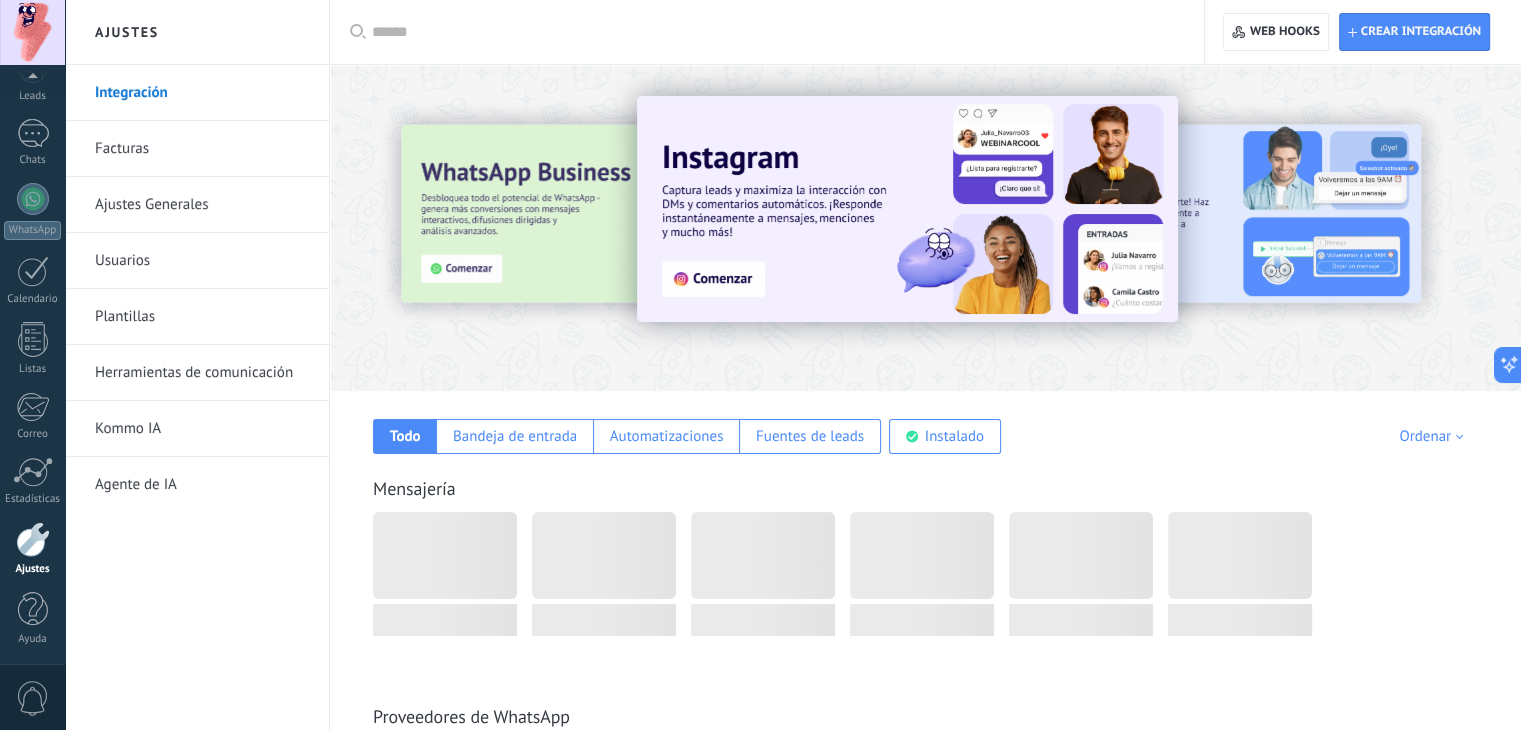 click at bounding box center (436, 227) 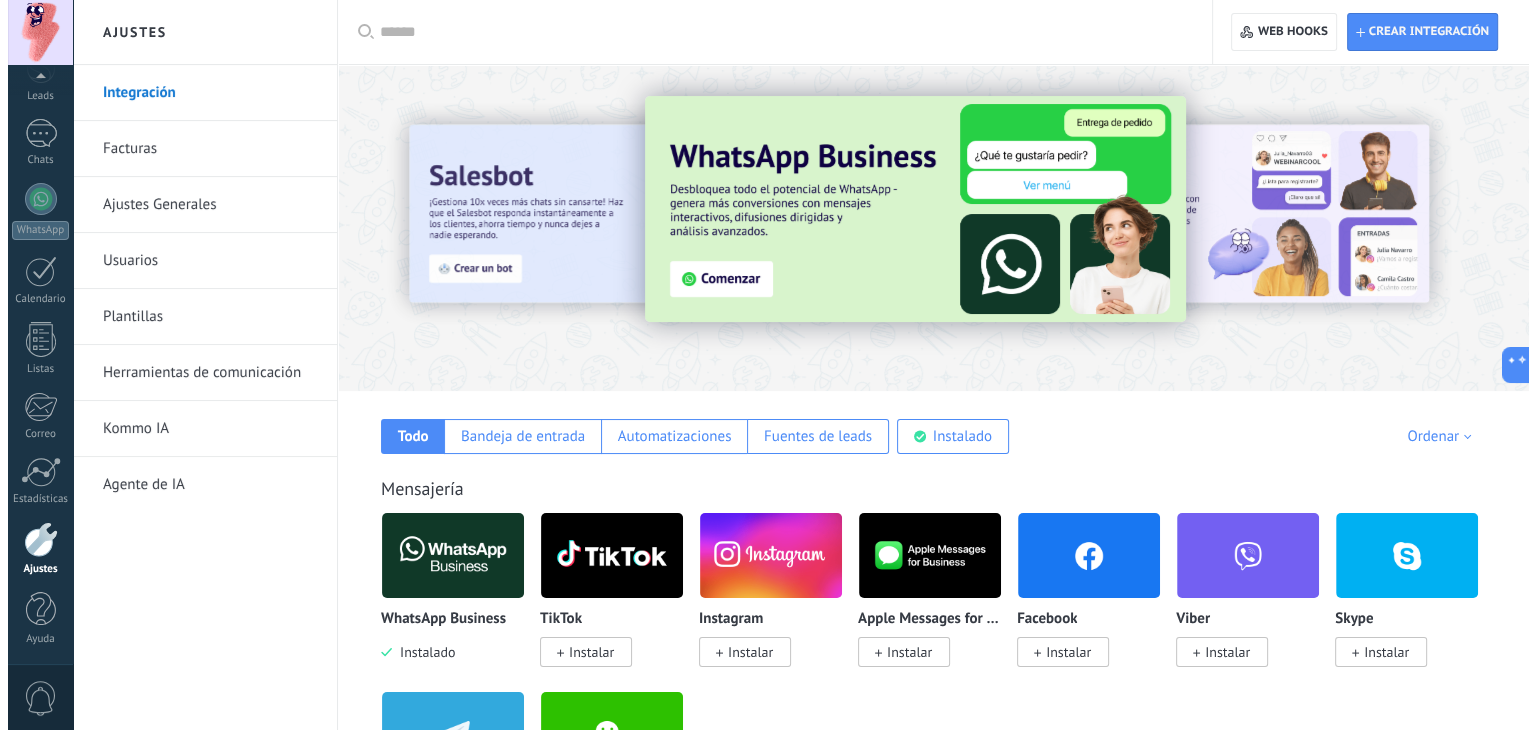scroll, scrollTop: 0, scrollLeft: 0, axis: both 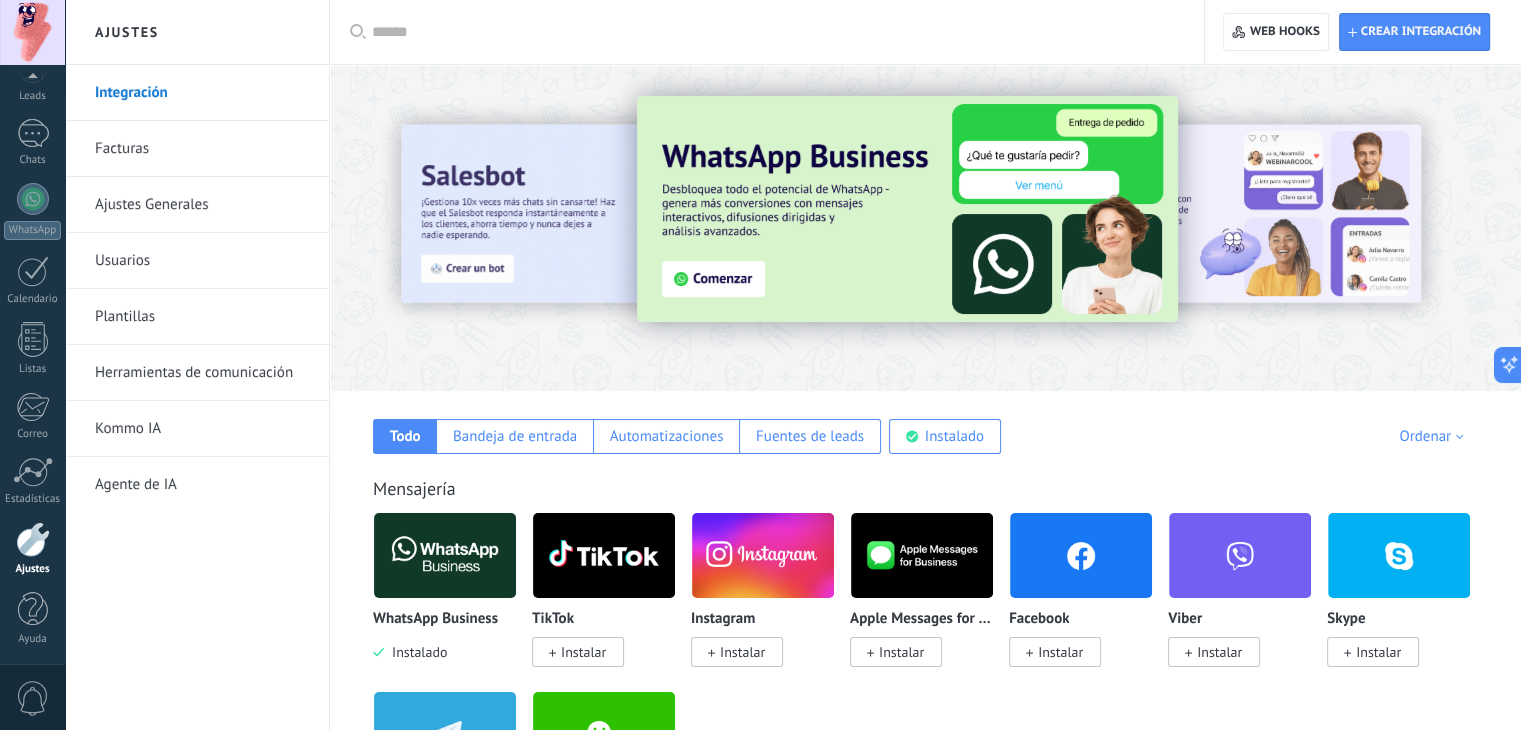 click on "Instalar" at bounding box center (583, 652) 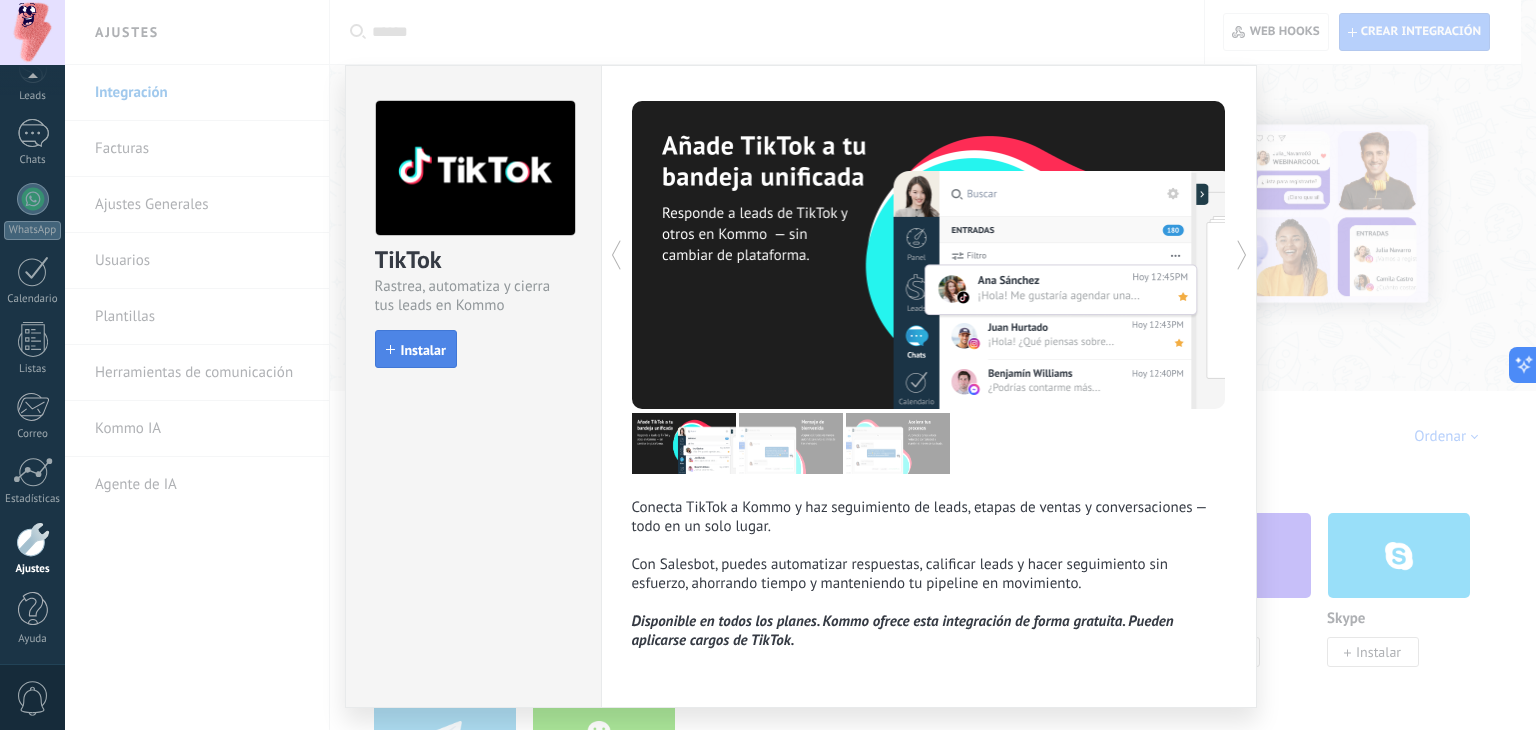 click on "Instalar" at bounding box center (416, 350) 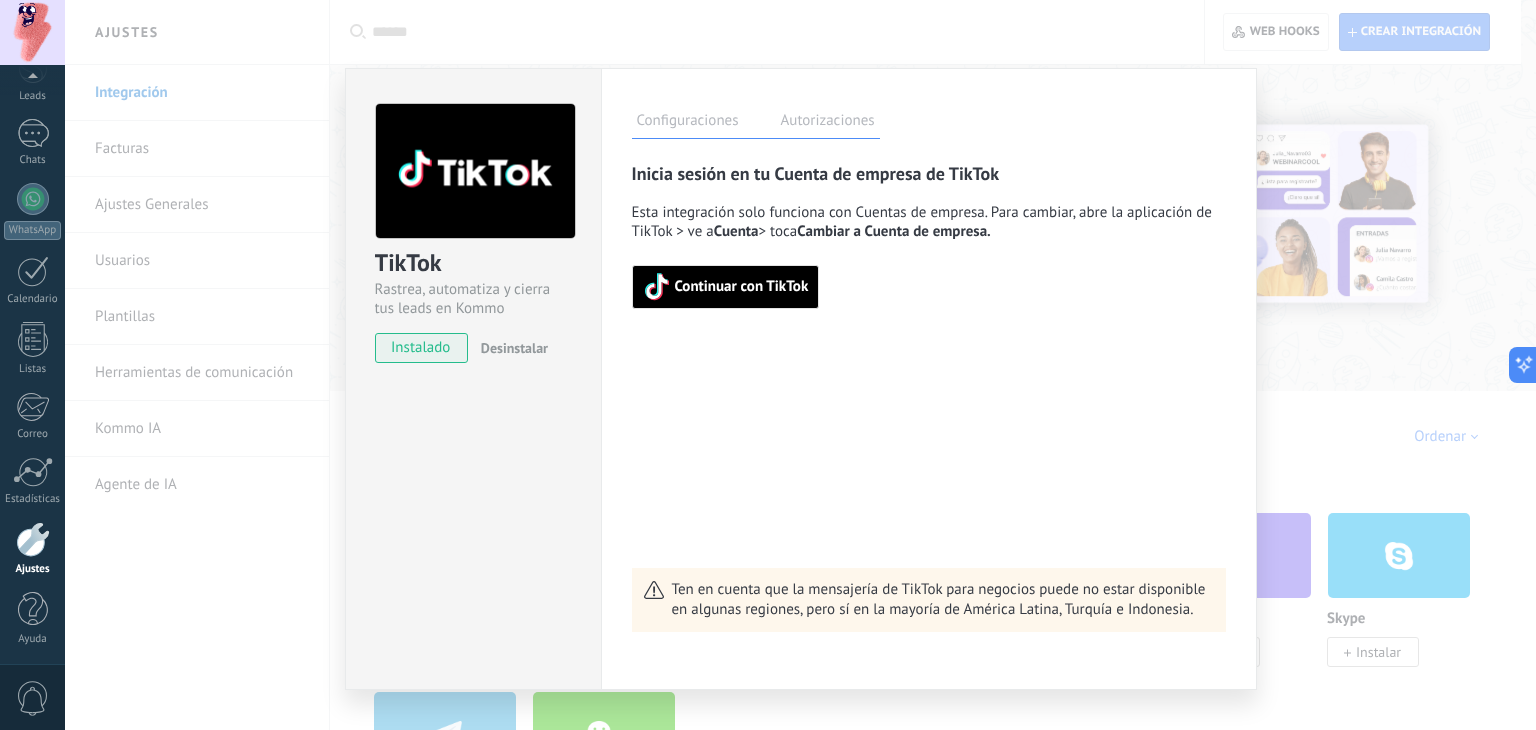 click on "Continuar con TikTok" at bounding box center (742, 287) 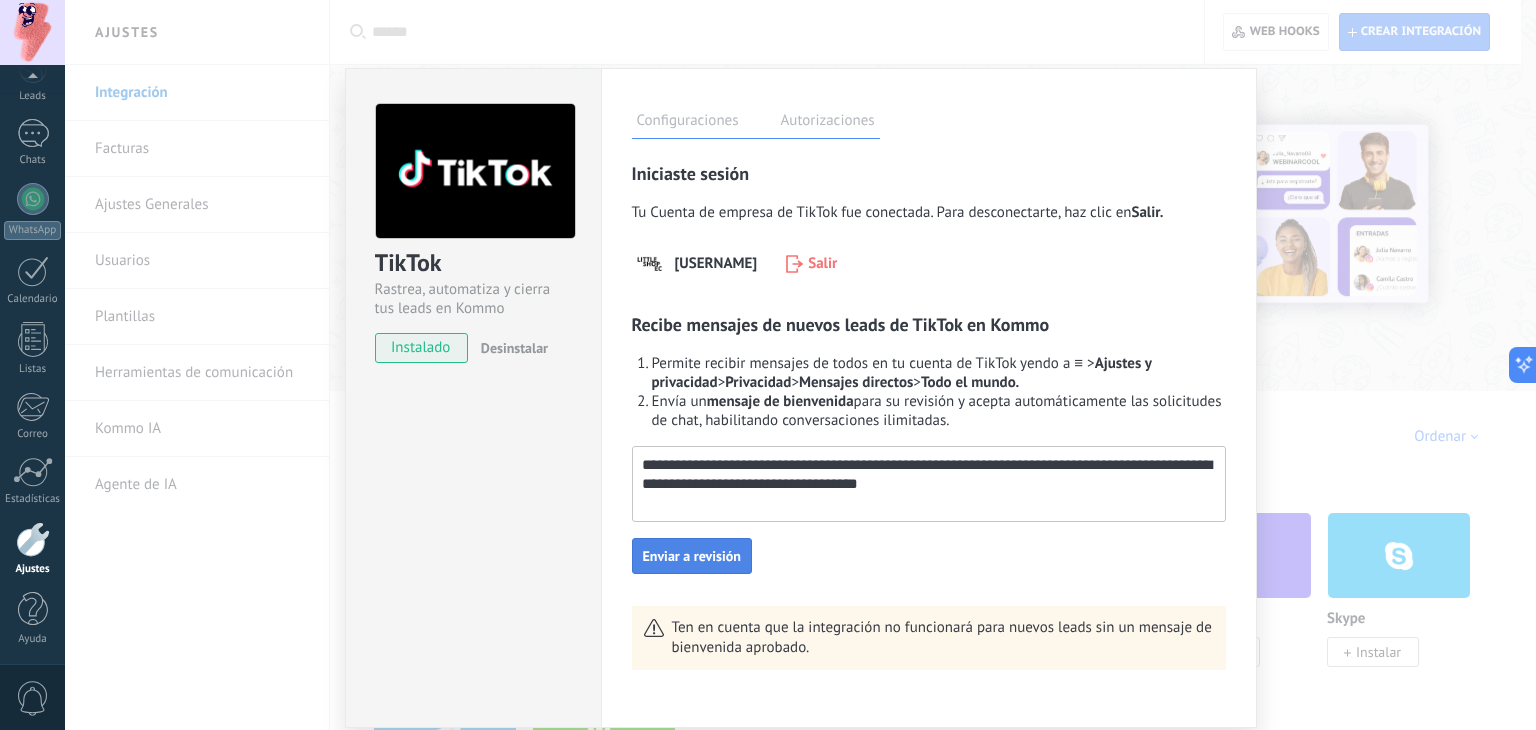 click on "Enviar a revisión" at bounding box center [692, 556] 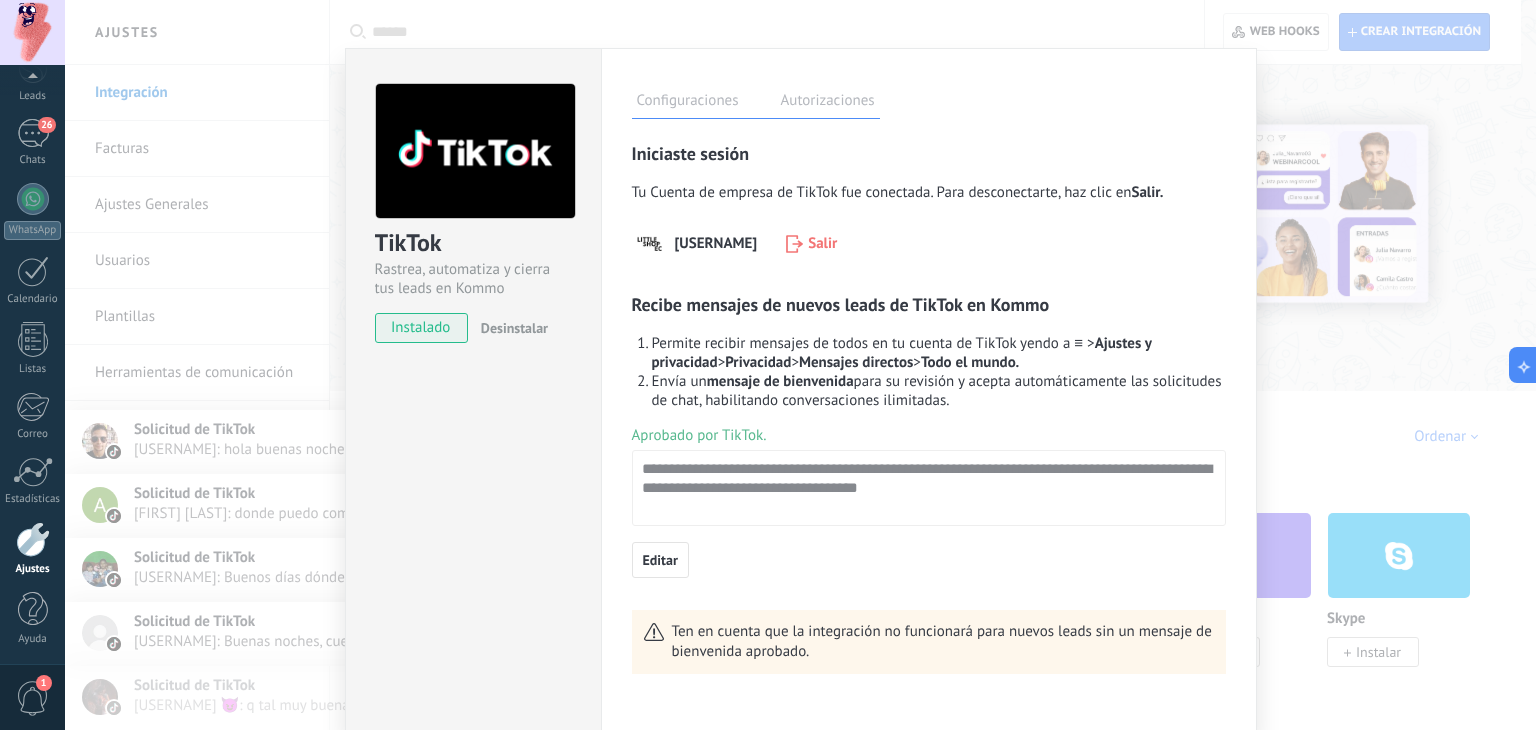 scroll, scrollTop: 22, scrollLeft: 0, axis: vertical 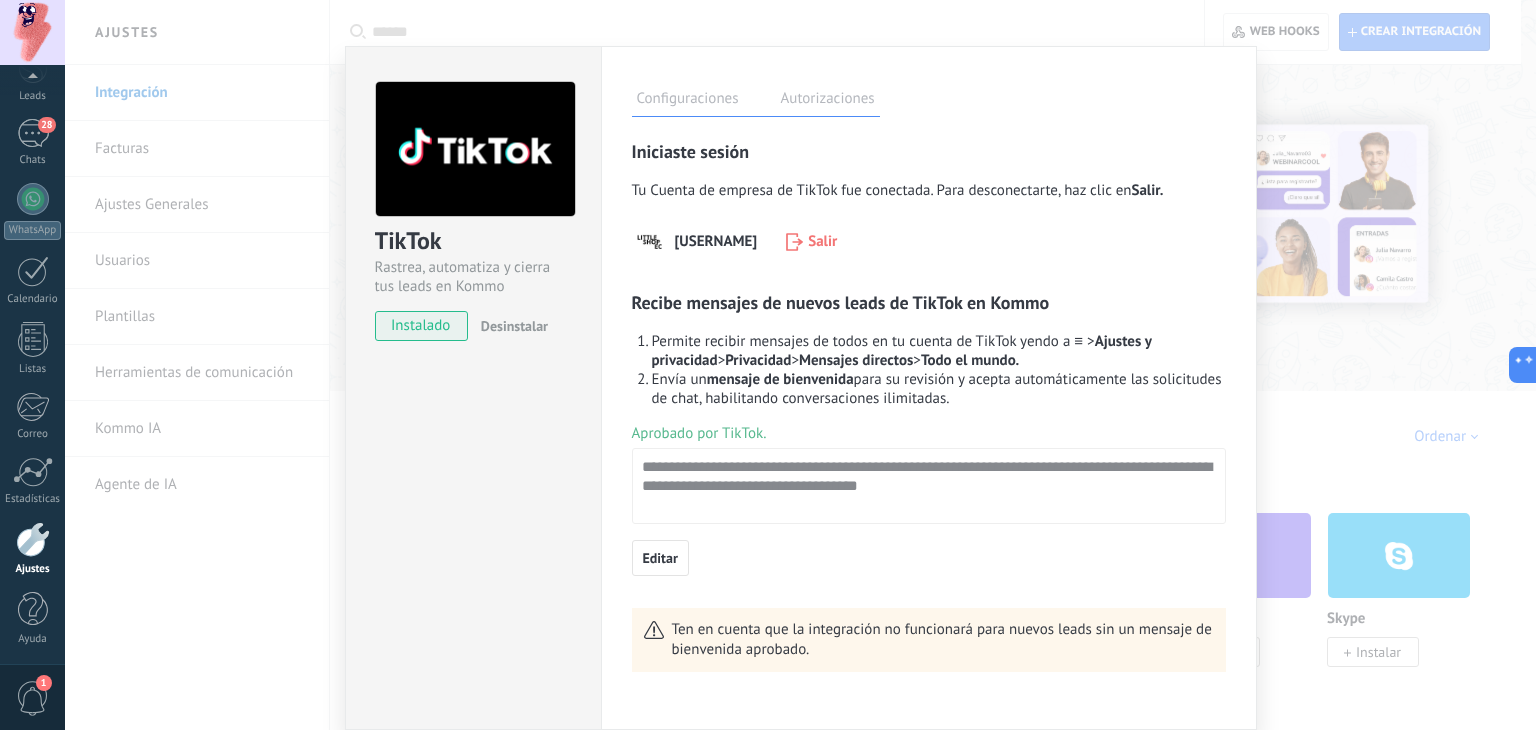 click on "TikTok Rastrea, automatiza y cierra tus leads en Kommo instalado Desinstalar Configuraciones Autorizaciones Esta pestaña registra a los usuarios que han concedido acceso a las integración a esta cuenta. Si deseas remover la posibilidad que un usuario pueda enviar solicitudes a la cuenta en nombre de esta integración, puedes revocar el acceso. Si el acceso a todos los usuarios es revocado, la integración dejará de funcionar. Esta aplicacion está instalada, pero nadie le ha dado acceso aun. Rastrea, automatiza y cierra tus leads en Kommo más Guardar Iniciaste sesión Tu Cuenta de empresa de TikTok fue conectada. Para desconectarte, haz clic en  Salir. Little Shop Salir Recibe mensajes de nuevos leads de TikTok en Kommo Permite recibir mensajes de todos en tu cuenta de TikTok yendo a ≡ >  Ajustes y privacidad  >  Privacidad  >  Mensajes directos  >  Todo el mundo. Envía un  mensaje de bienvenida  para su revisión y acepta automáticamente las solicitudes de chat, habilitando conversaciones ilimitadas." at bounding box center (800, 365) 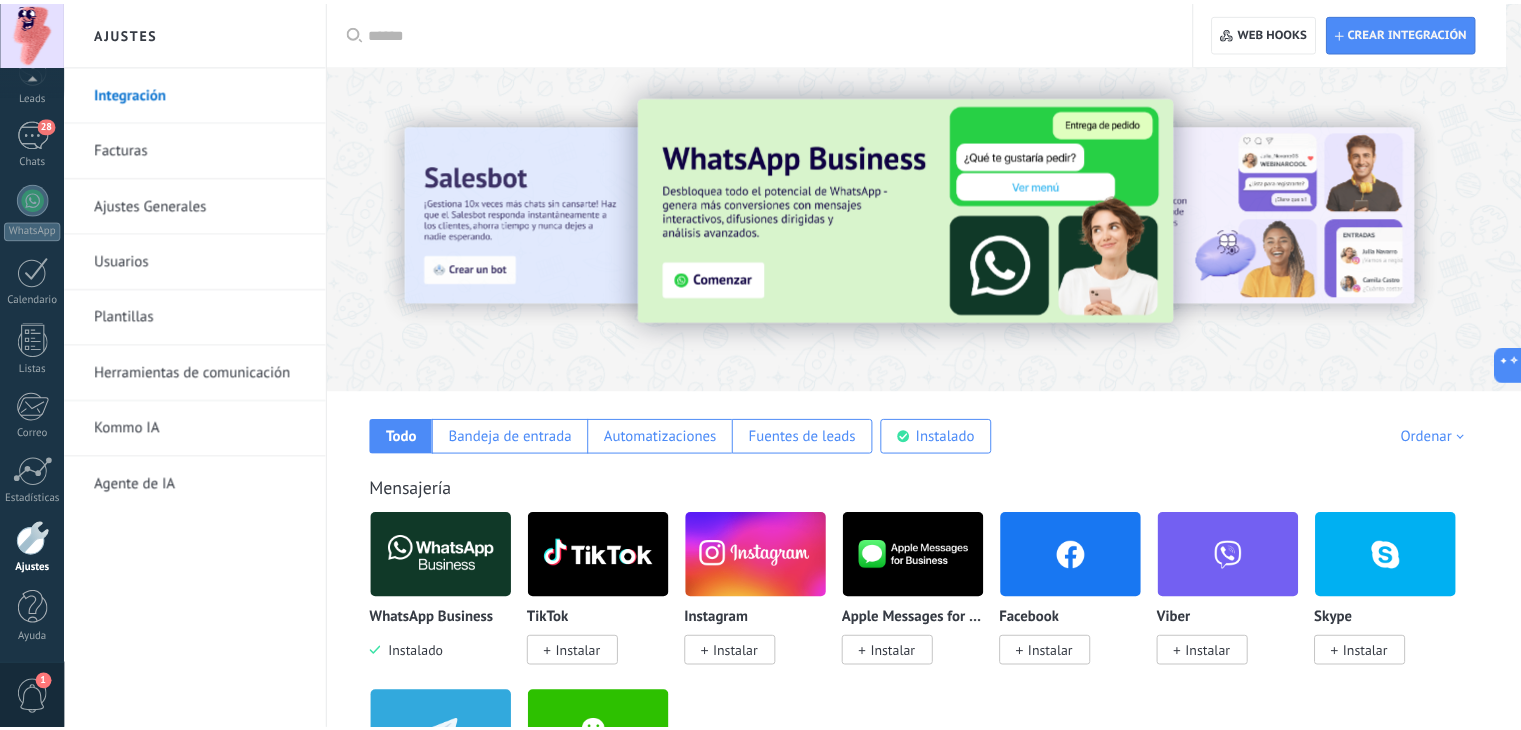 scroll, scrollTop: 0, scrollLeft: 0, axis: both 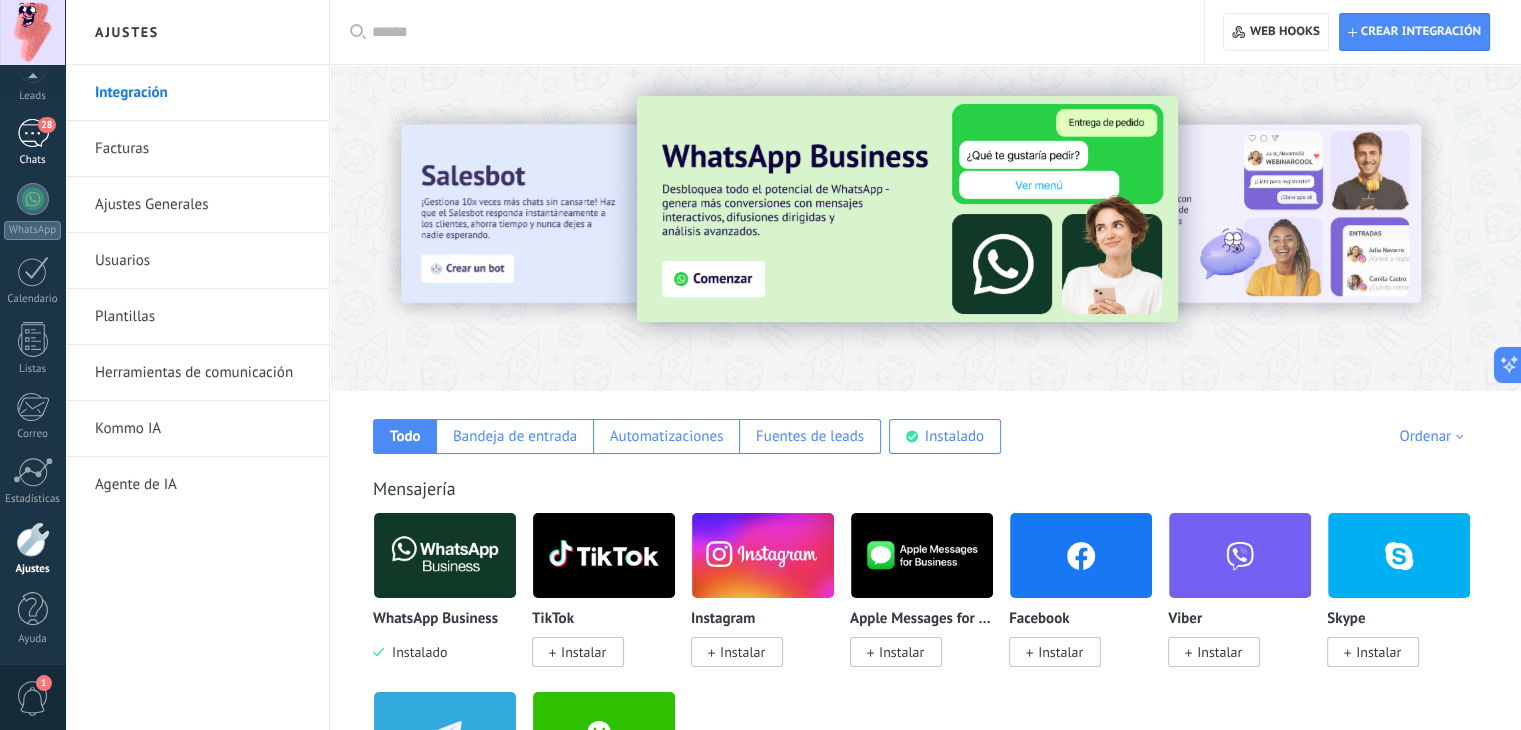 click on "Chats" at bounding box center [33, 160] 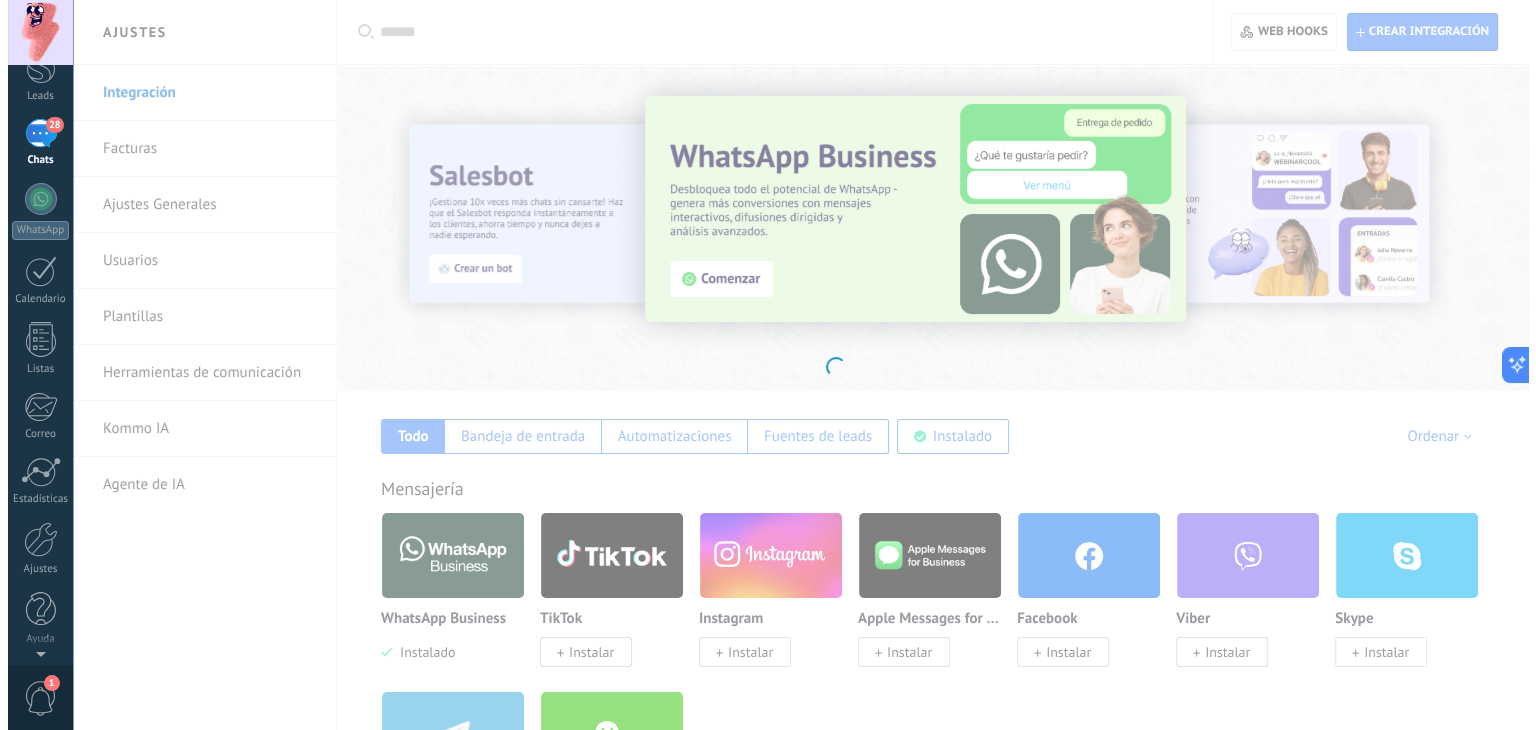 scroll, scrollTop: 0, scrollLeft: 0, axis: both 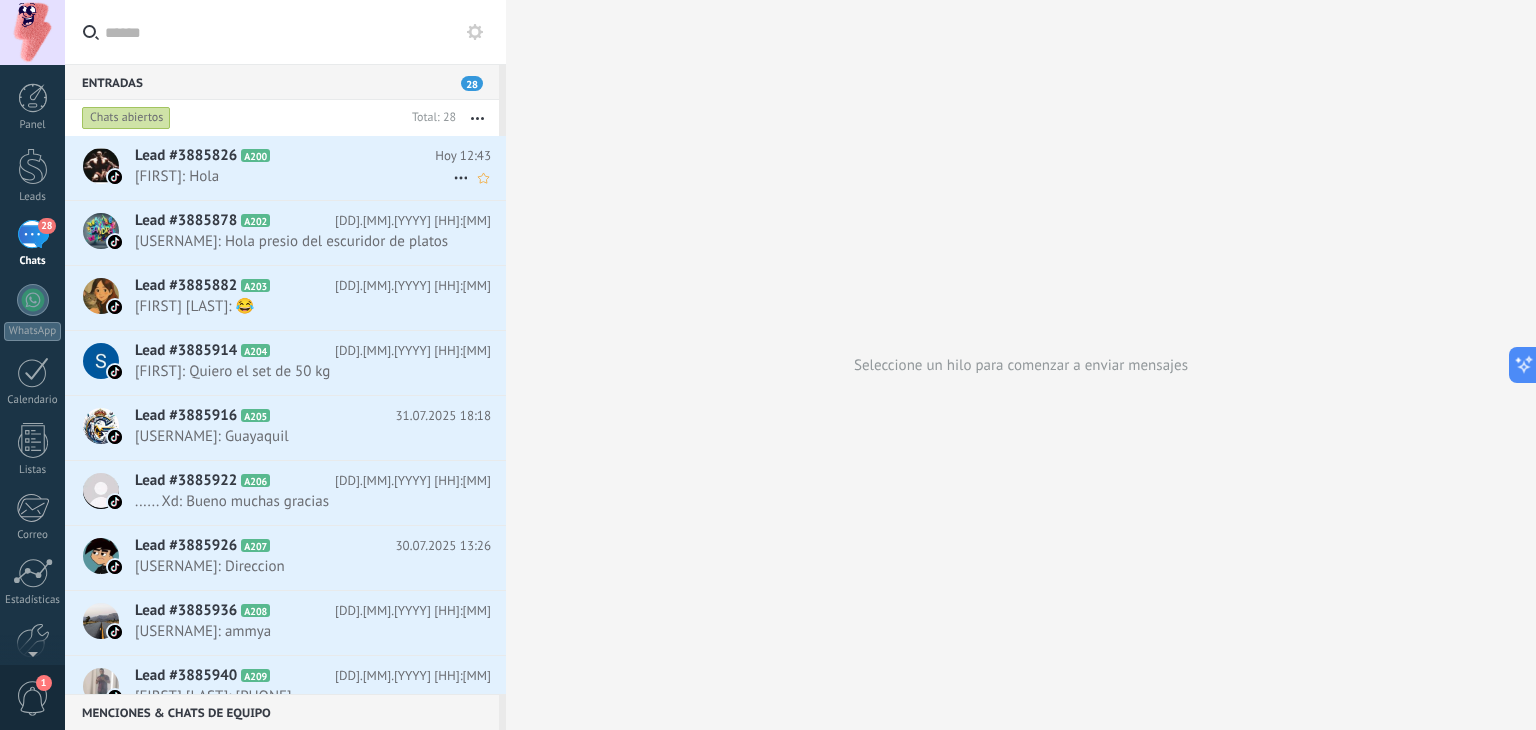 click on "Lead #3885826
A200
Hoy 12:43
Gregorio: Hola" at bounding box center (320, 167) 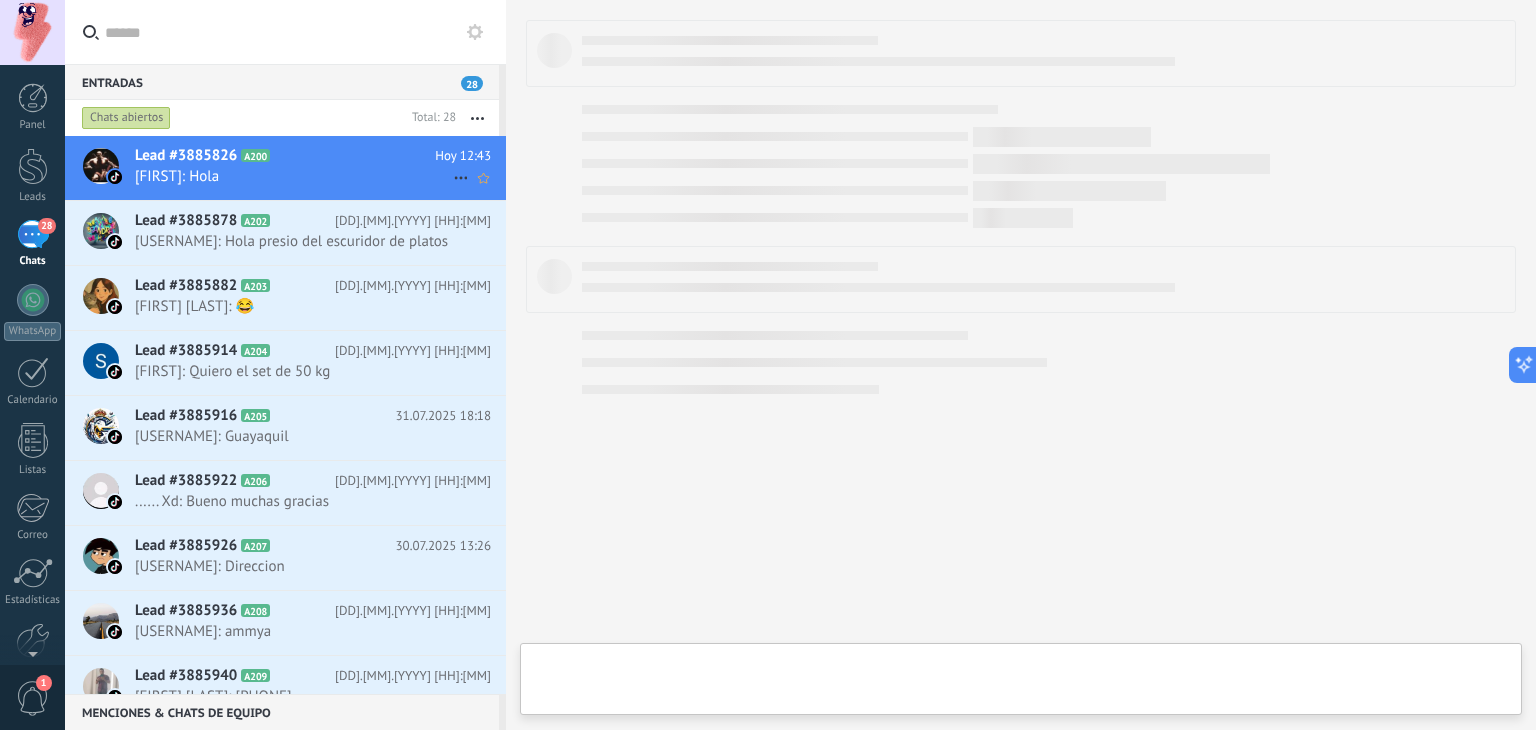 scroll, scrollTop: 0, scrollLeft: 0, axis: both 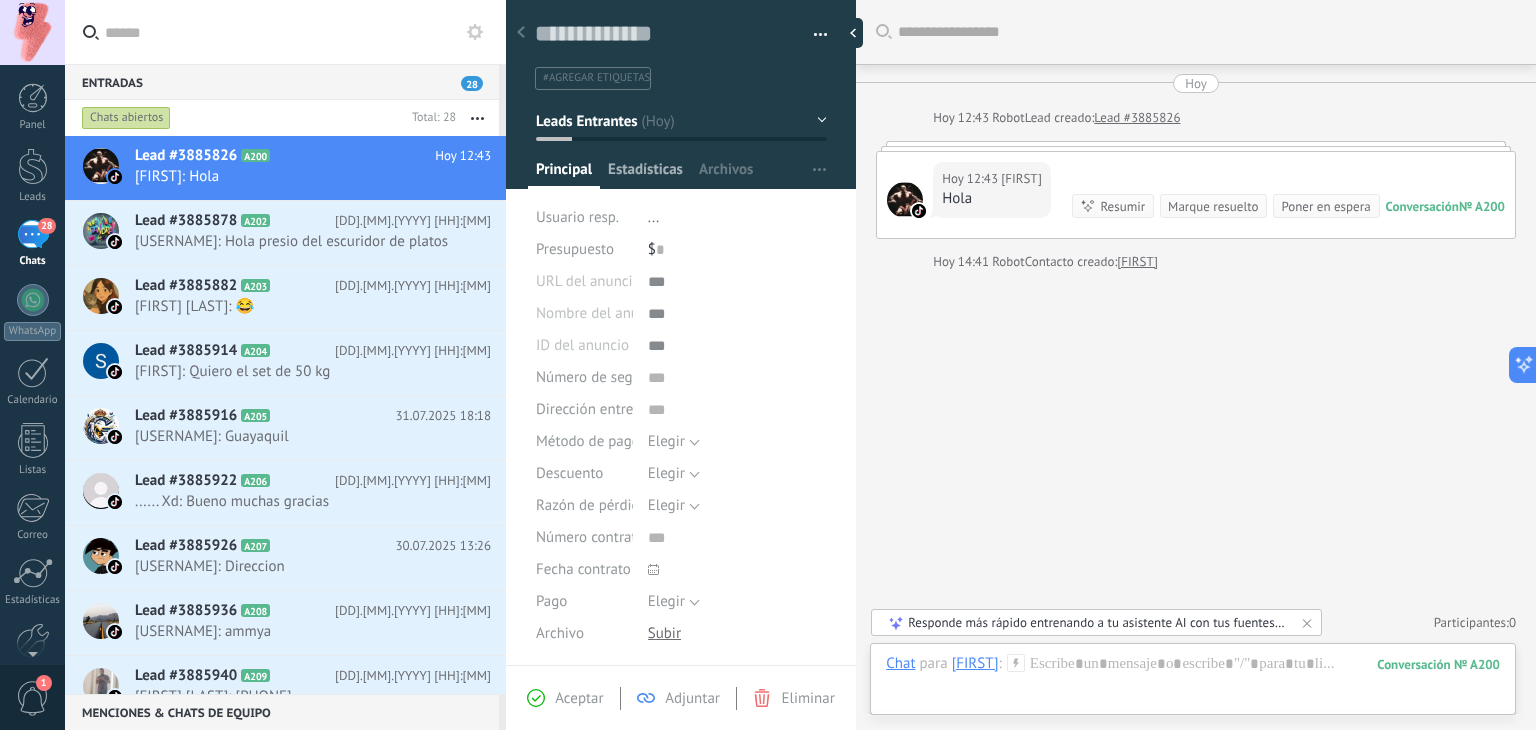 click on "Estadísticas" at bounding box center (645, 174) 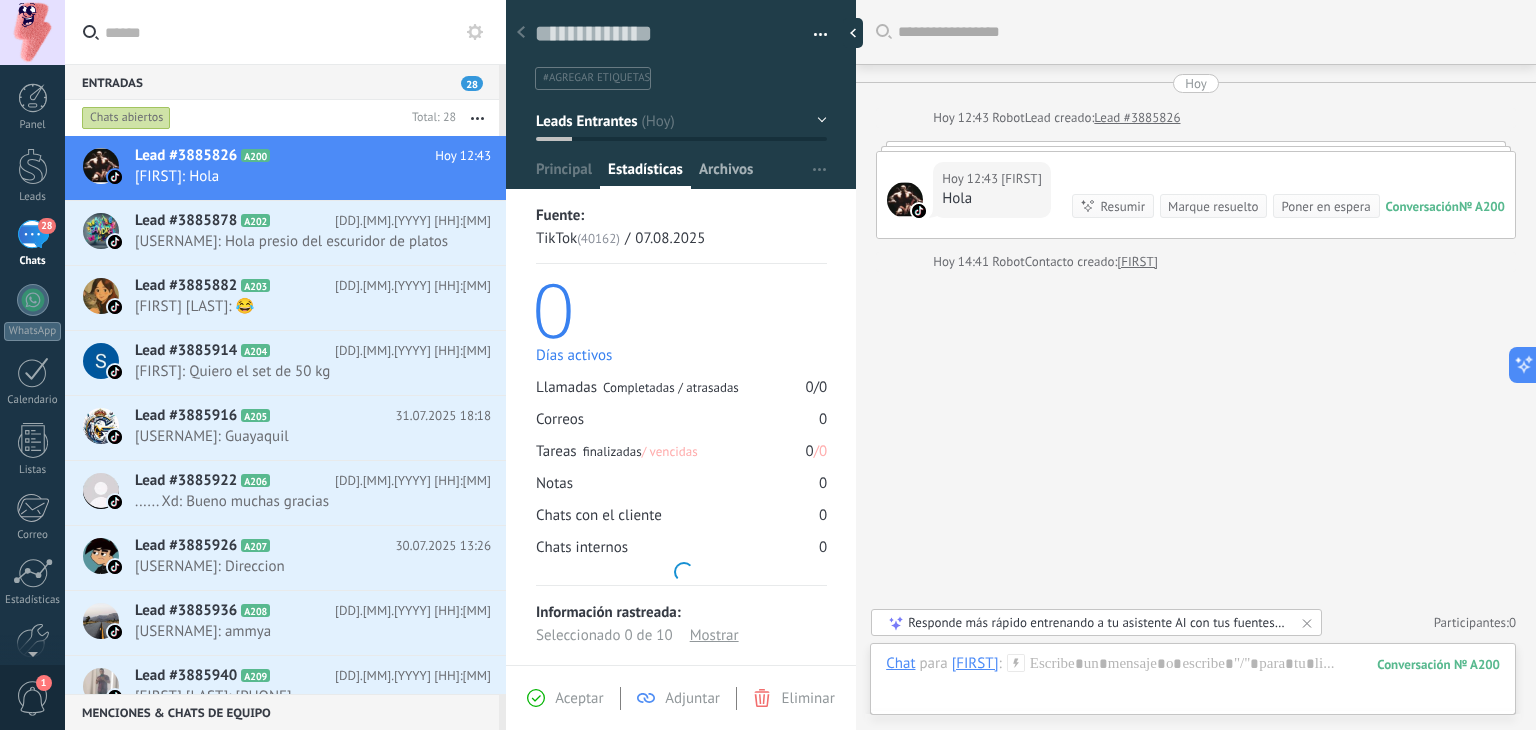 scroll, scrollTop: 0, scrollLeft: 0, axis: both 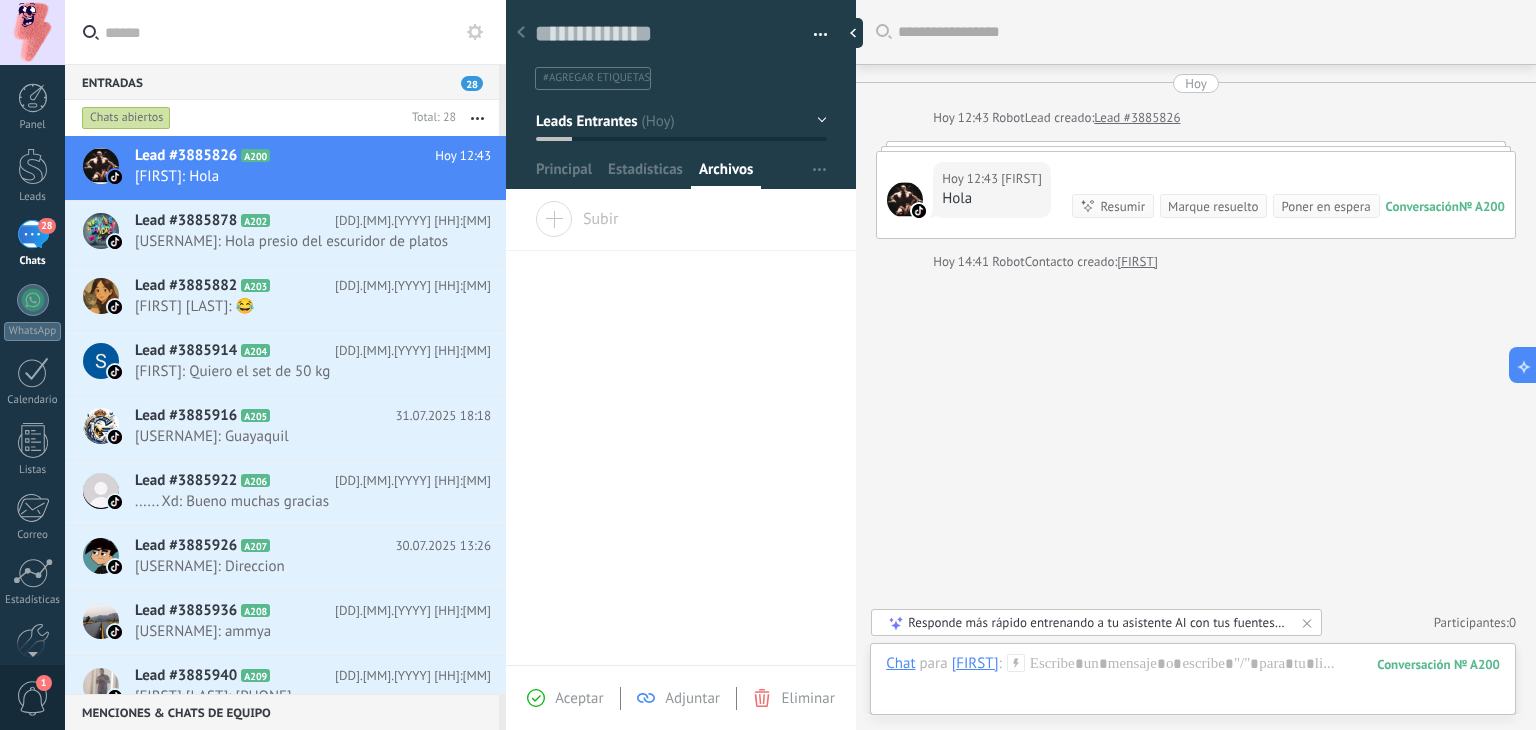 click at bounding box center [477, 118] 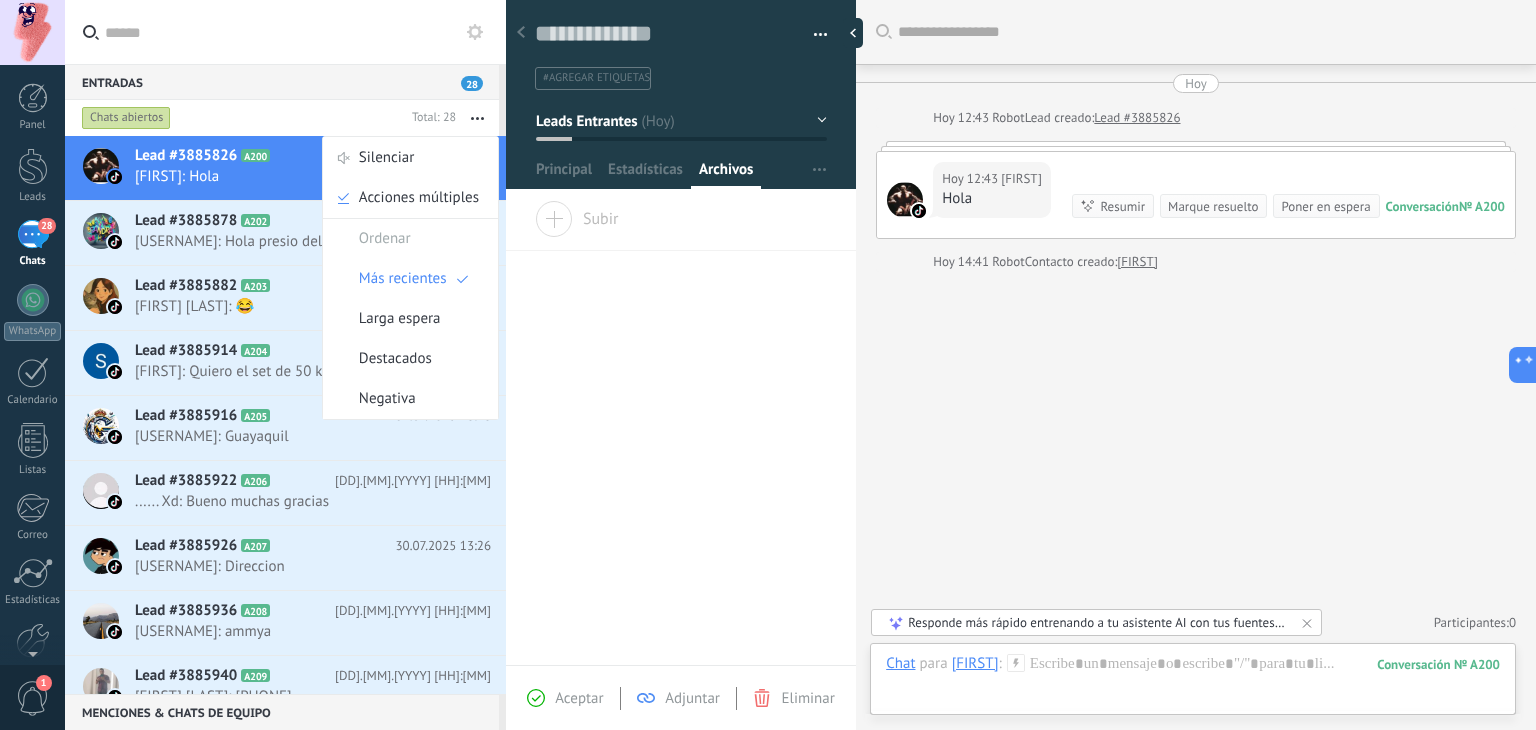 click at bounding box center [477, 118] 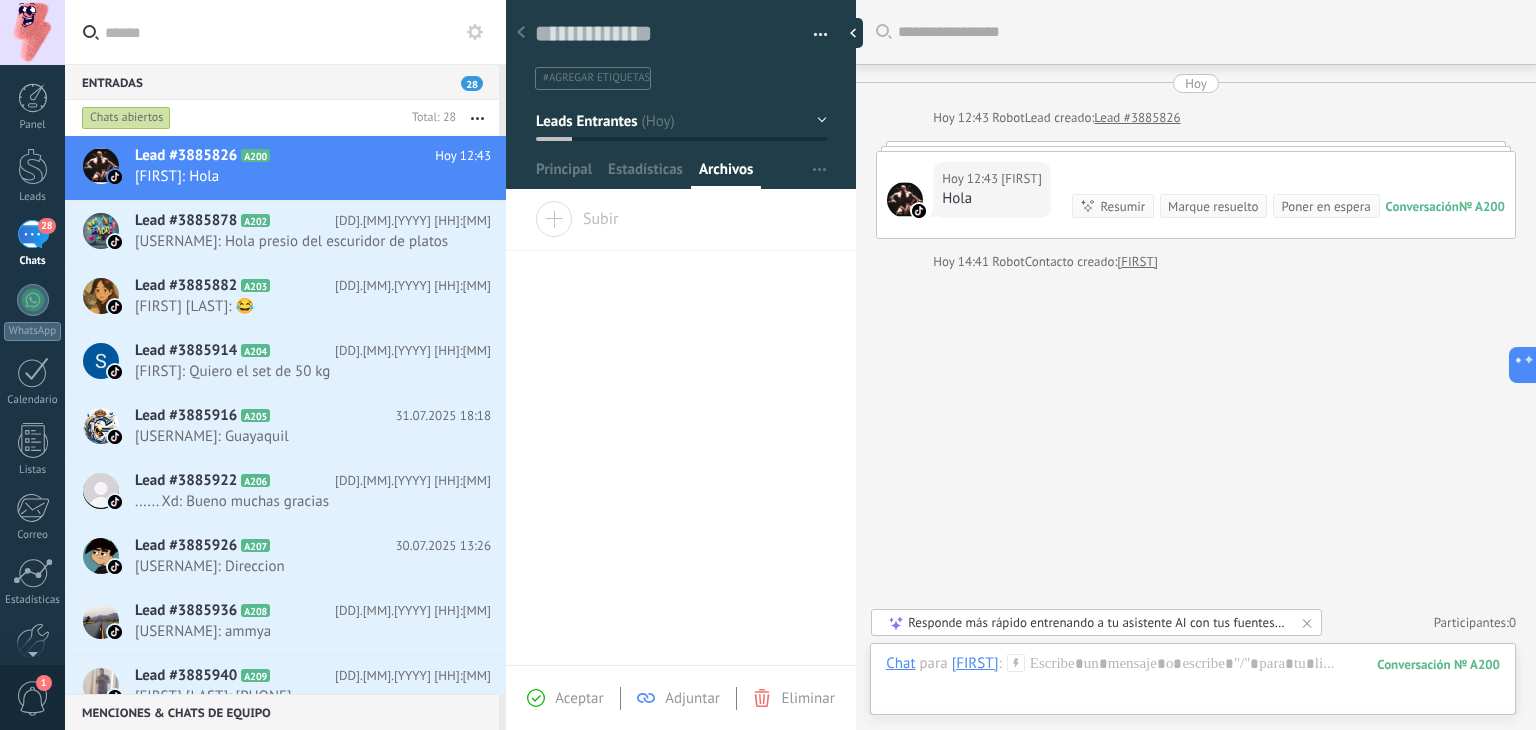 click on "Entradas 28" at bounding box center (282, 82) 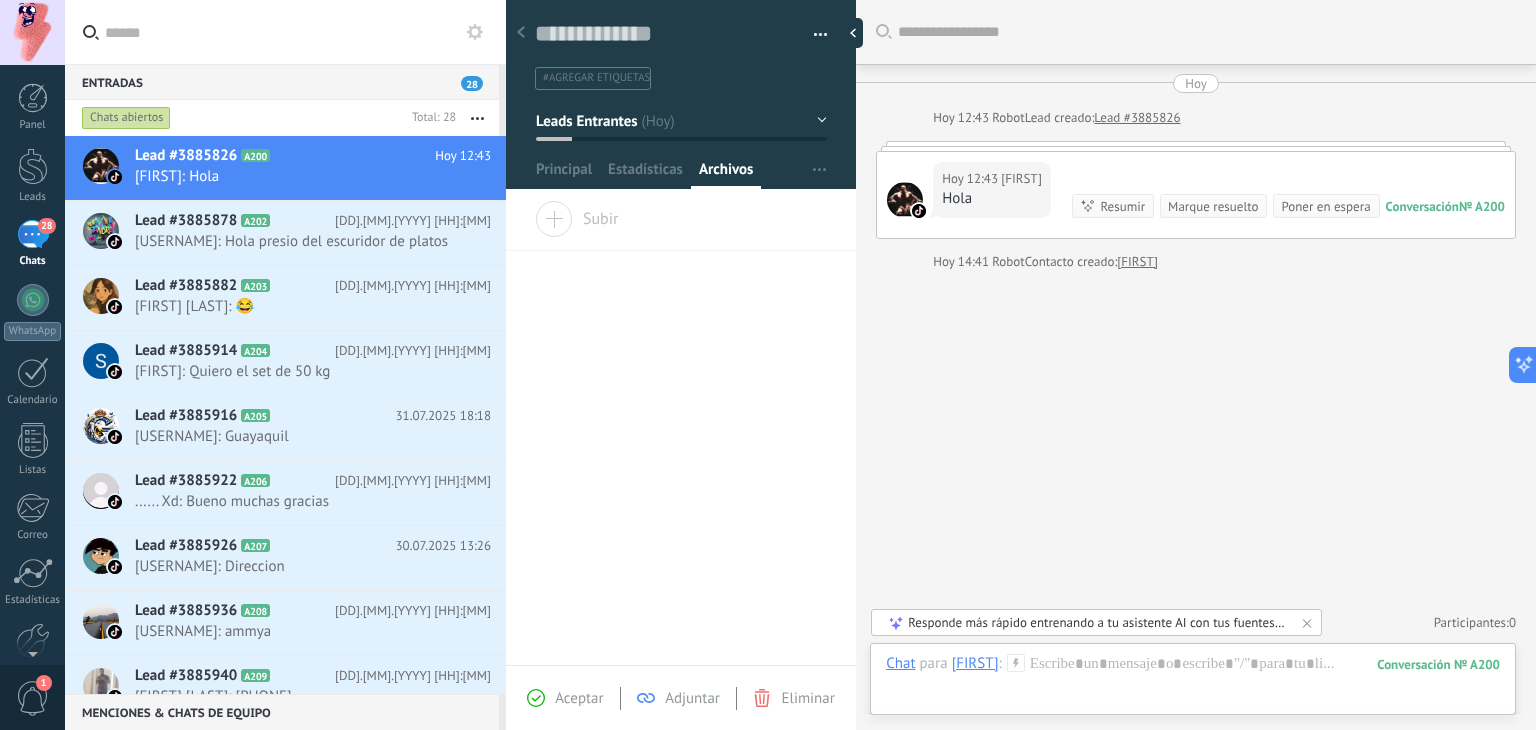 click on "28" at bounding box center (33, 234) 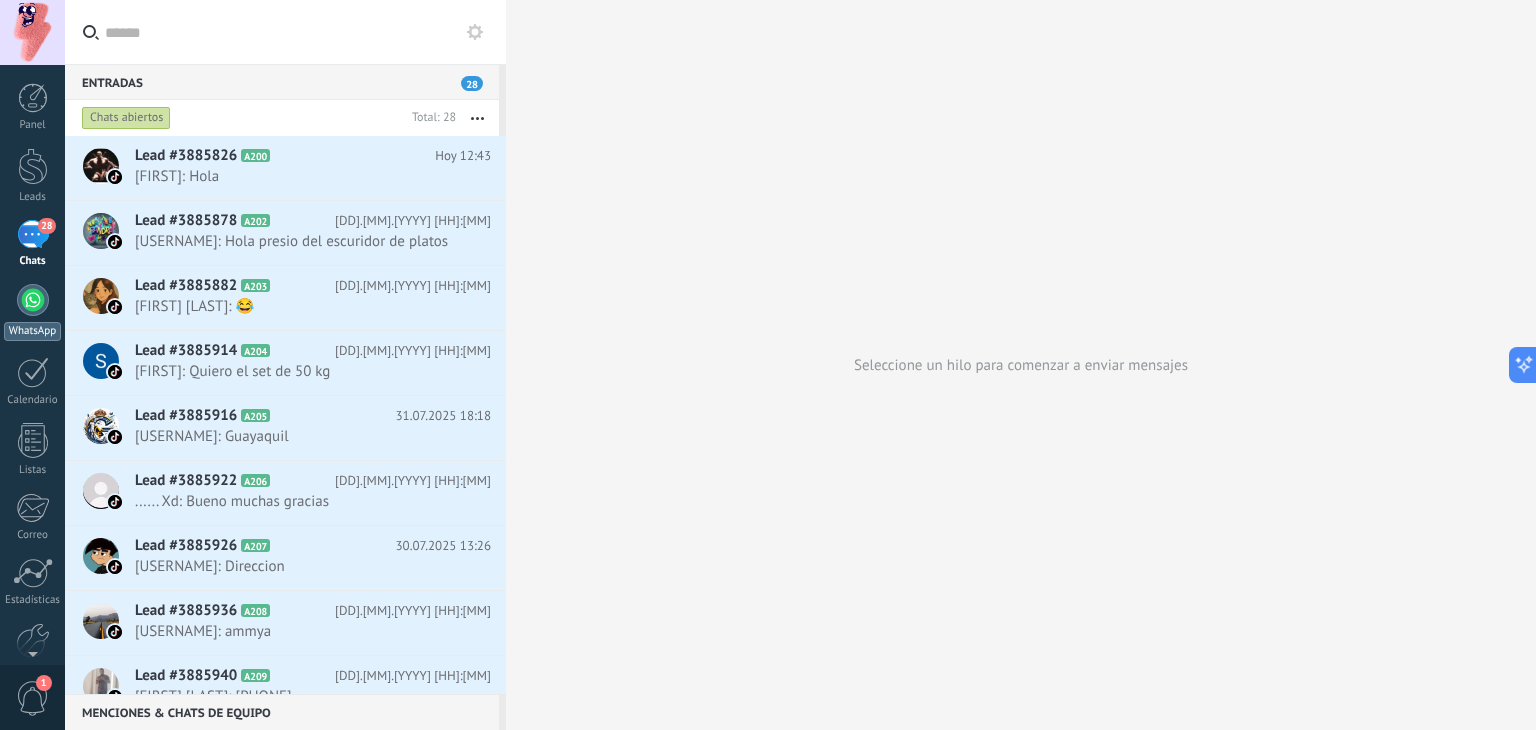 click at bounding box center (33, 300) 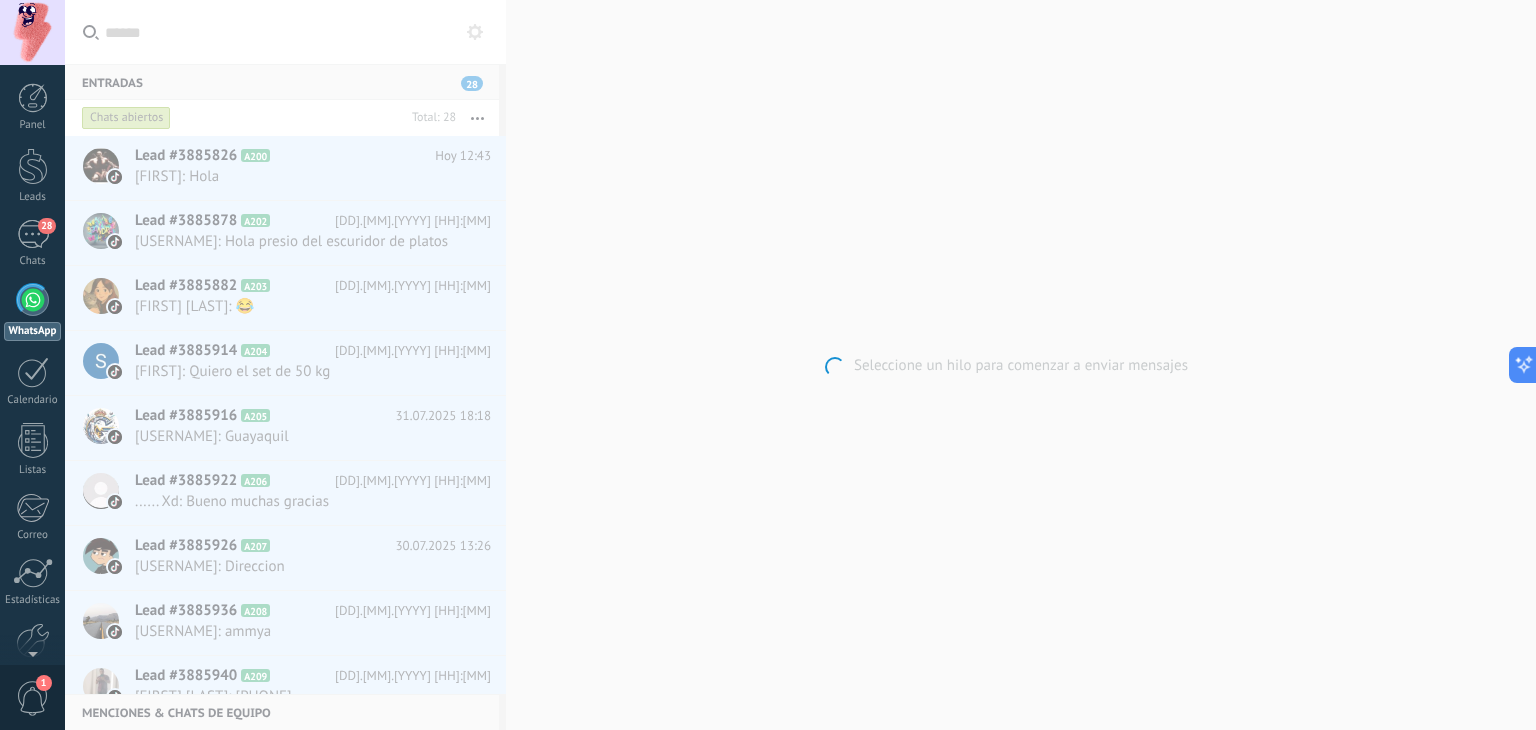 scroll, scrollTop: 0, scrollLeft: 0, axis: both 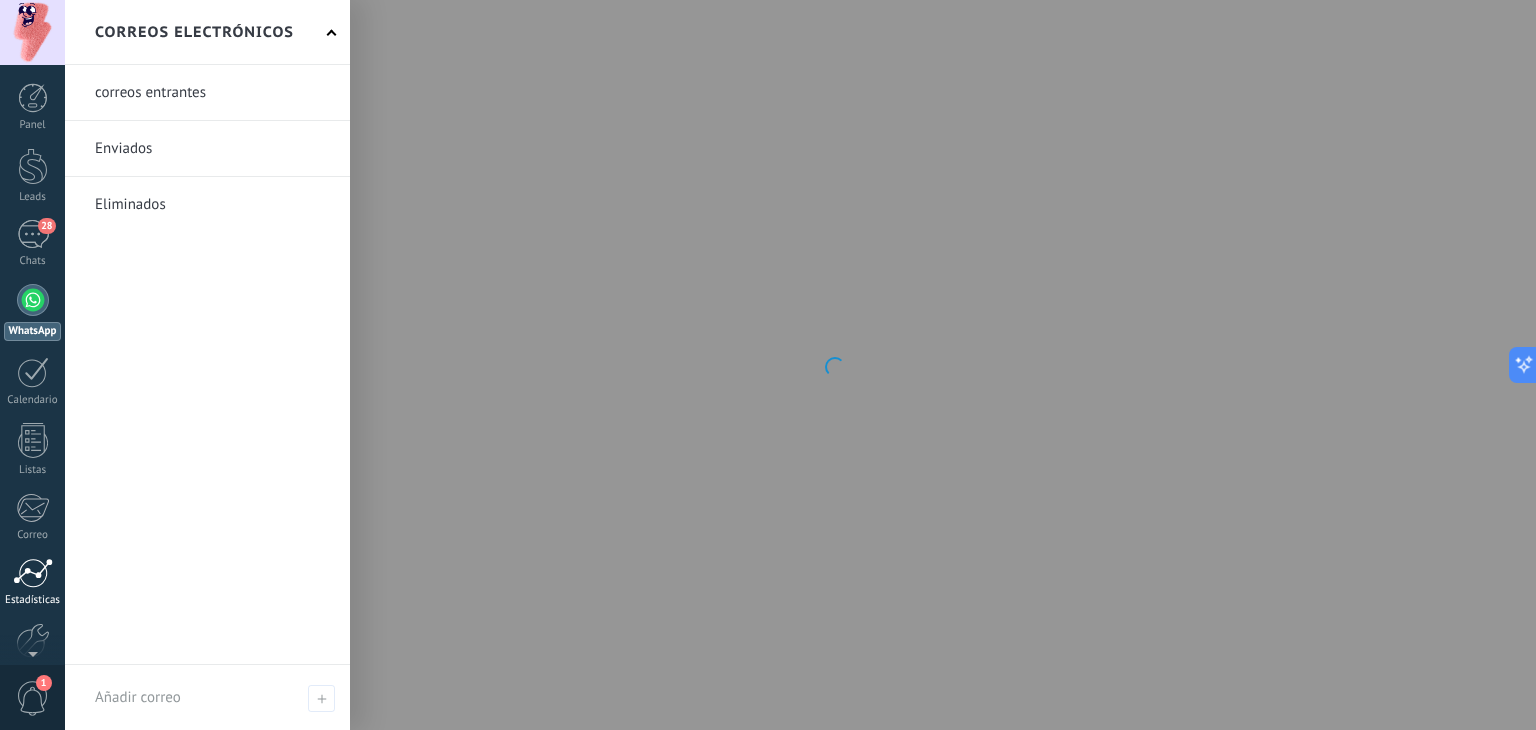 click at bounding box center [33, 573] 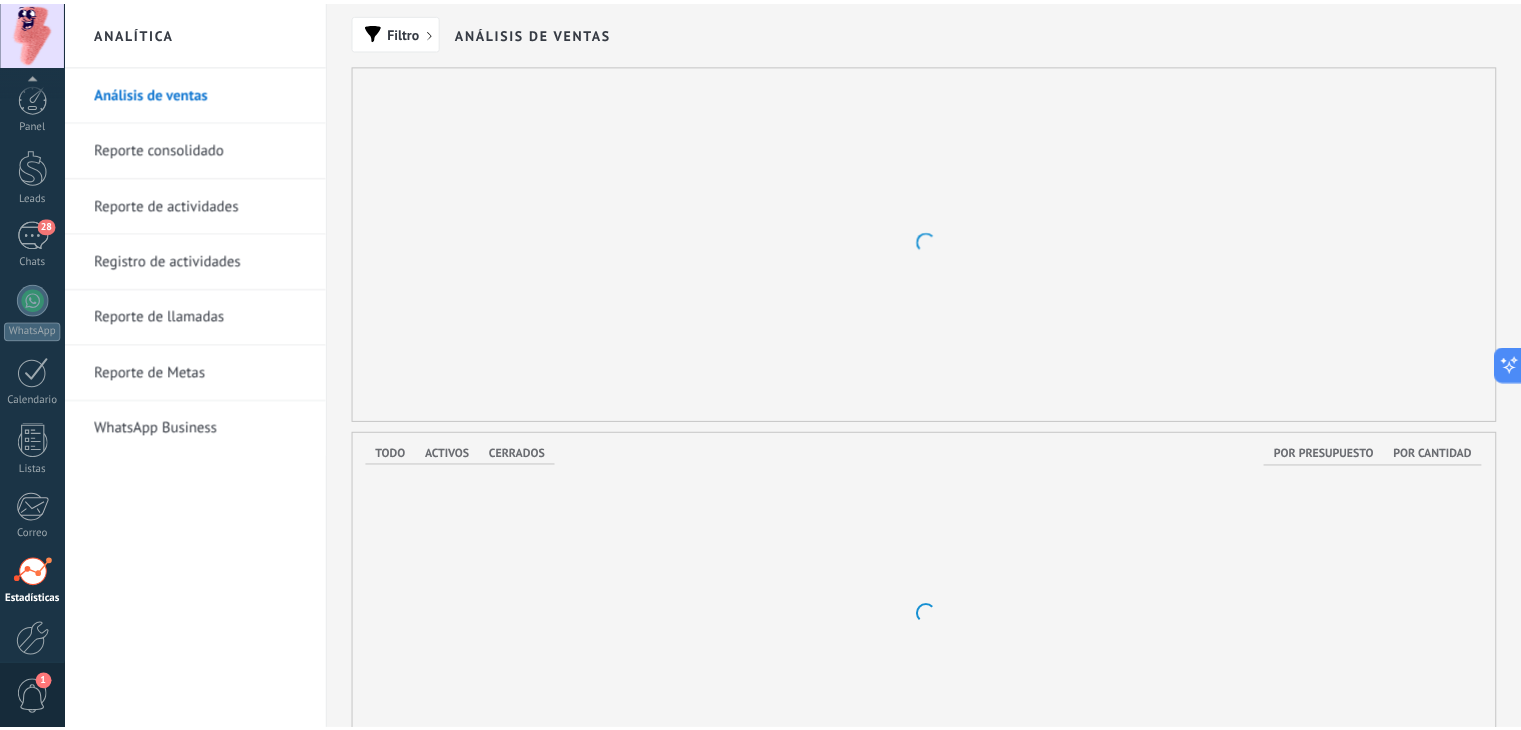 scroll, scrollTop: 101, scrollLeft: 0, axis: vertical 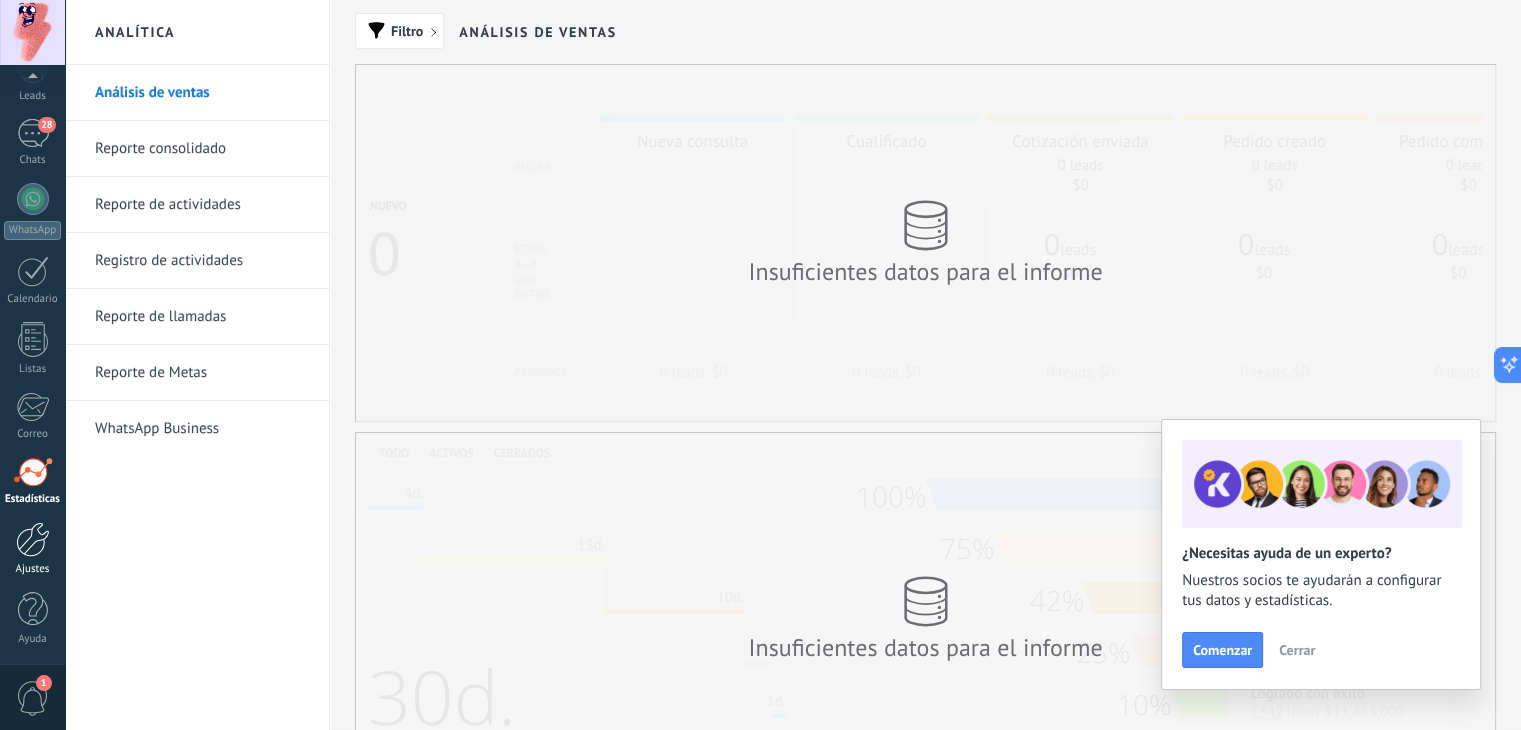 click at bounding box center (33, 539) 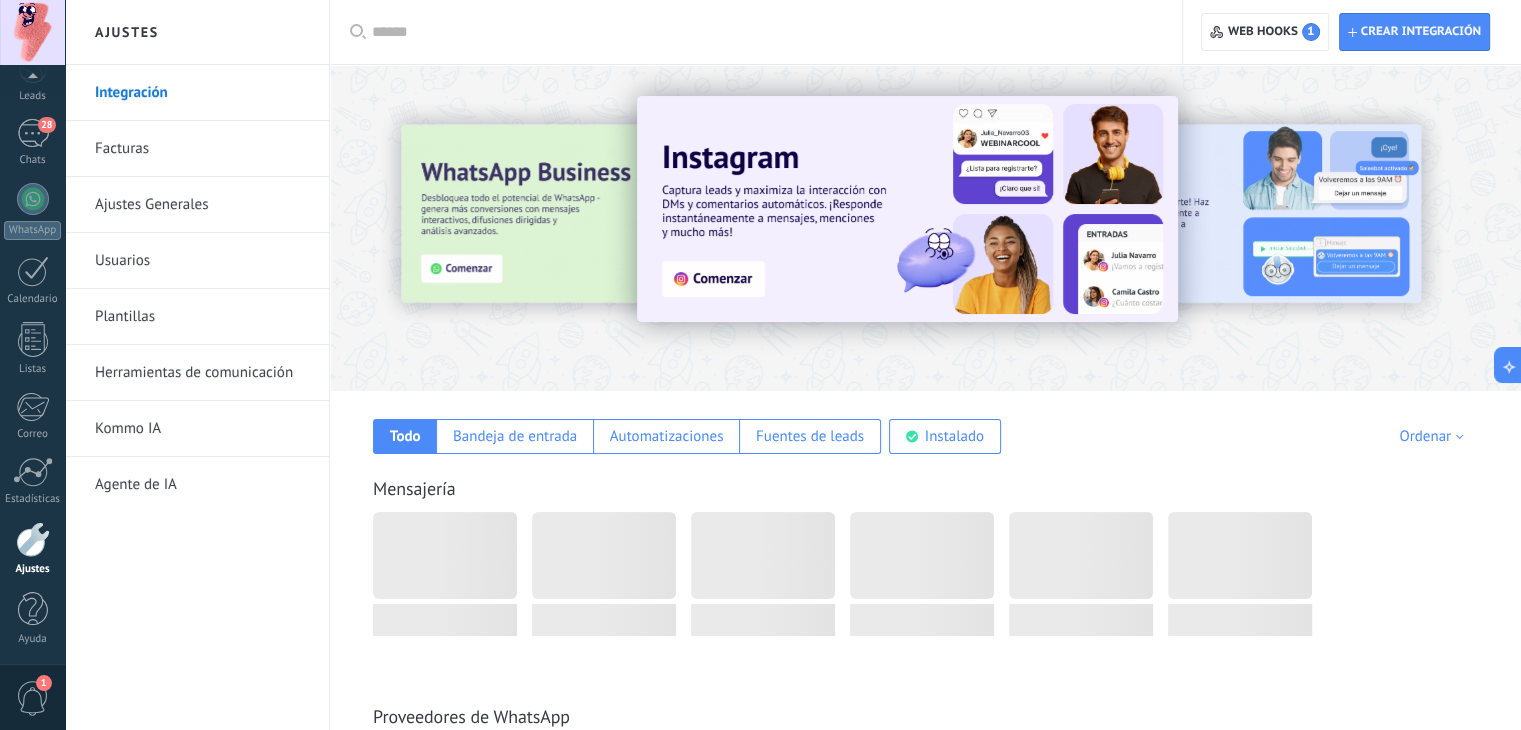 scroll, scrollTop: 0, scrollLeft: 0, axis: both 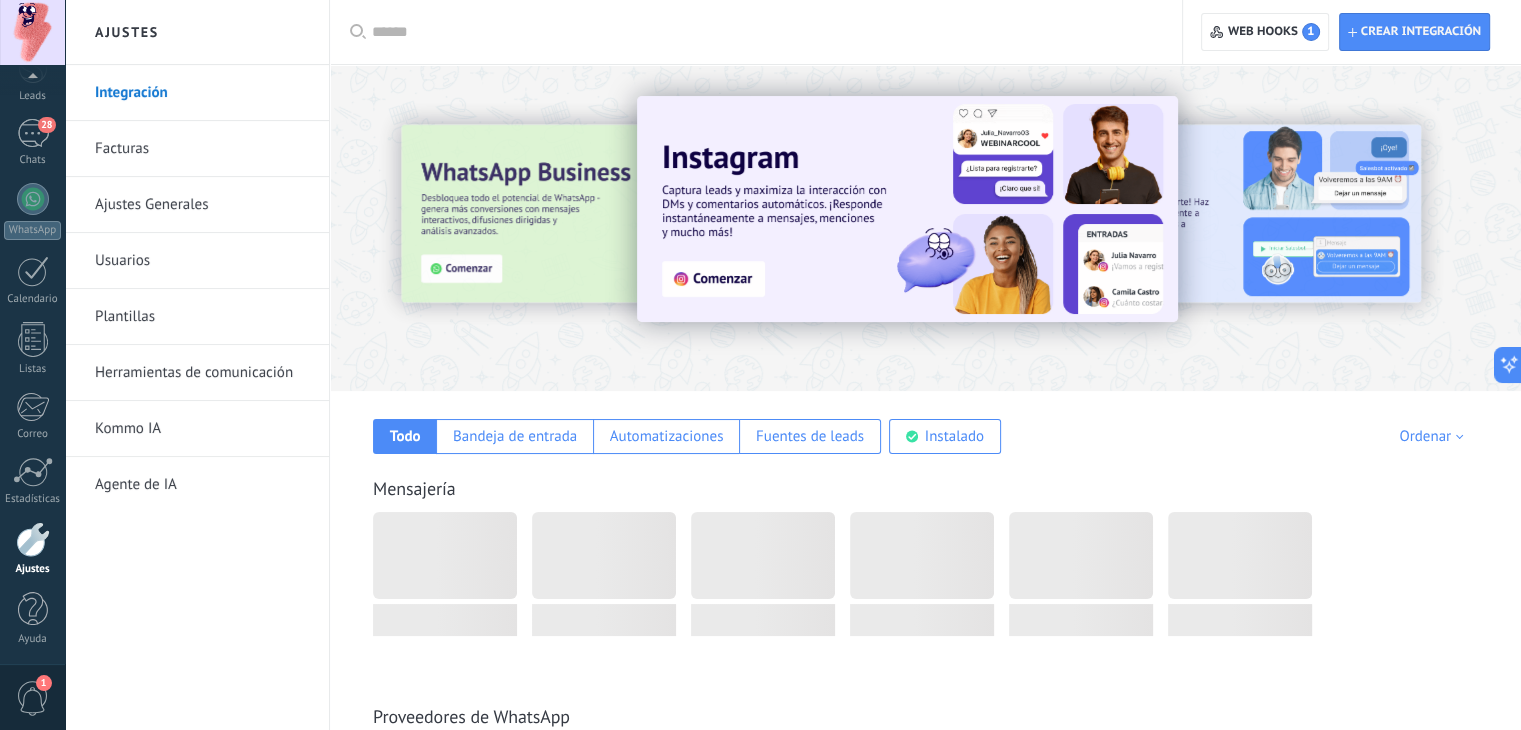 click at bounding box center (436, 227) 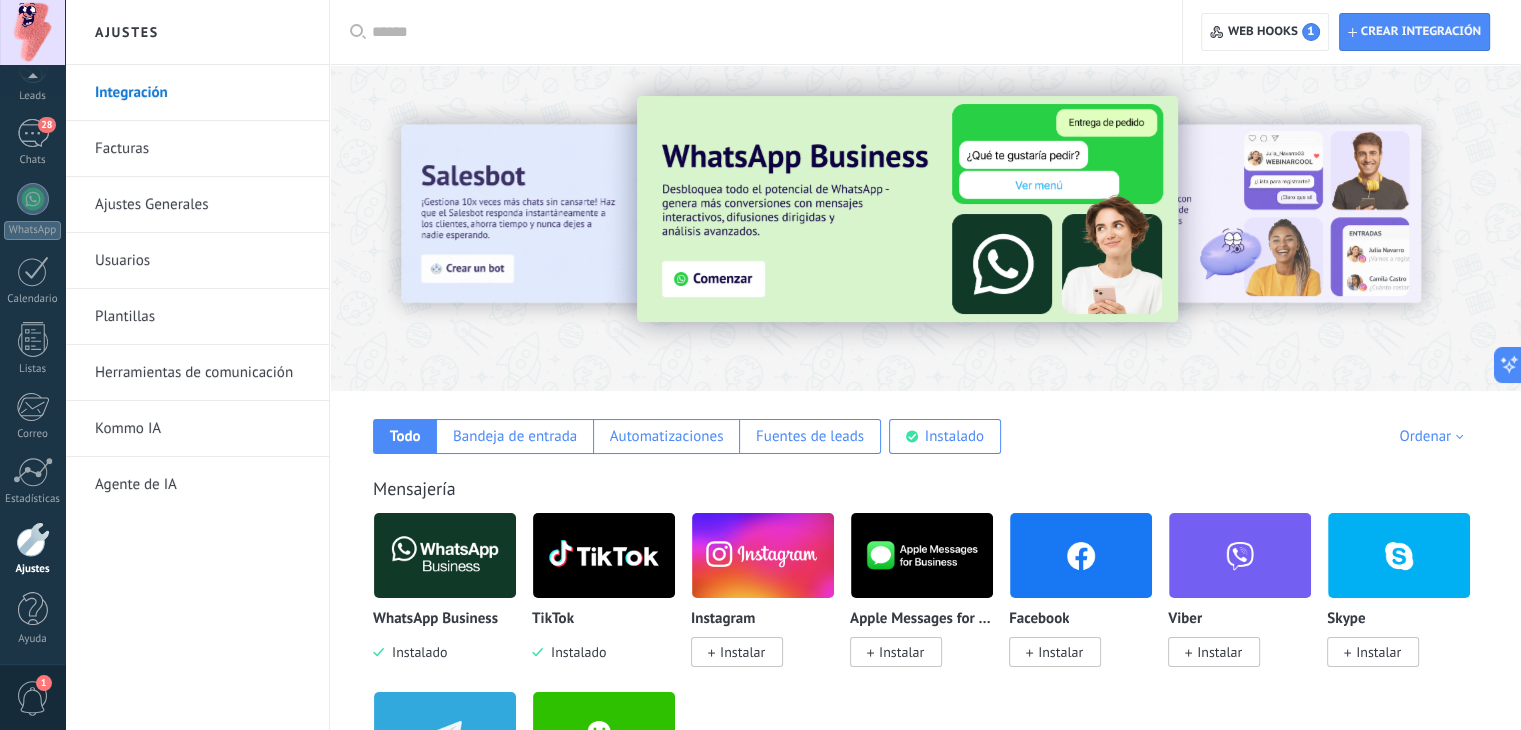 click at bounding box center [907, 209] 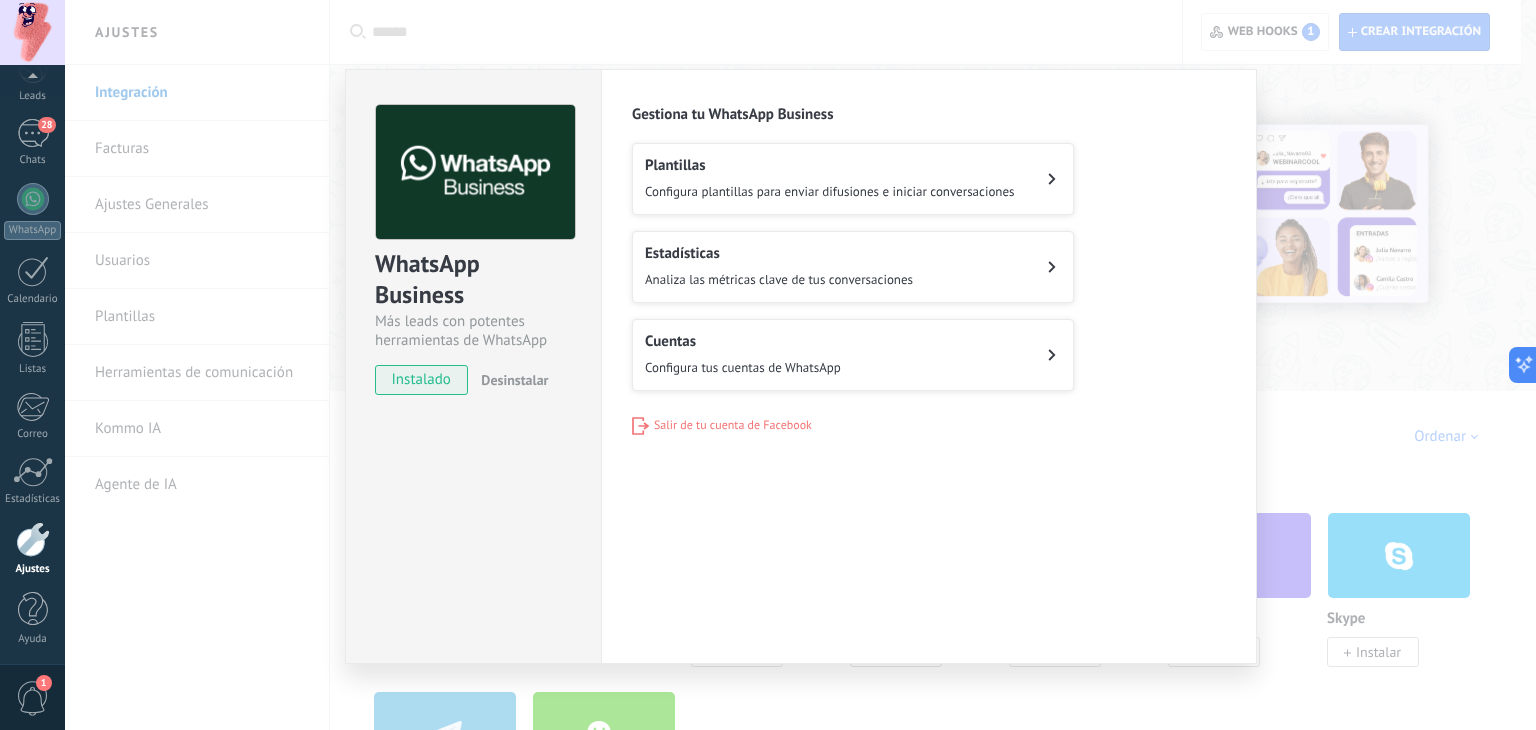 click on "Cuentas Configura tus cuentas de WhatsApp" at bounding box center [853, 355] 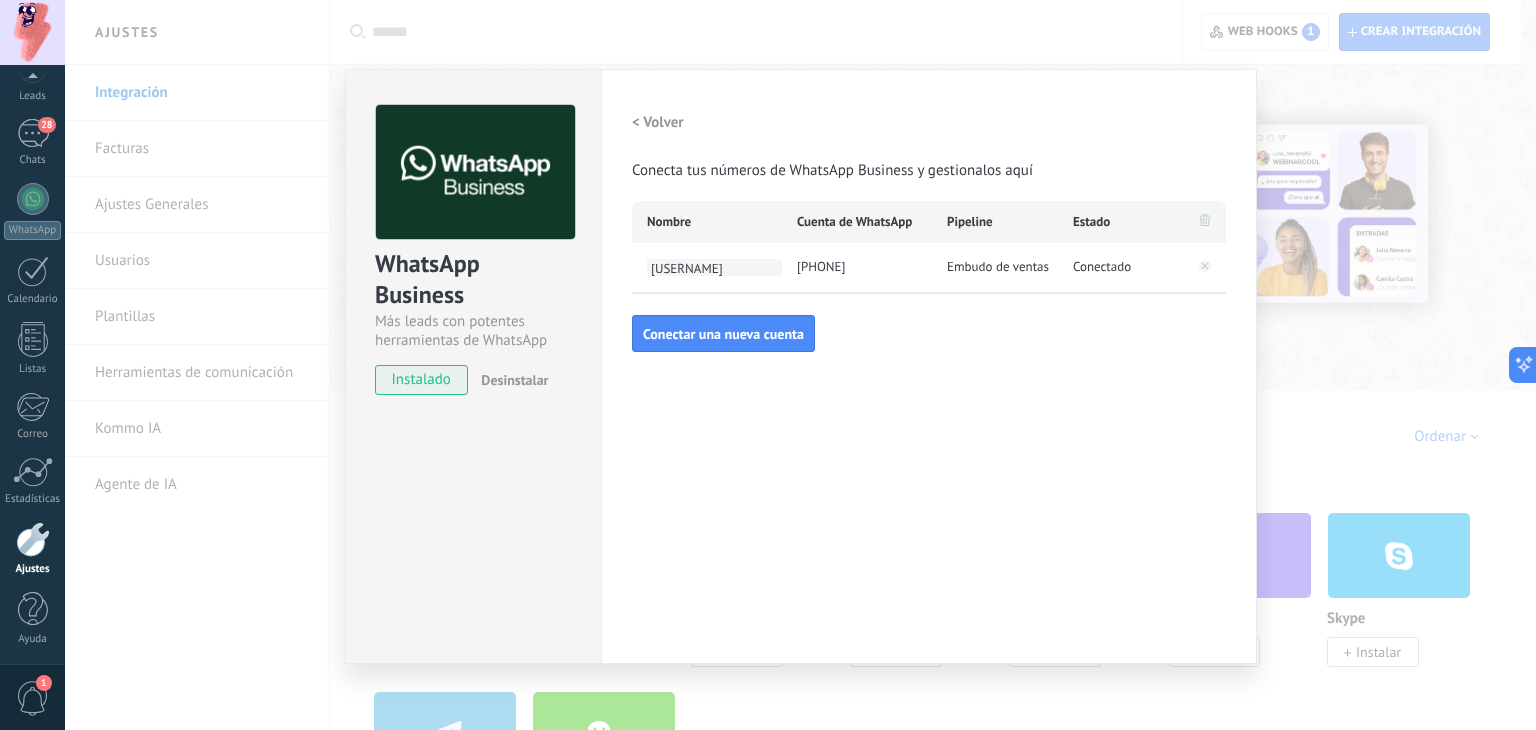 click on "Little Shop" at bounding box center [714, 267] 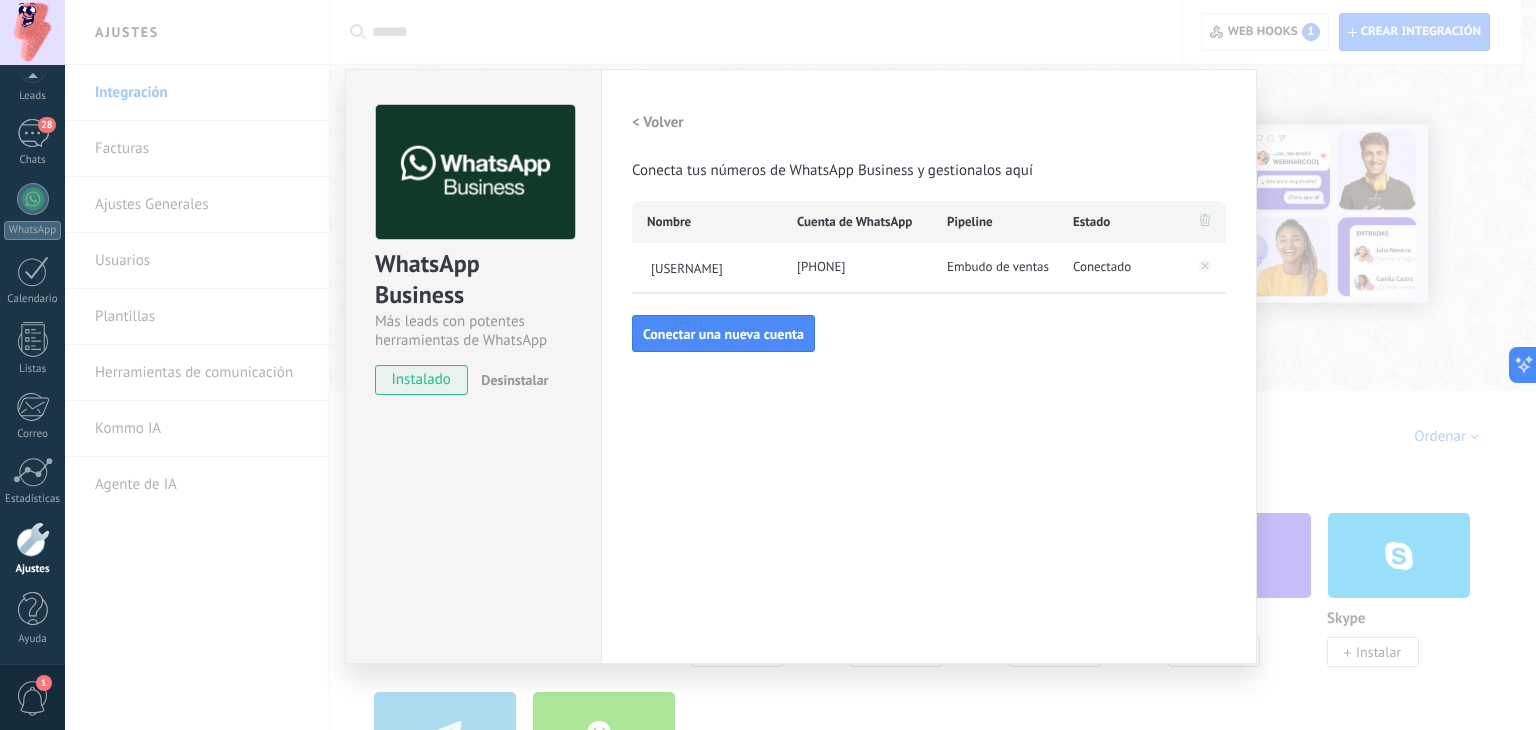 click on "+593 93 906 5613" at bounding box center [857, 268] 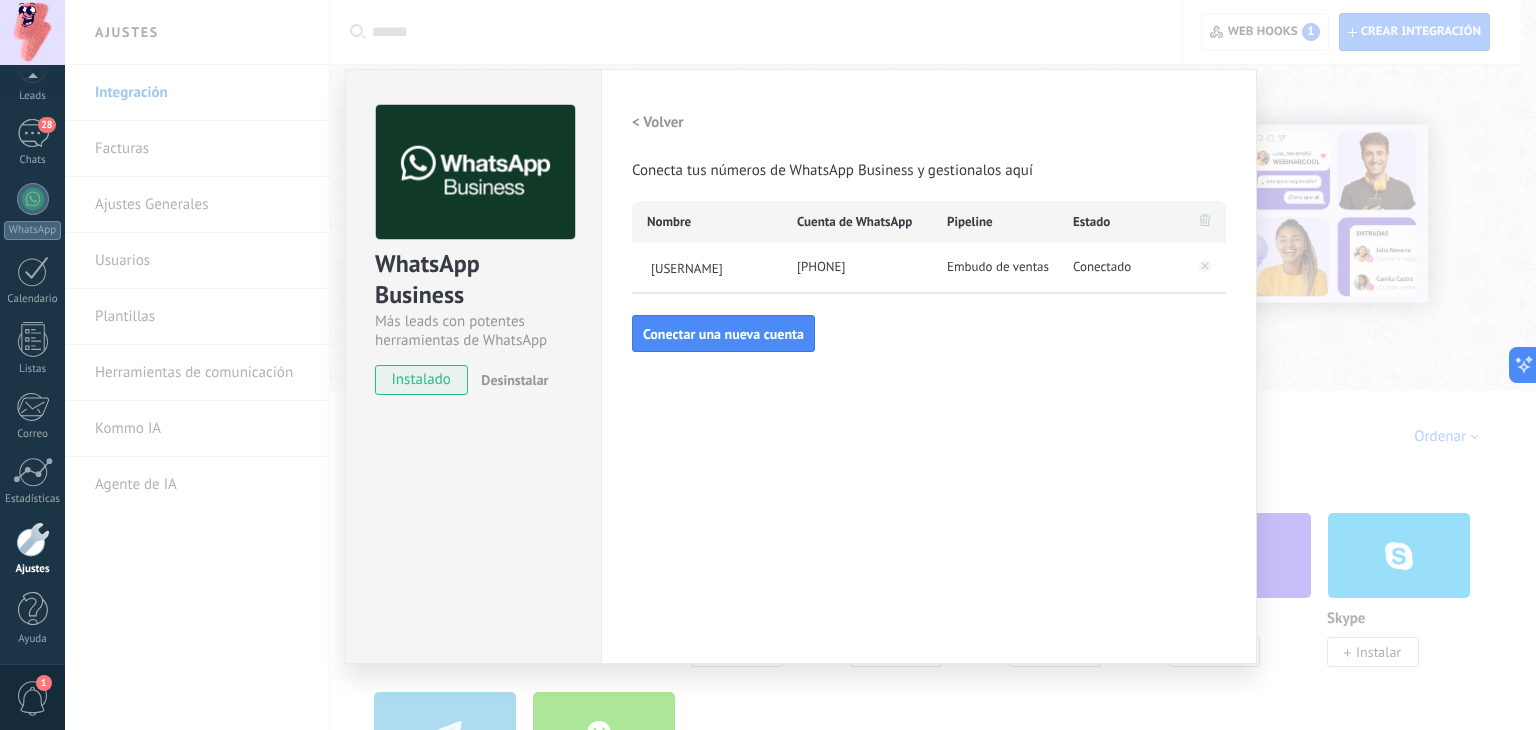 click on "< Volver" at bounding box center (658, 122) 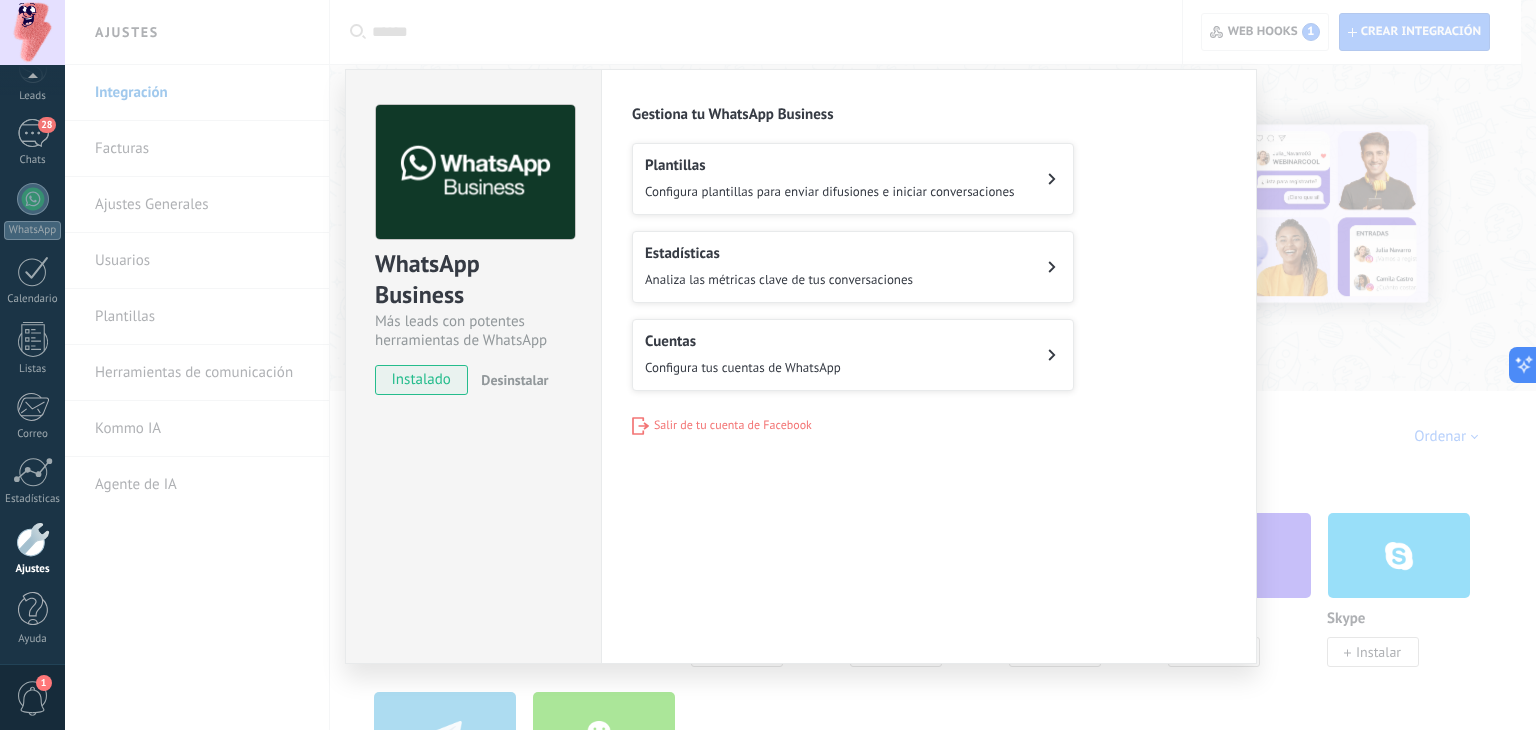 click on "WhatsApp Business Más leads con potentes herramientas de WhatsApp instalado Desinstalar Configuraciones Autorizaciones Esta pestaña registra a los usuarios que han concedido acceso a las integración a esta cuenta. Si deseas remover la posibilidad que un usuario pueda enviar solicitudes a la cuenta en nombre de esta integración, puedes revocar el acceso. Si el acceso a todos los usuarios es revocado, la integración dejará de funcionar. Esta aplicacion está instalada, pero nadie le ha dado acceso aun. WhatsApp Cloud API más _:  Guardar Gestiona tu WhatsApp Business Plantillas Configura plantillas para enviar difusiones e iniciar conversaciones Estadísticas Analiza las métricas clave de tus conversaciones Cuentas Configura tus cuentas de WhatsApp Salir de tu cuenta de Facebook" at bounding box center (800, 365) 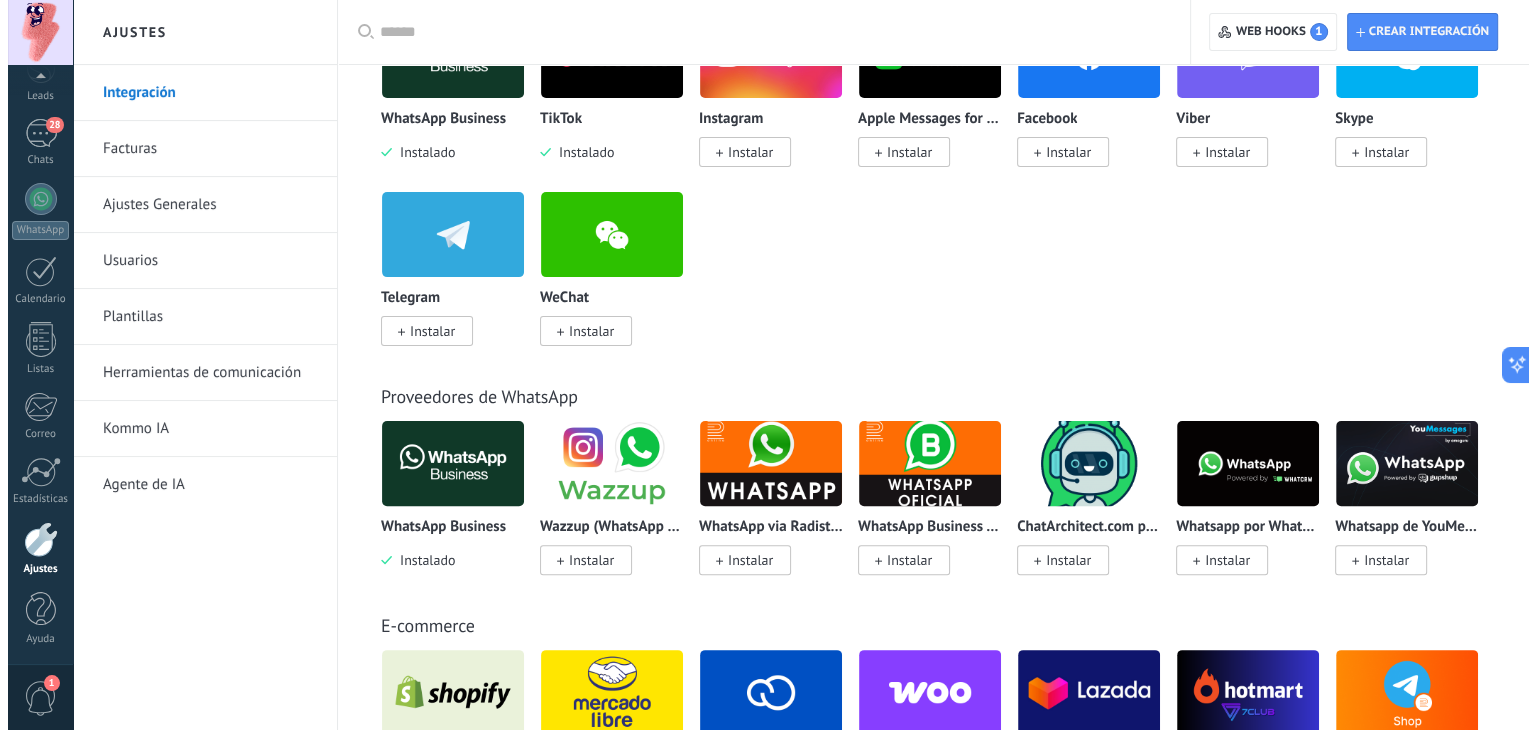 scroll, scrollTop: 600, scrollLeft: 0, axis: vertical 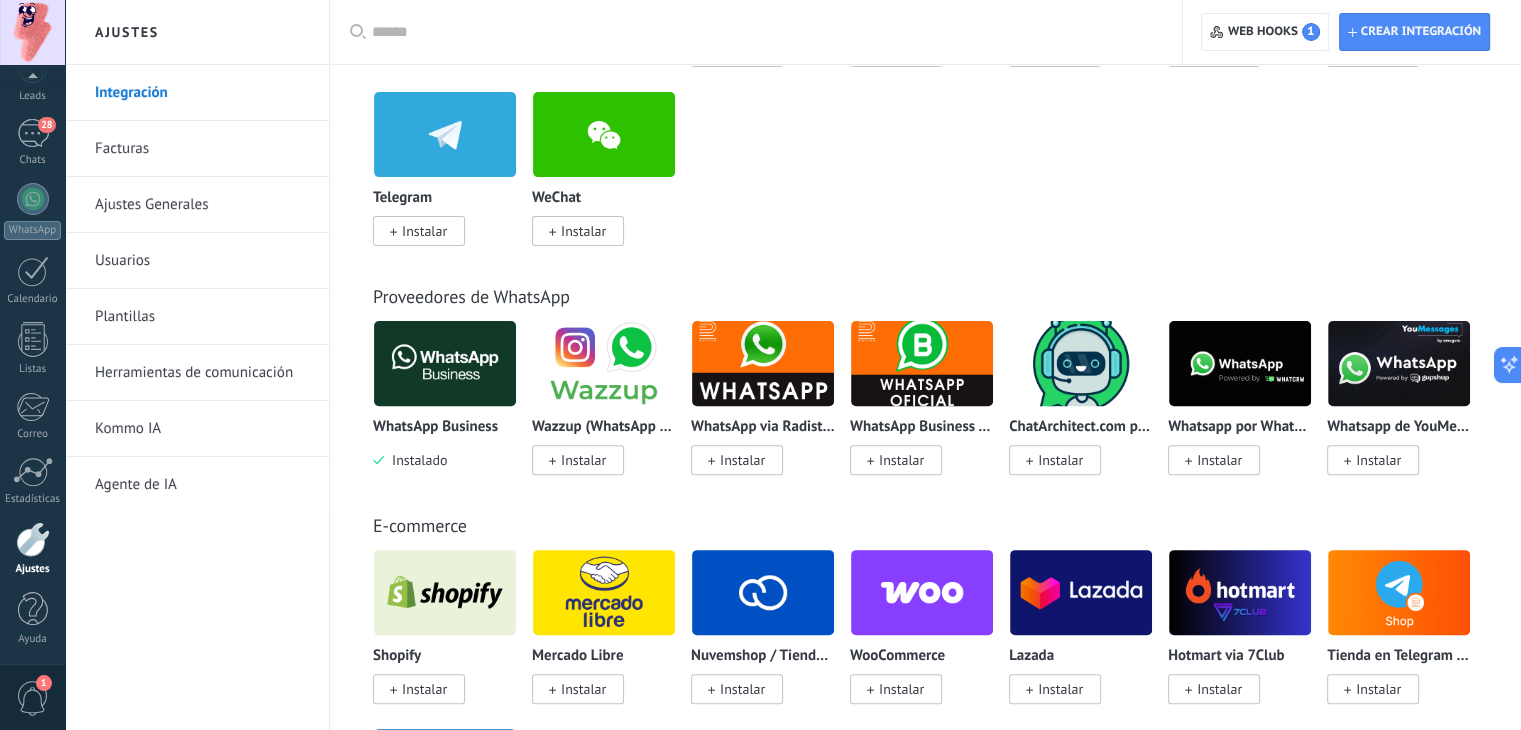 click on "Shopify Instalar" at bounding box center (452, 638) 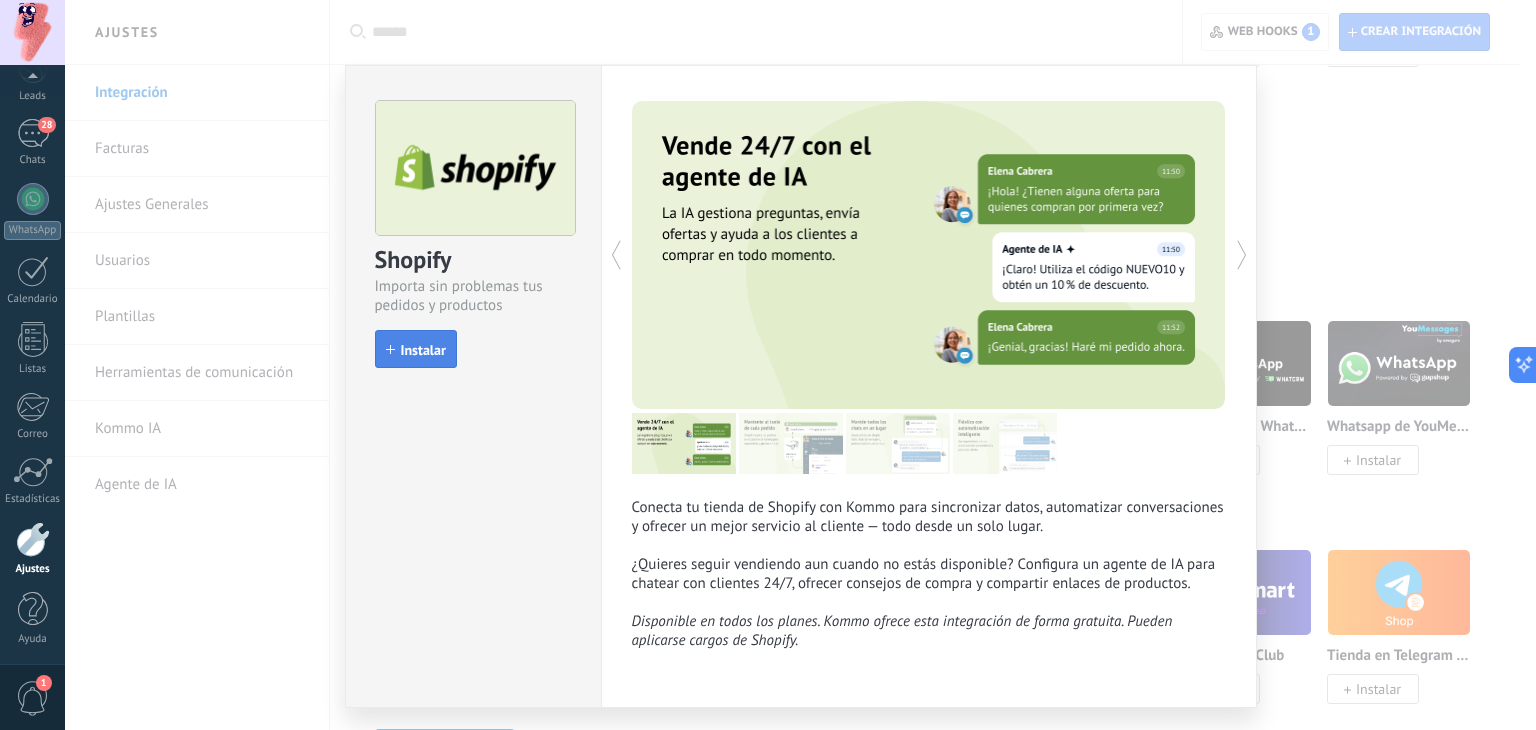 click on "Instalar" at bounding box center (423, 350) 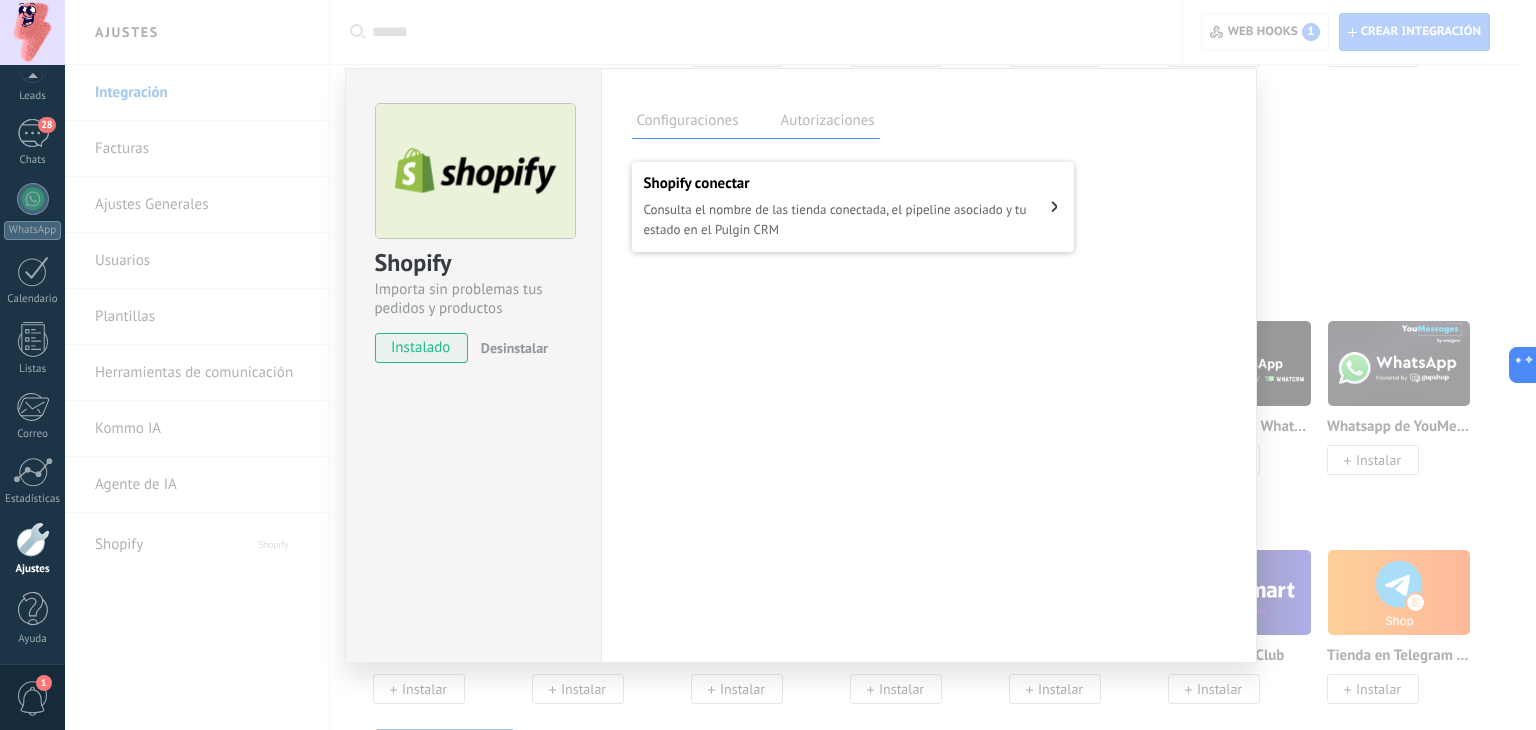 click on "Shopify сonectar Consulta el nombre de las tienda conectada, el pipeline asociado y tu estado en el Pulgin CRM" at bounding box center (847, 207) 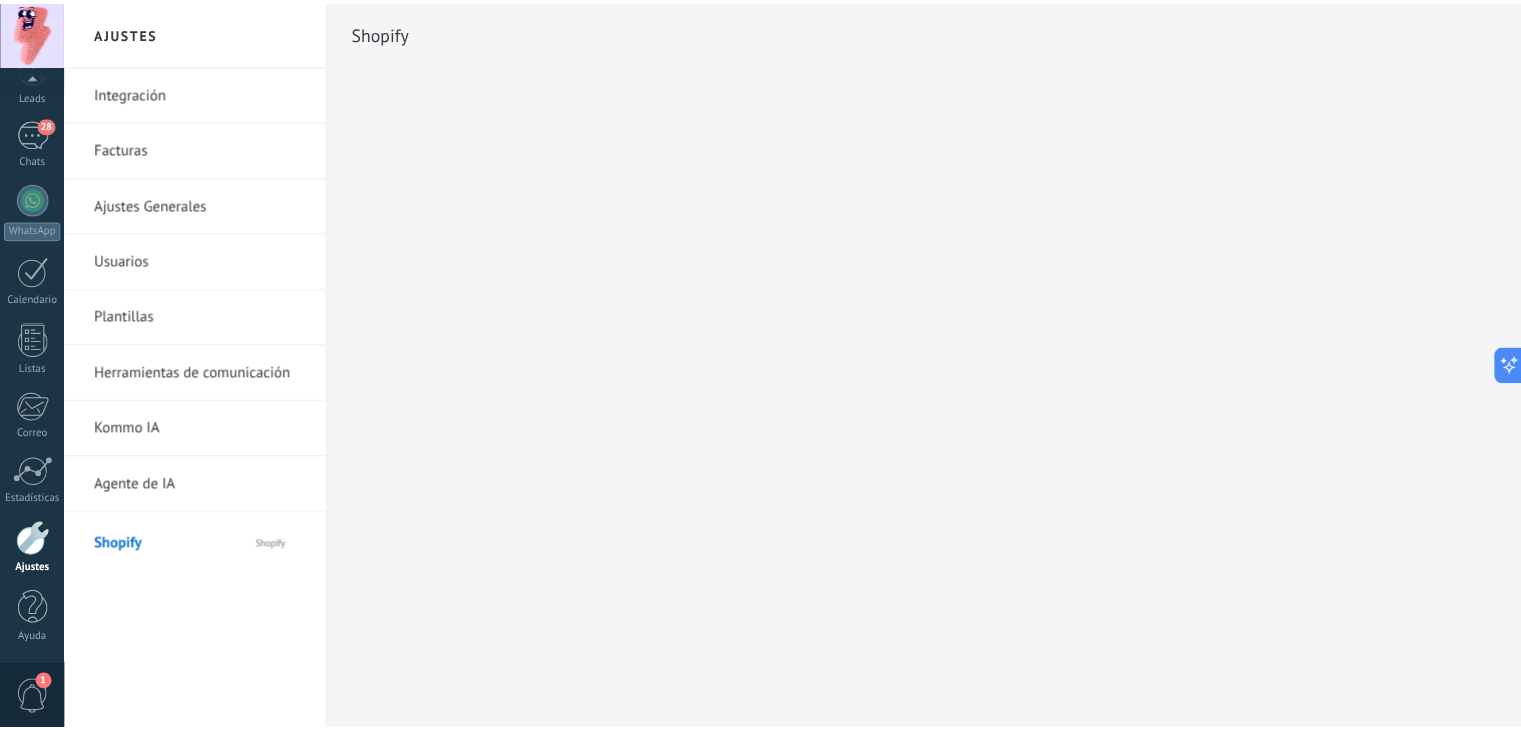 scroll, scrollTop: 0, scrollLeft: 0, axis: both 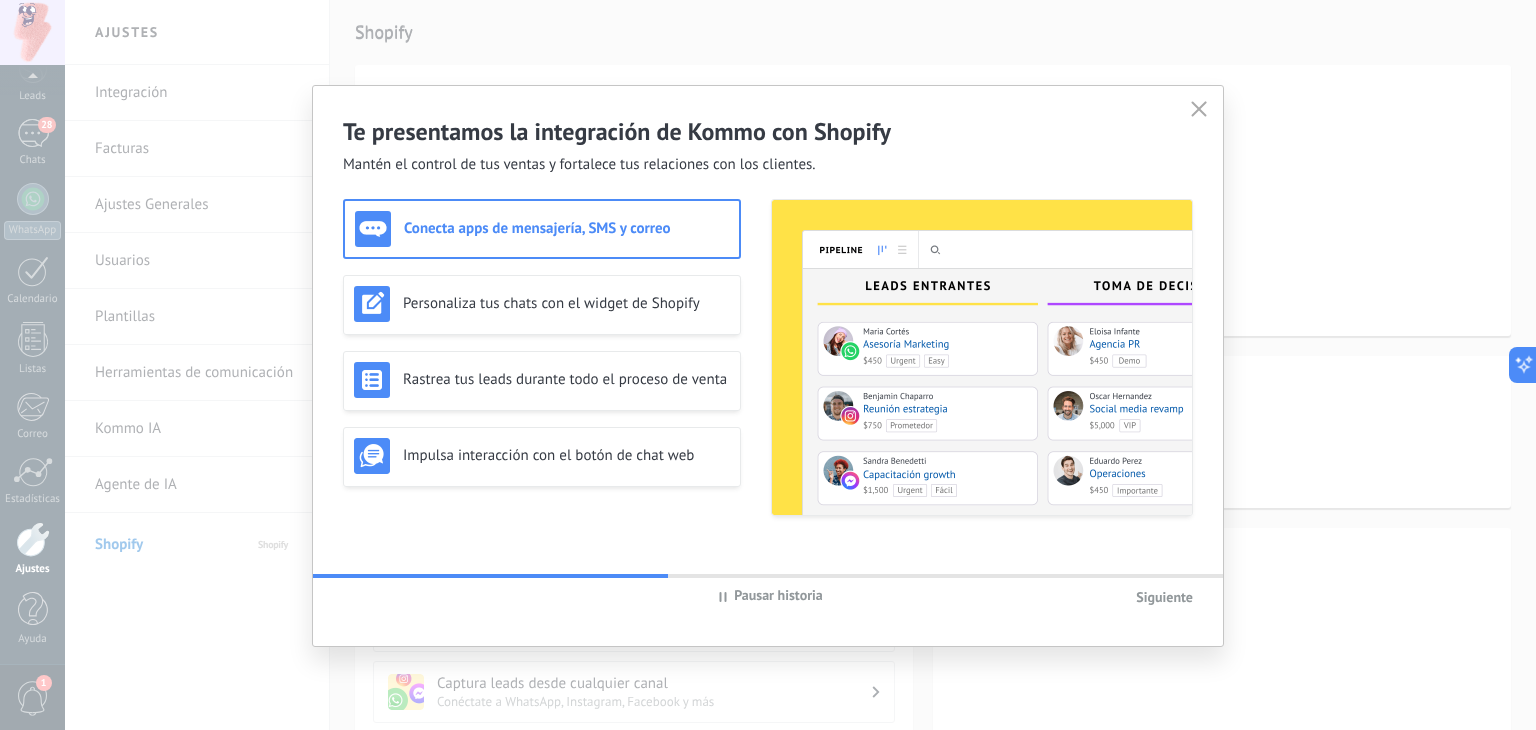 click on "Te presentamos la integración de Kommo con Shopify Mantén el control de tus ventas y fortalece tus relaciones con los clientes." at bounding box center (768, 130) 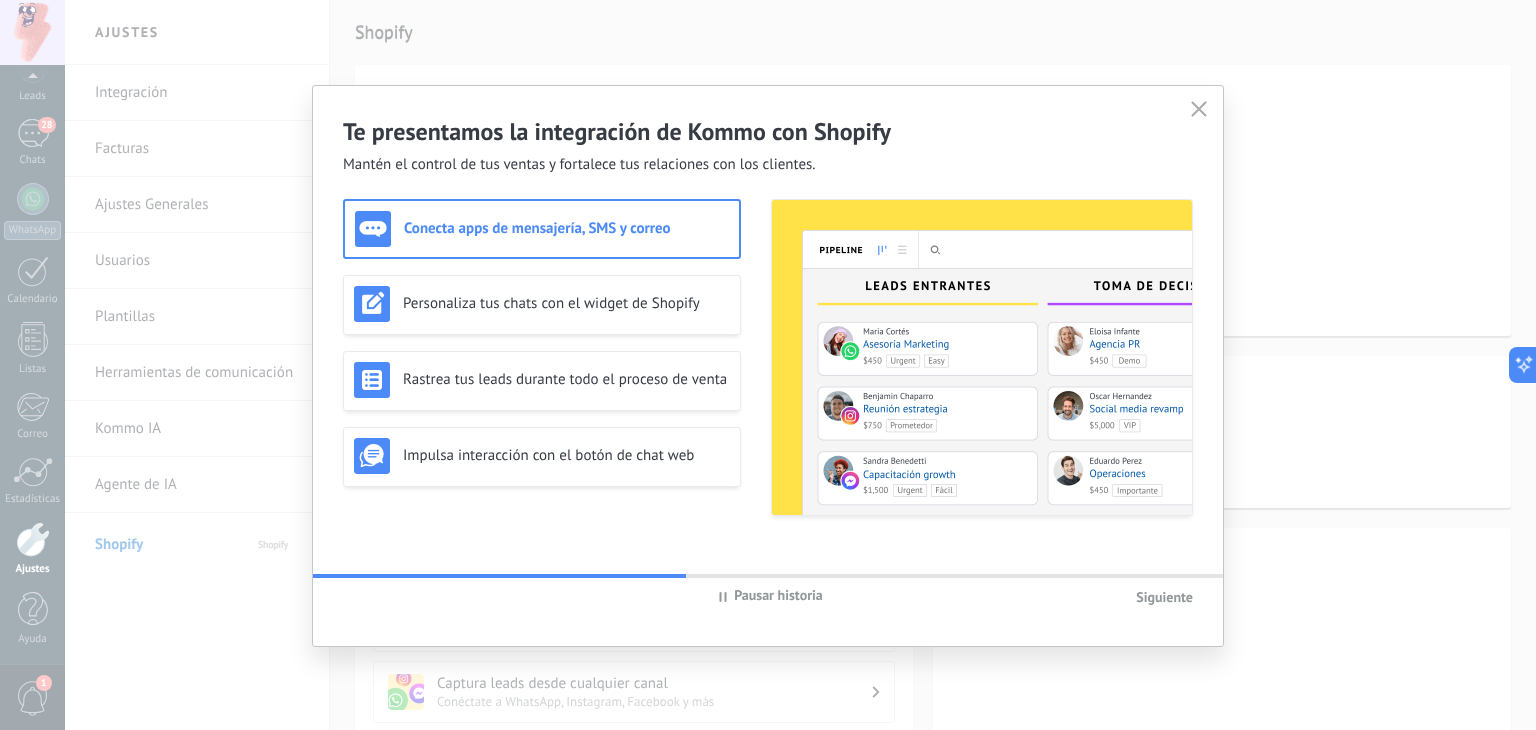 click 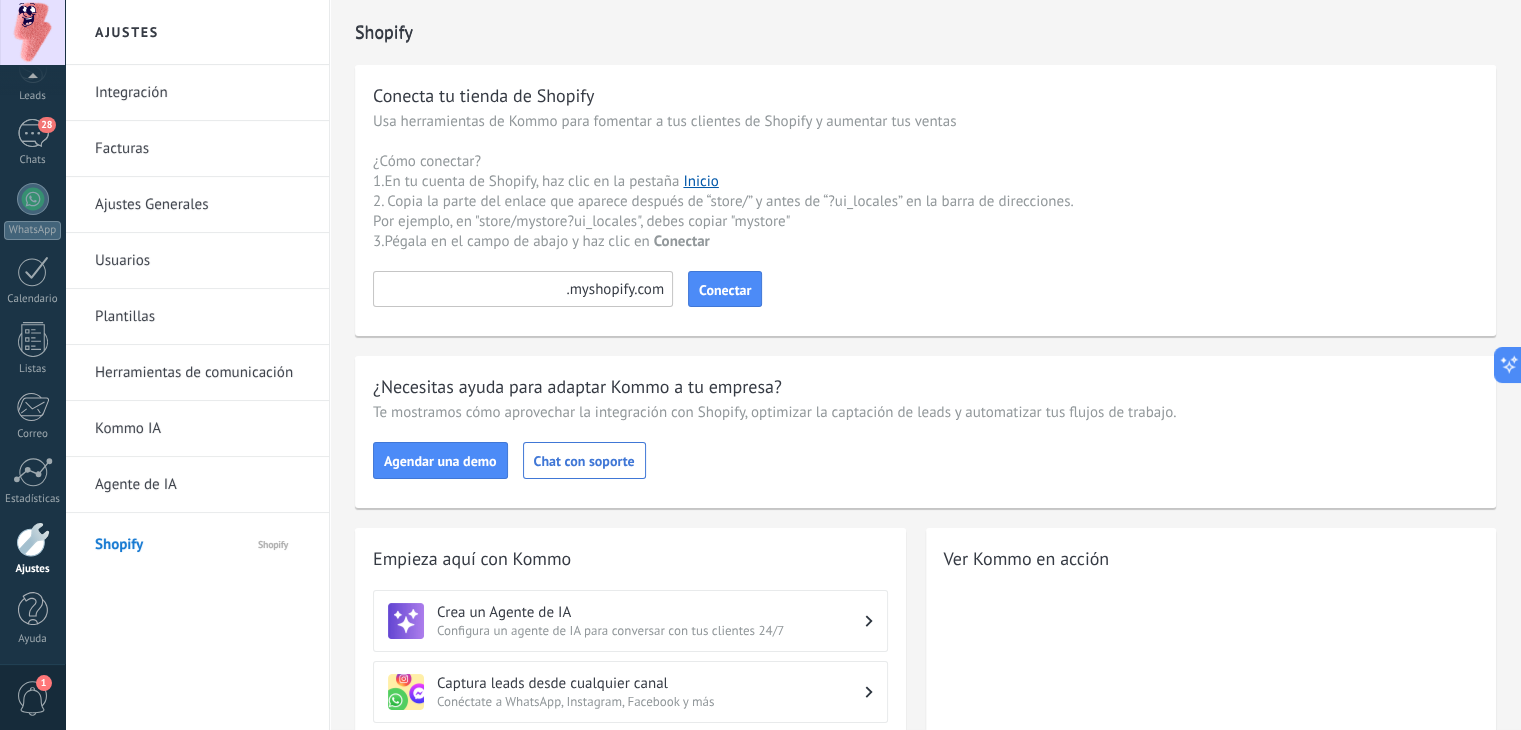 click at bounding box center [523, 289] 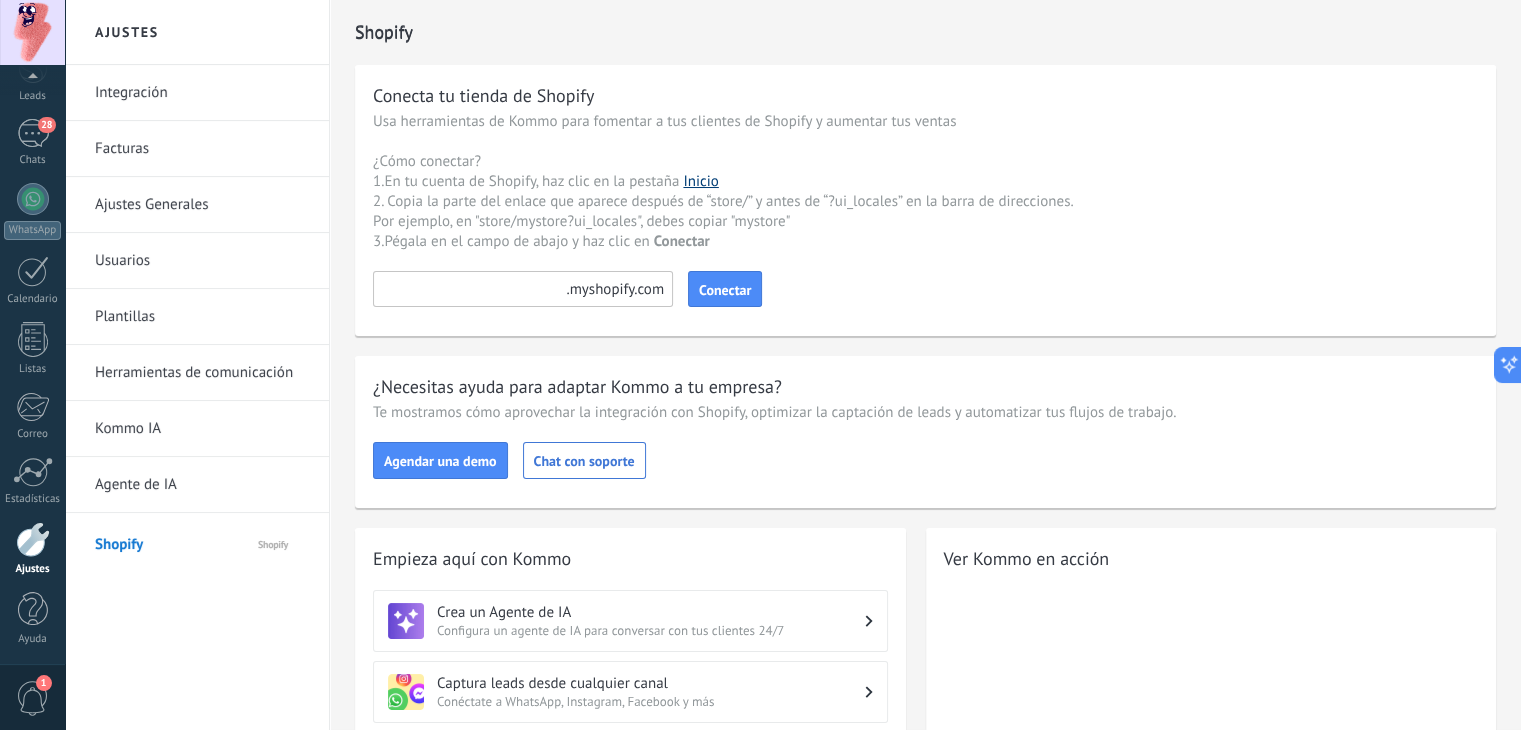 click on "Inicio" at bounding box center (700, 181) 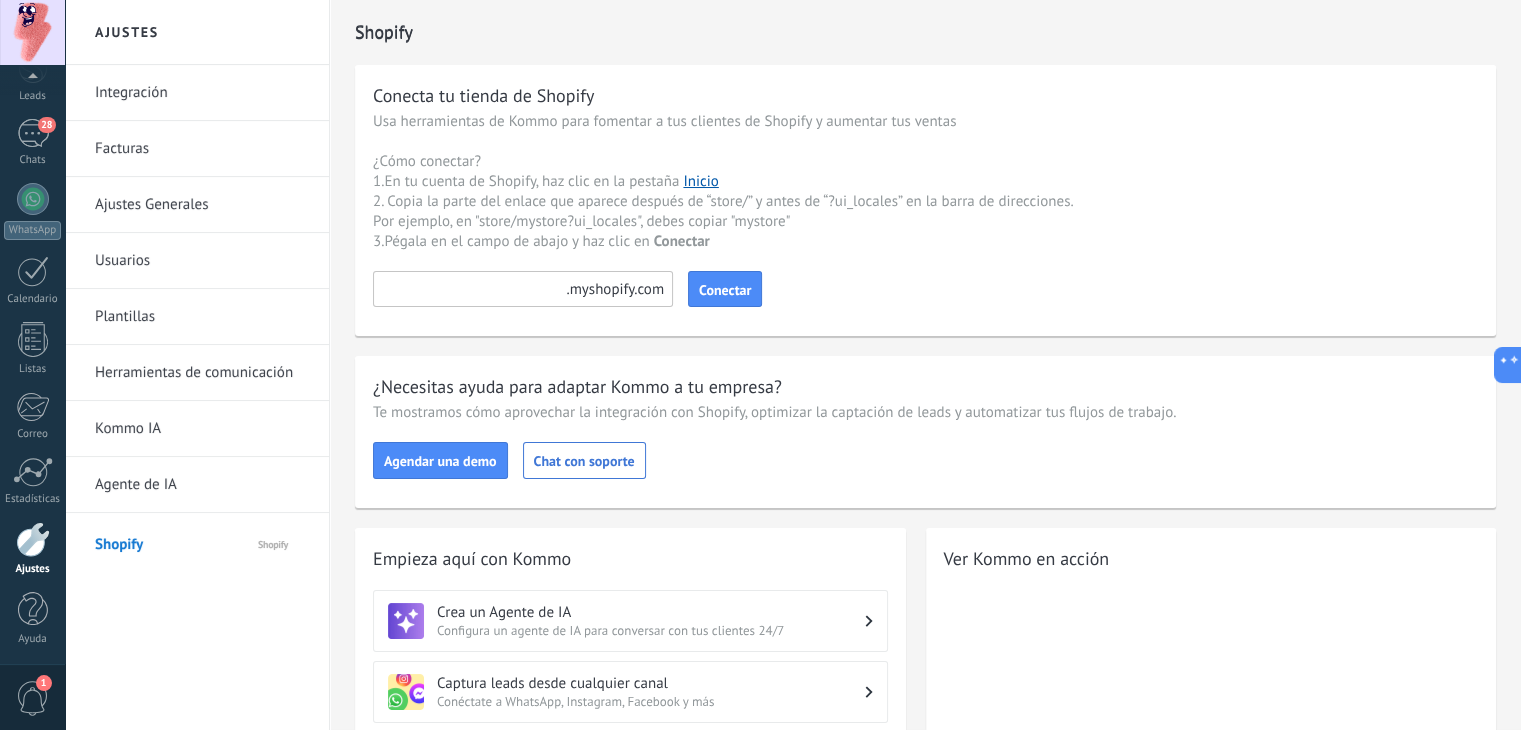 click at bounding box center (523, 289) 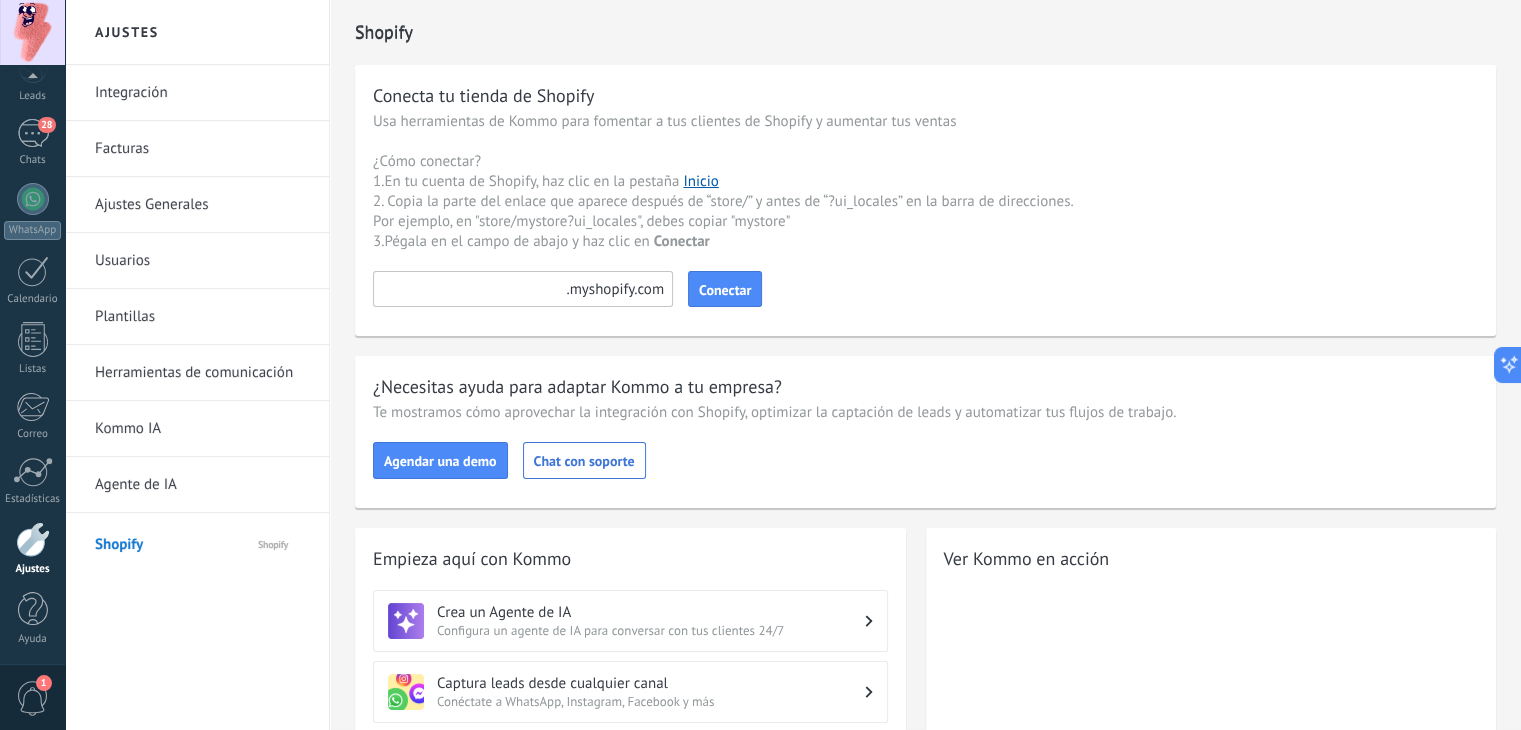 paste on "*********" 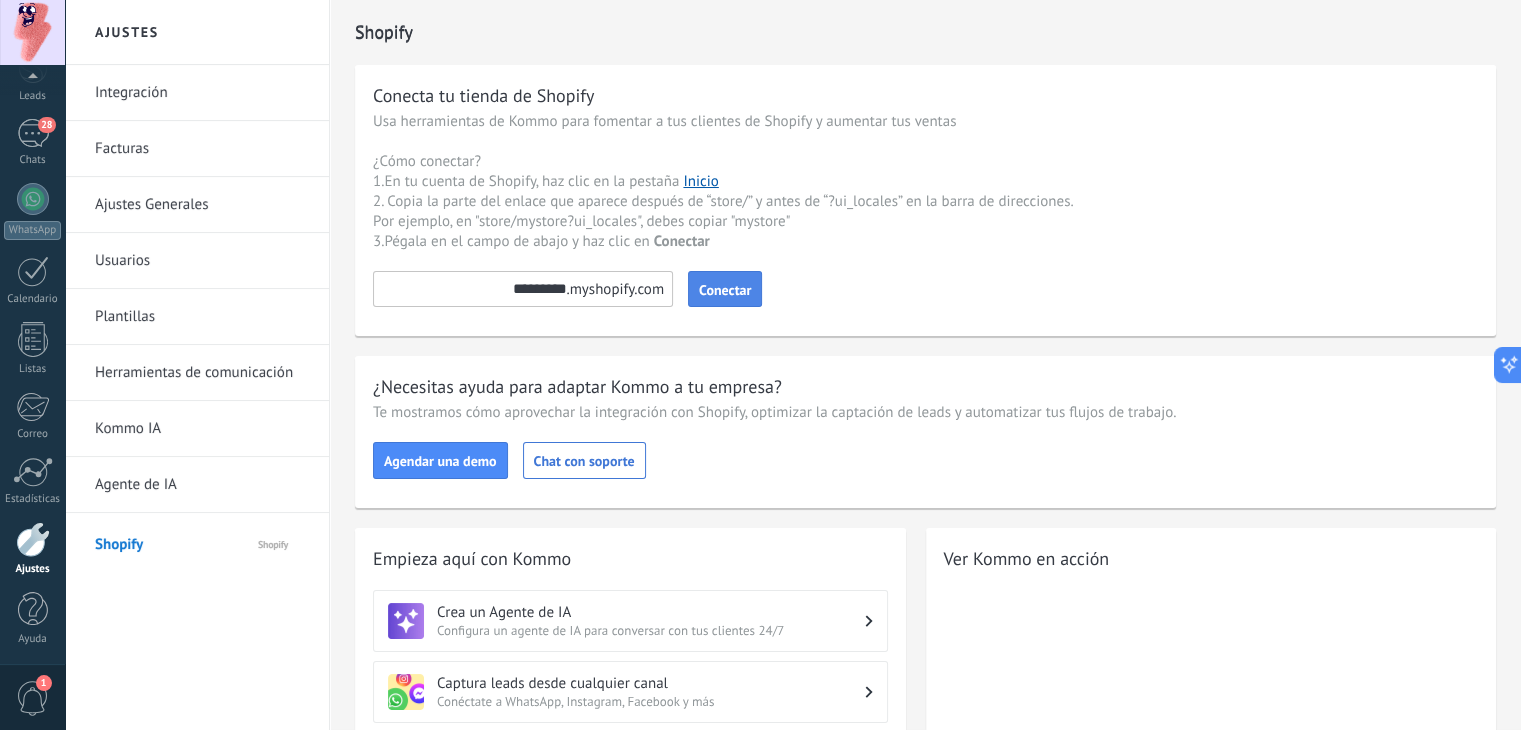type on "*********" 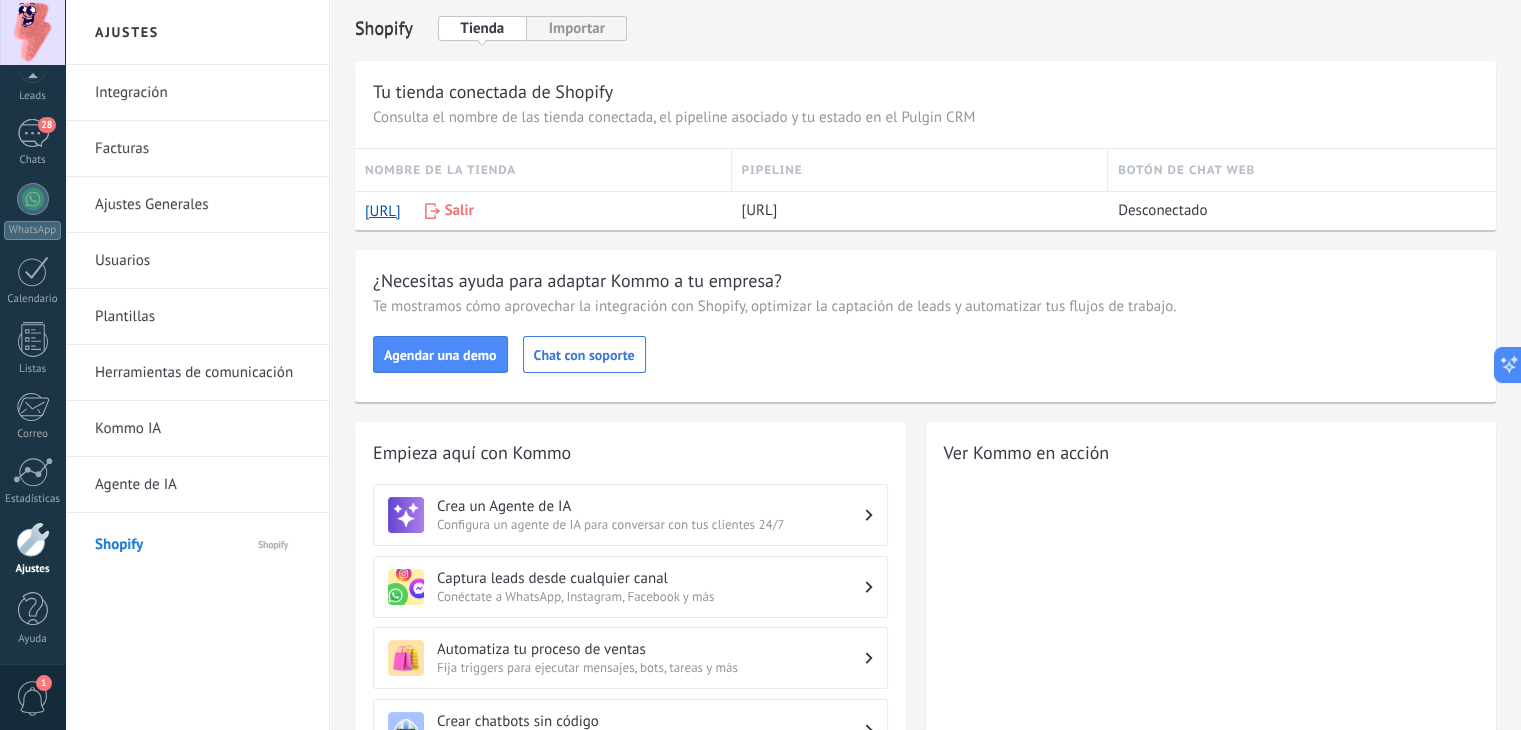 scroll, scrollTop: 0, scrollLeft: 0, axis: both 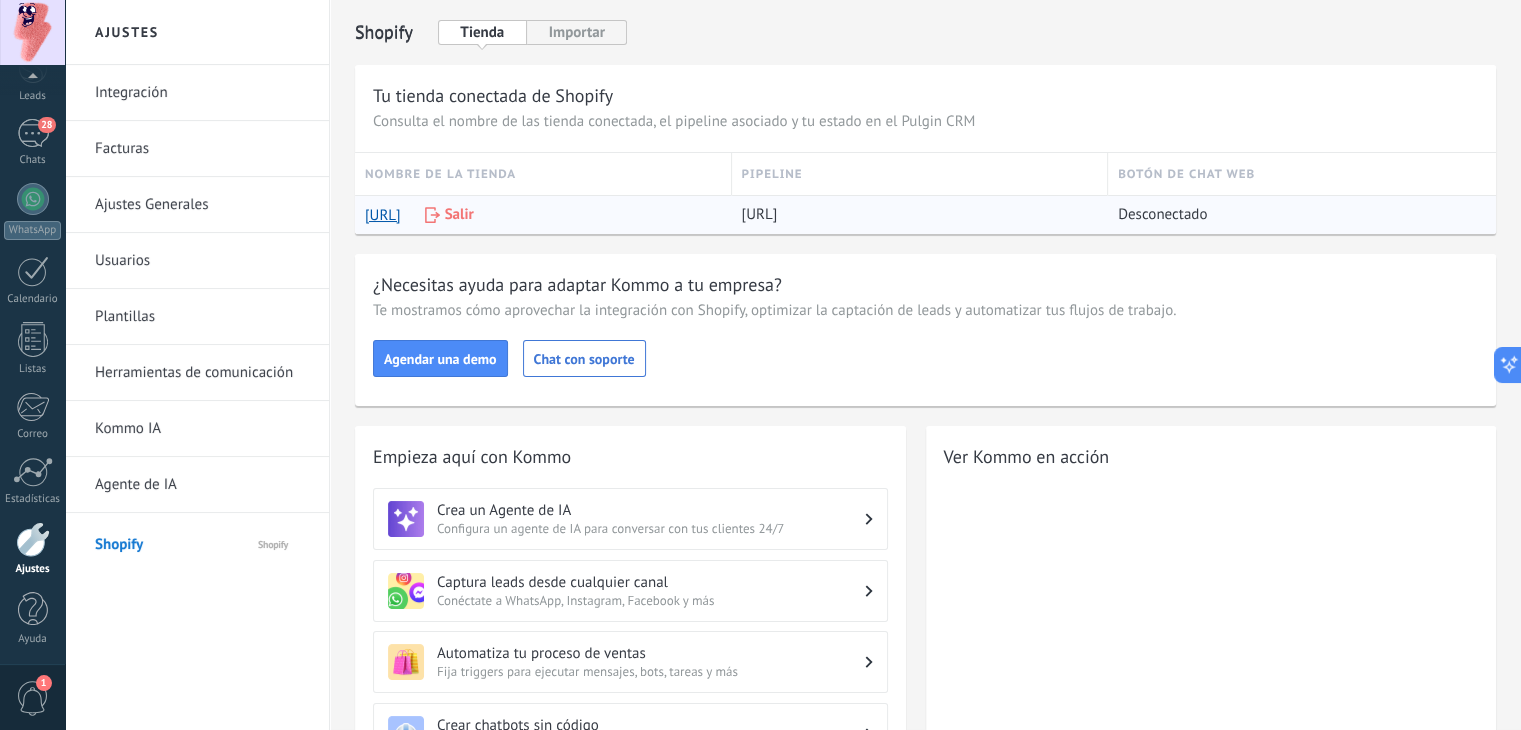 click on "Desconectado" at bounding box center (1162, 215) 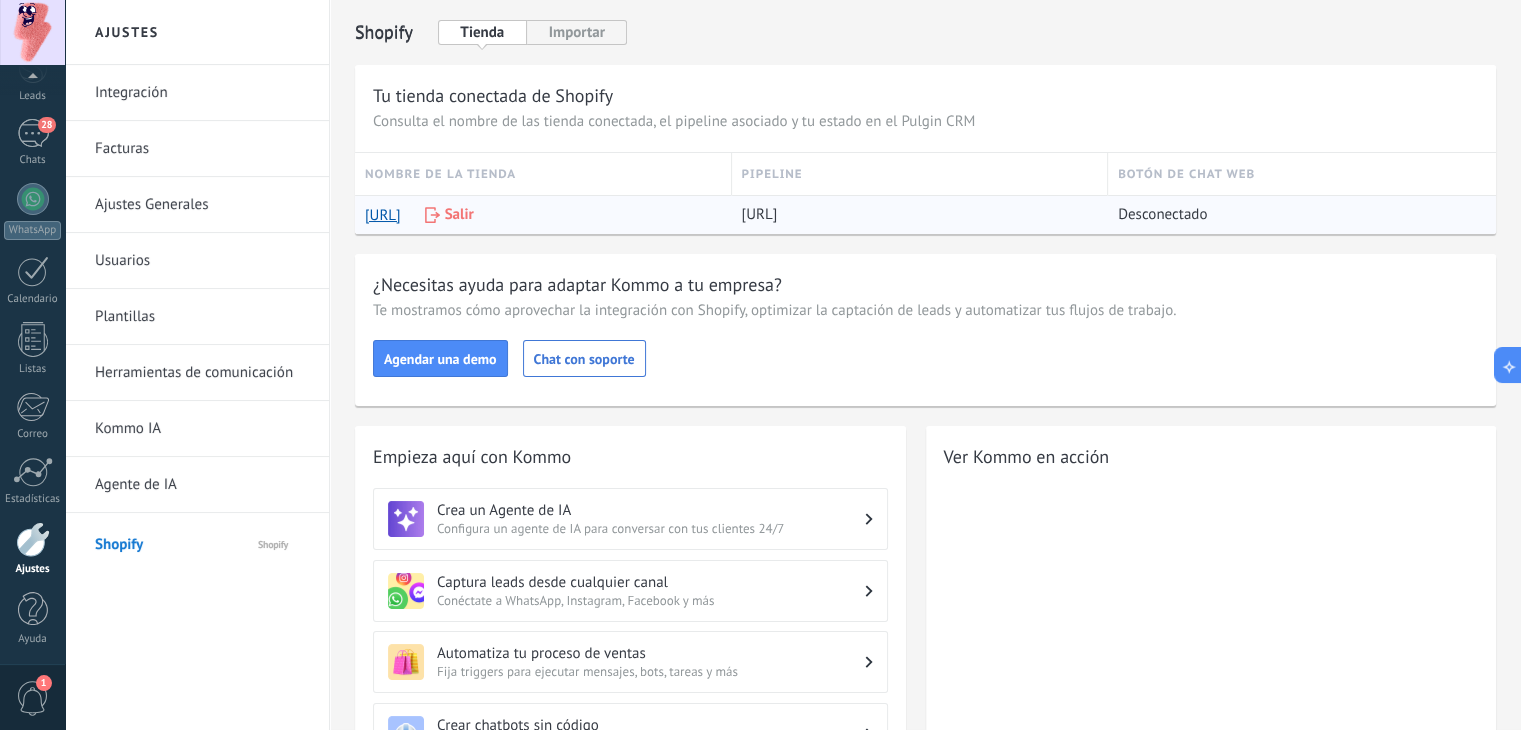 click on "0ad1df-py.myshopify.com" at bounding box center [920, 215] 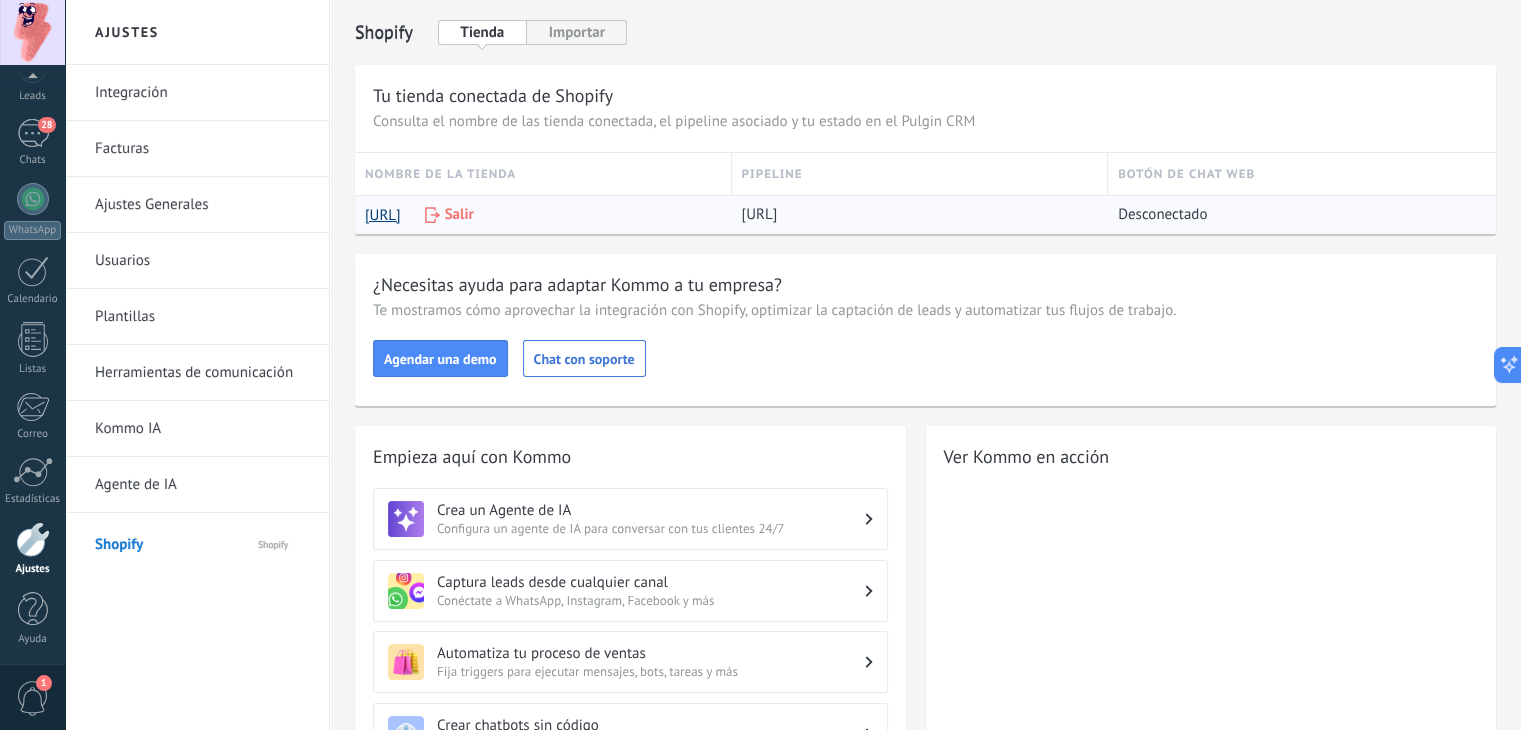 click on "0ad1df-py.myshopify.com" at bounding box center [383, 215] 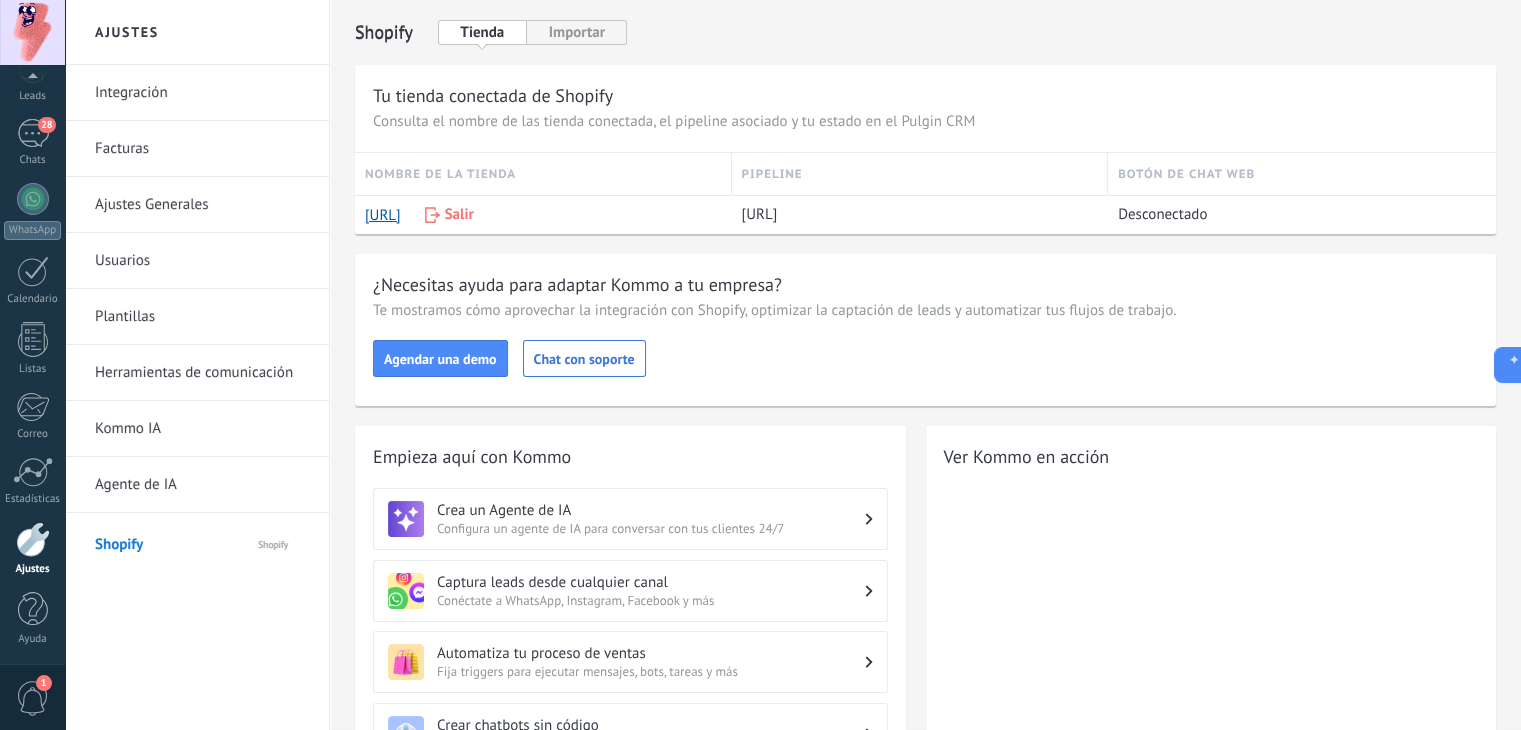 click on "Ajustes" at bounding box center (32, 549) 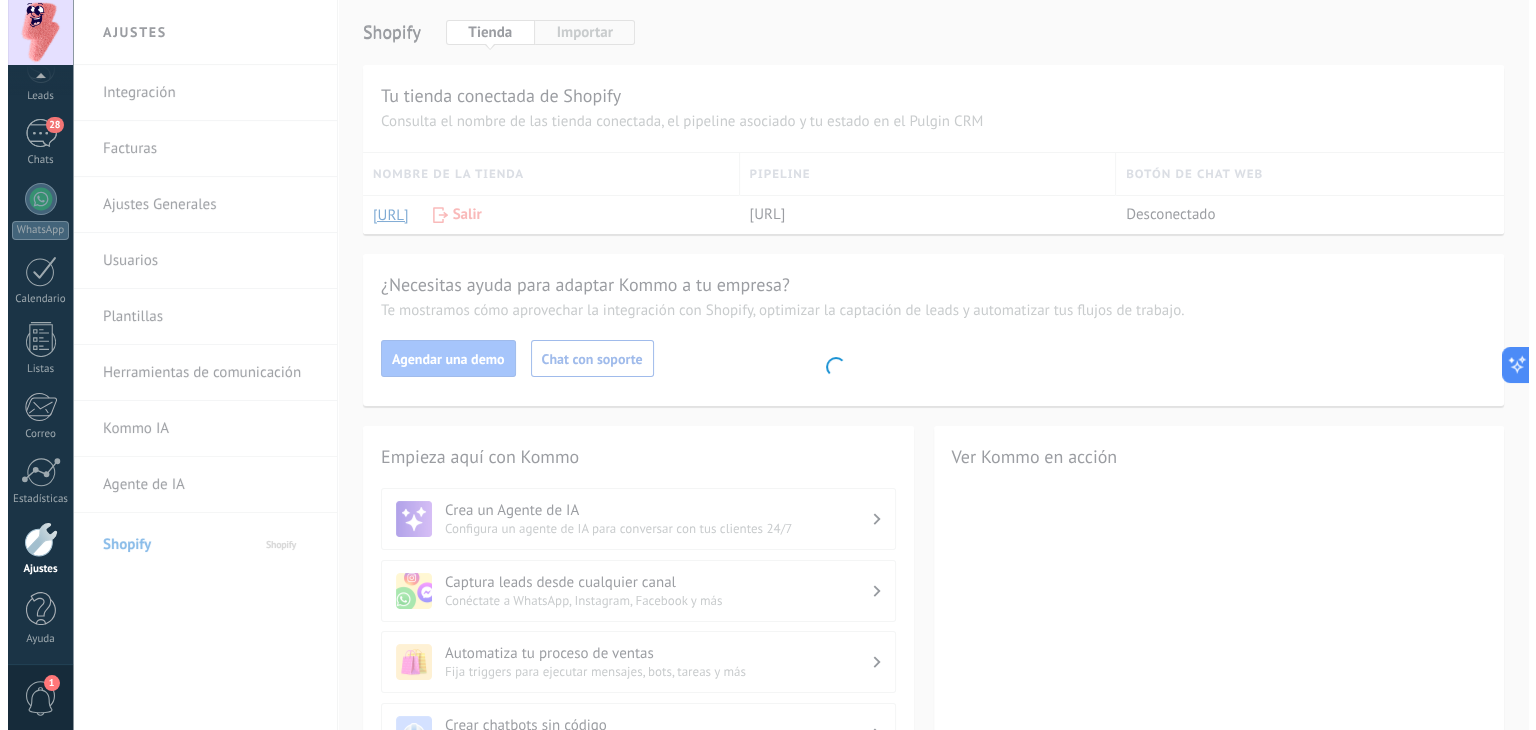 scroll, scrollTop: 0, scrollLeft: 0, axis: both 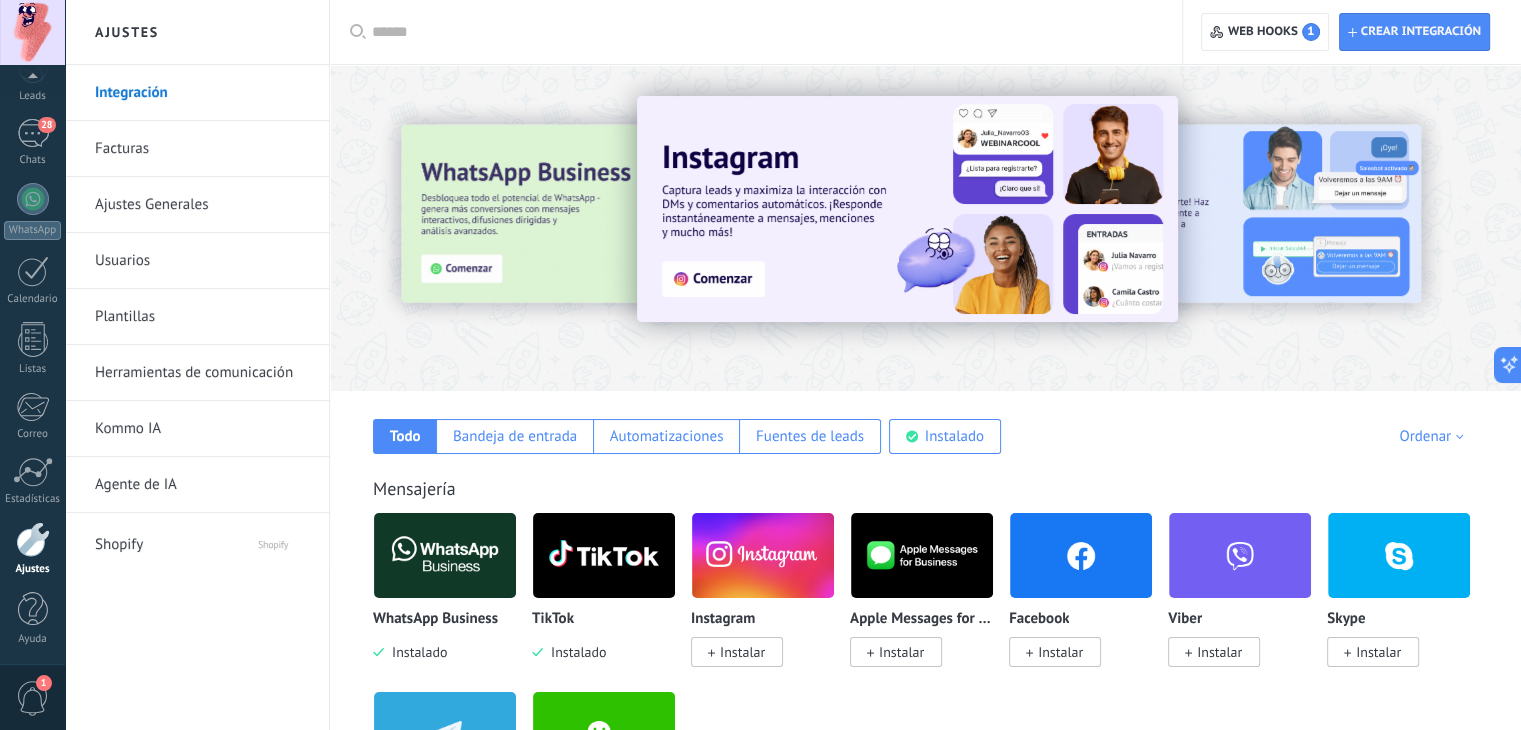 click at bounding box center [763, 32] 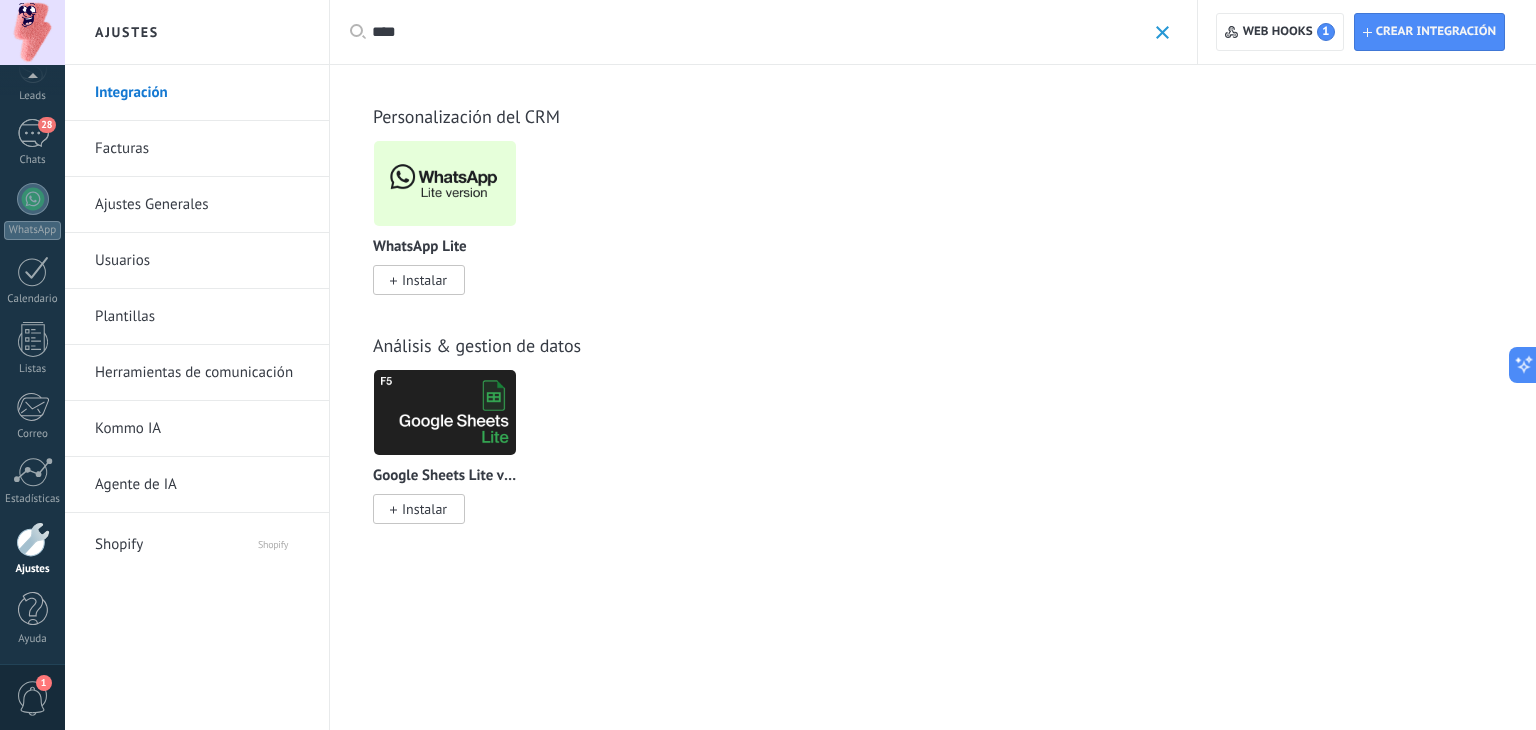 type on "****" 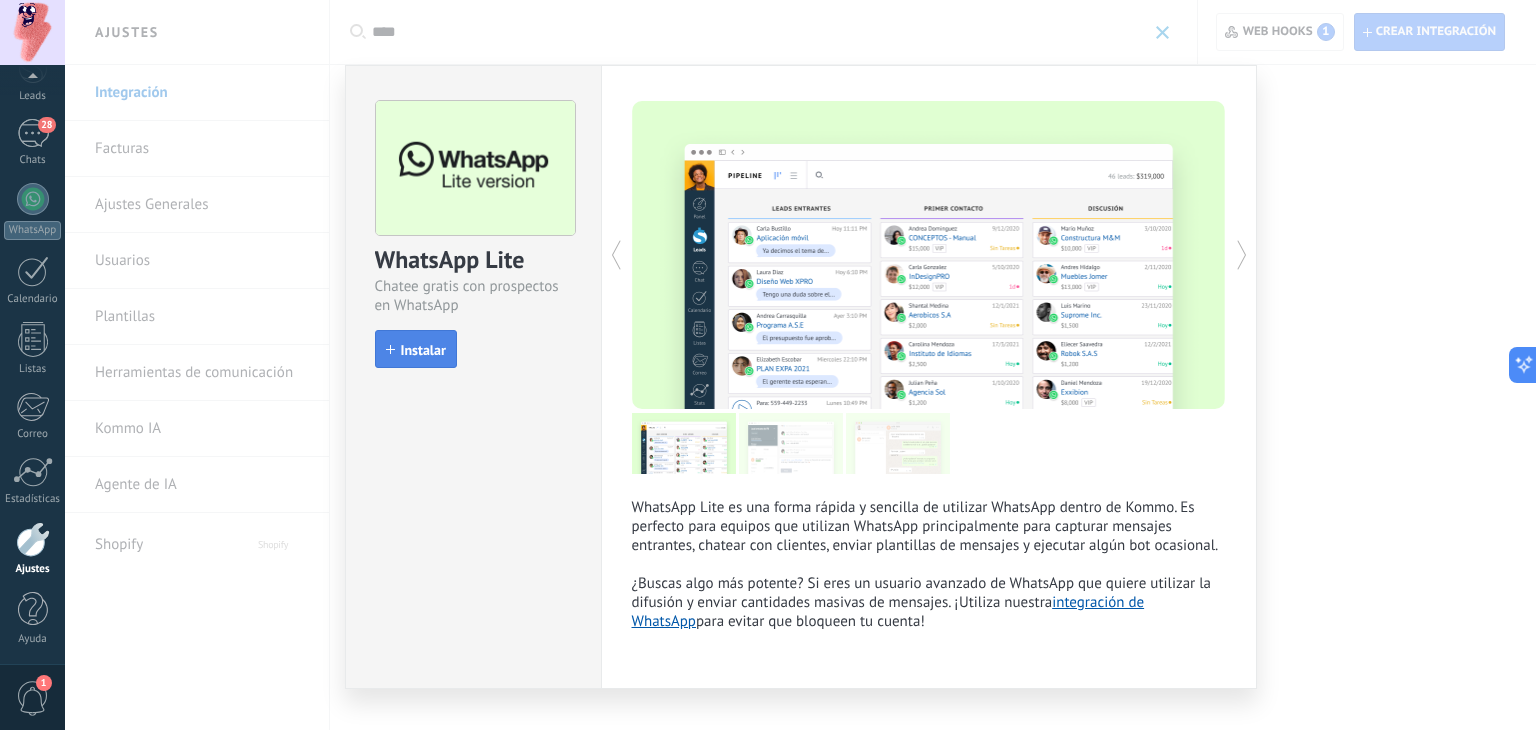 click on "Instalar" at bounding box center [423, 350] 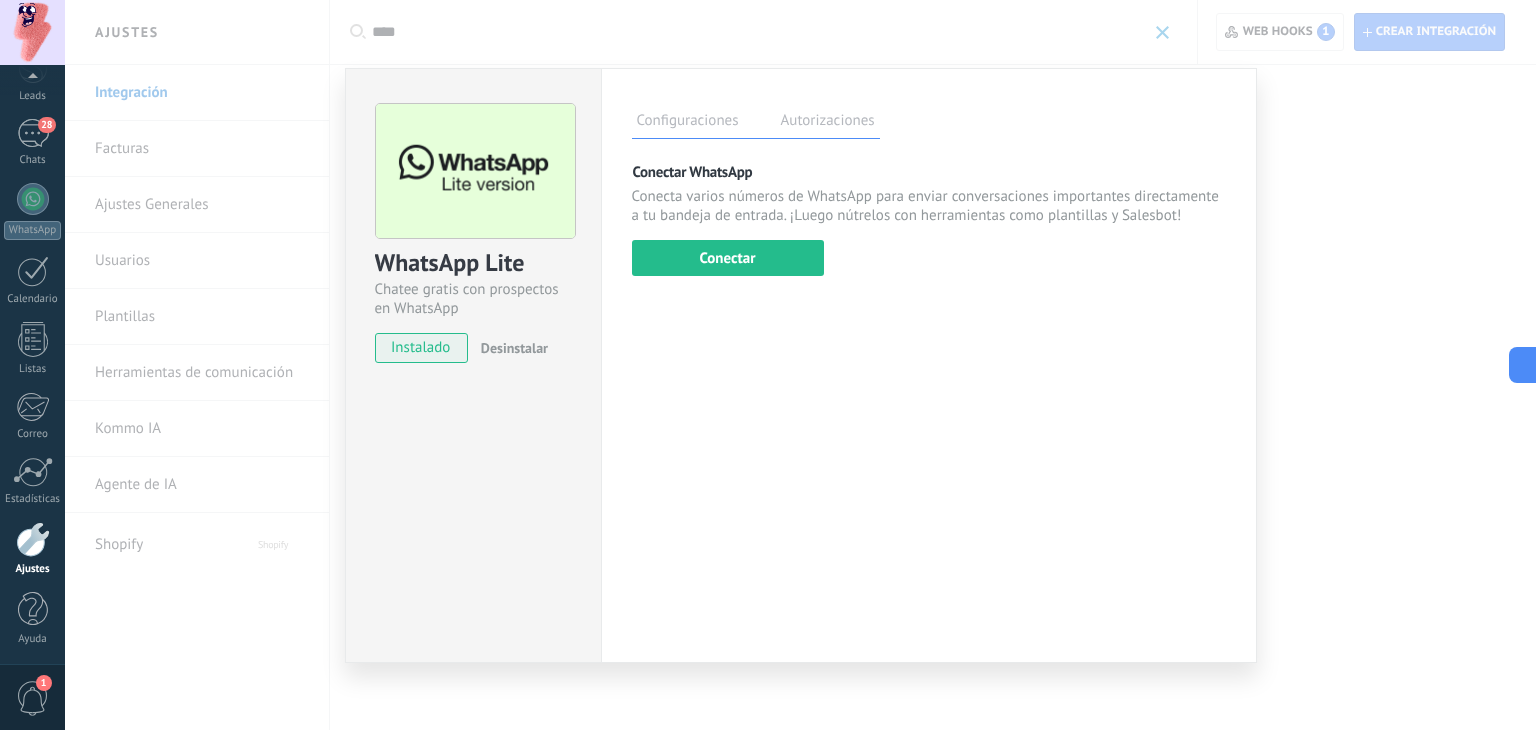 click on "Configuraciones Autorizaciones Esta pestaña registra a los usuarios que han concedido acceso a las integración a esta cuenta. Si deseas remover la posibilidad que un usuario pueda enviar solicitudes a la cuenta en nombre de esta integración, puedes revocar el acceso. Si el acceso a todos los usuarios es revocado, la integración dejará de funcionar. Esta aplicacion está instalada, pero nadie le ha dado acceso aun. Más de 2 mil millones de personas utilizan activamente WhatsApp para conectarse con amigos, familiares y empresas. Esta integración agrega el chat más popular a tu arsenal de comunicación: captura automáticamente leads desde los mensajes entrantes, comparte el acceso al chat con todo tu equipo y potencia todo con las herramientas integradas de Kommo, como el botón de compromiso y Salesbot. más _:  Guardar Conectar WhatsApp Conectar
Usa tu teléfono al menos  una vez en 14 días  , para permanecer conectado." at bounding box center [929, 365] 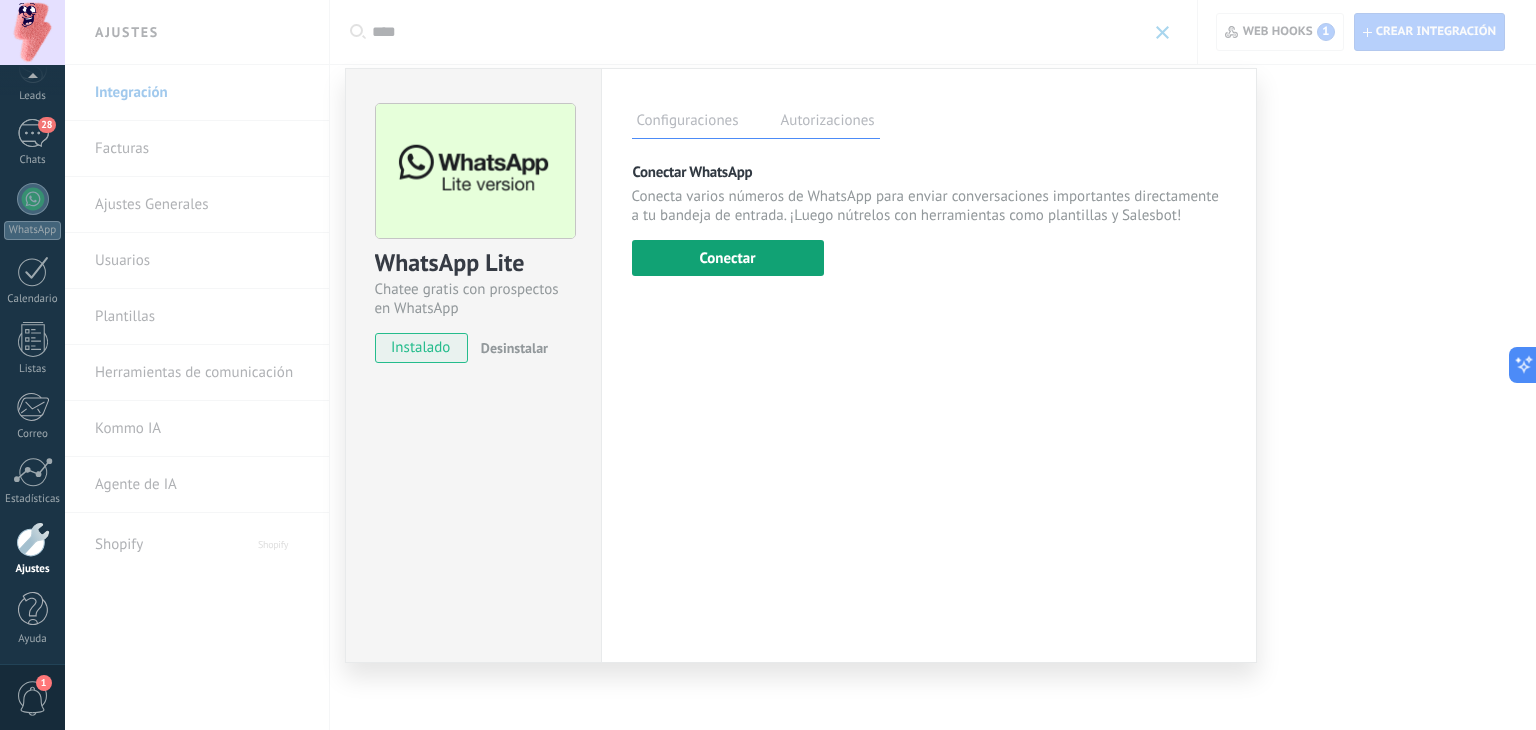 click on "Conectar" at bounding box center [728, 258] 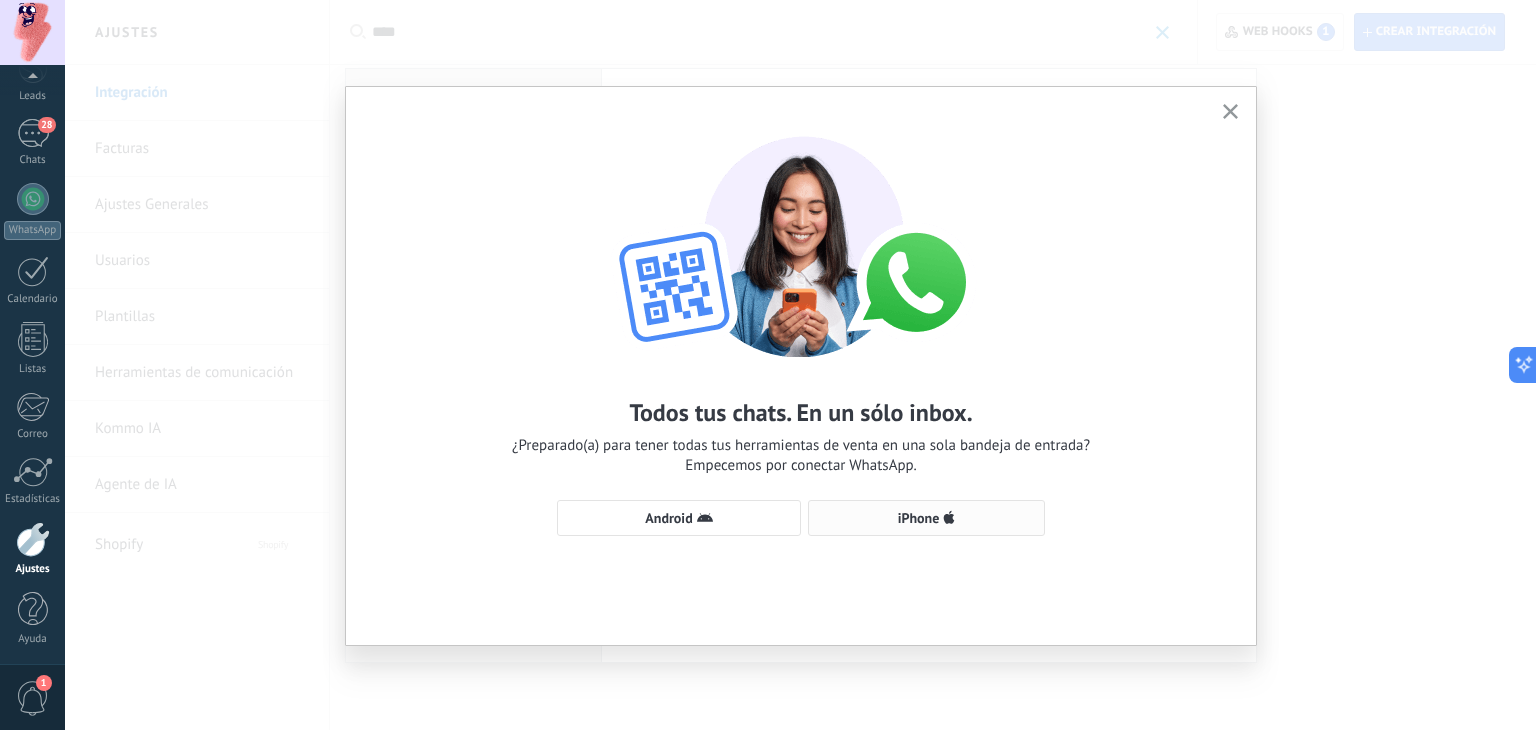 click on "iPhone" at bounding box center [926, 518] 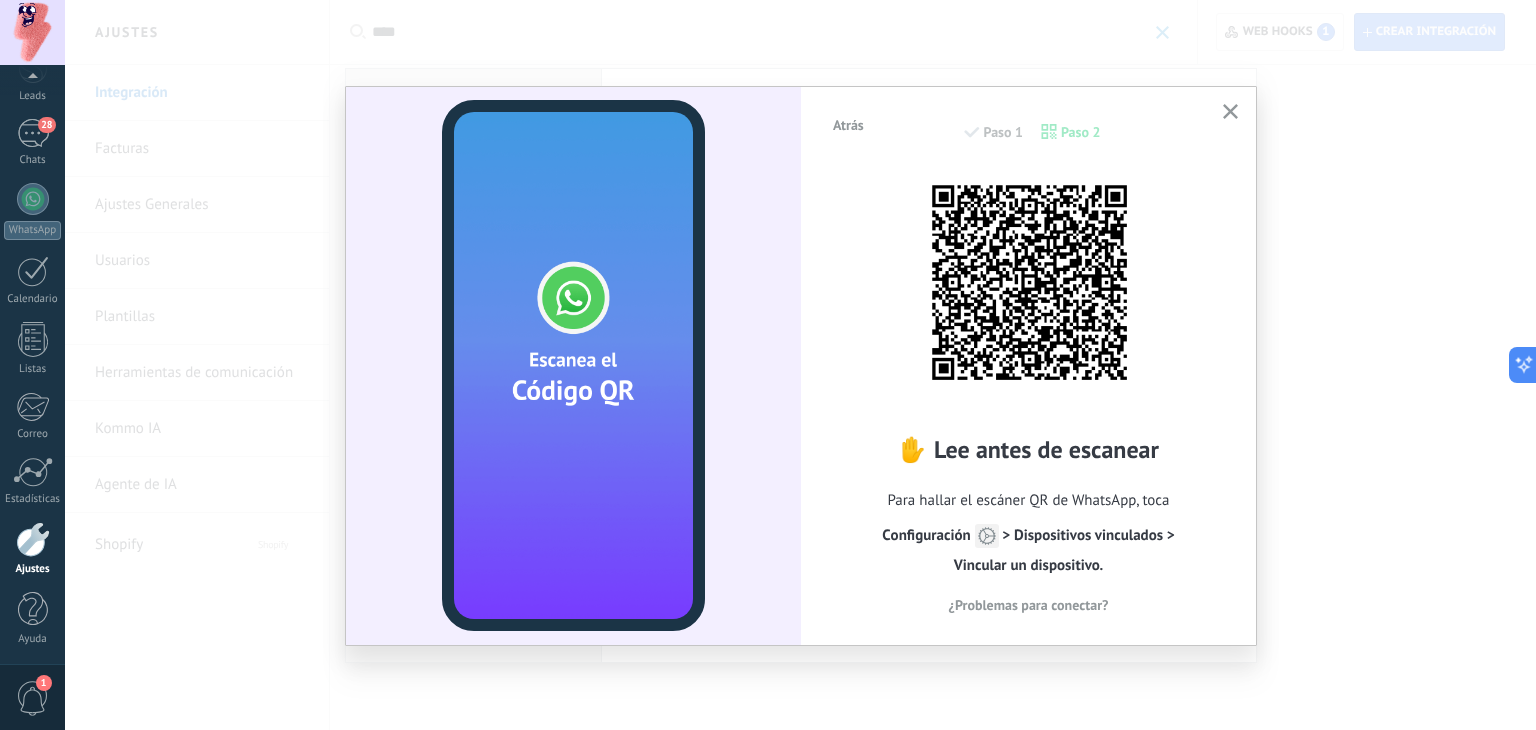 click at bounding box center [1029, 282] 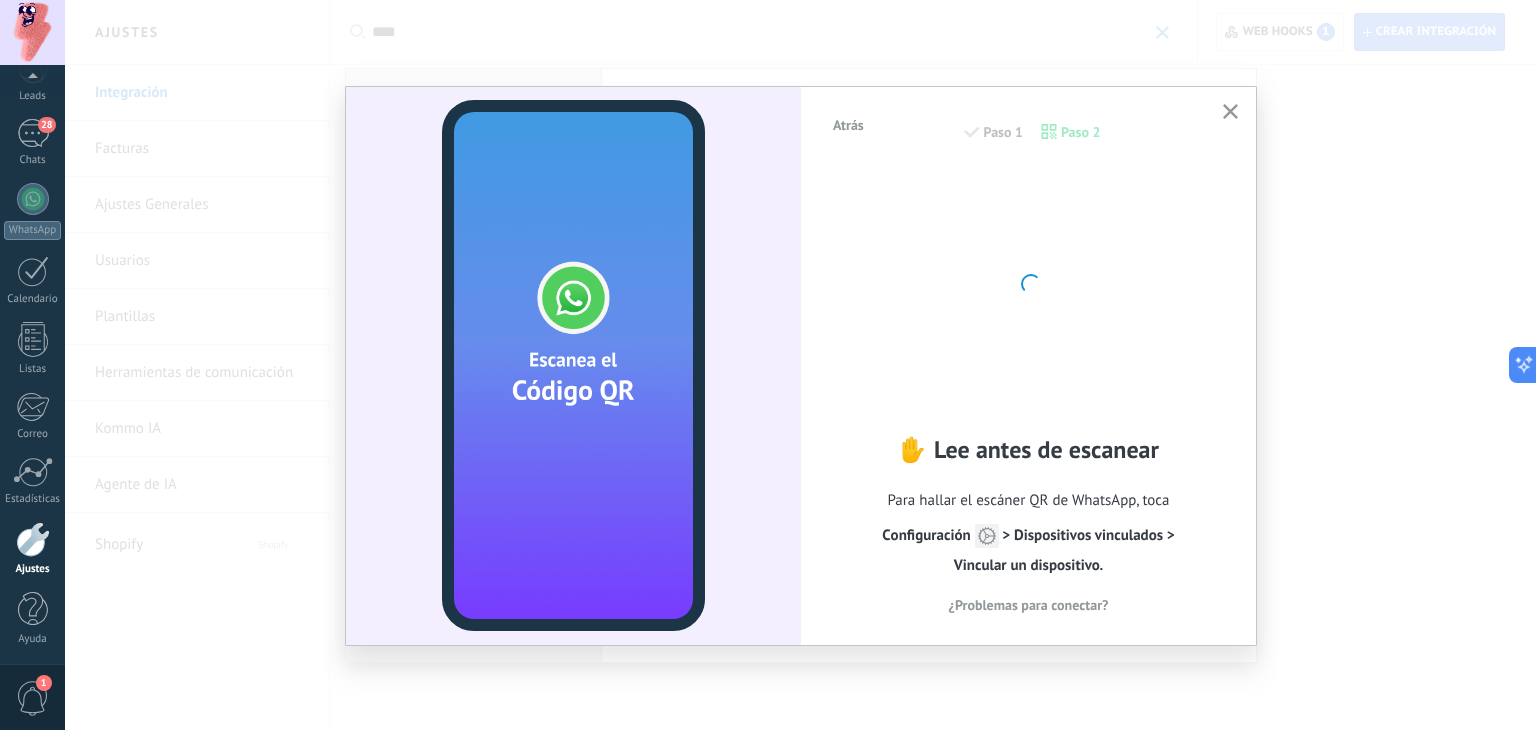click at bounding box center (1029, 282) 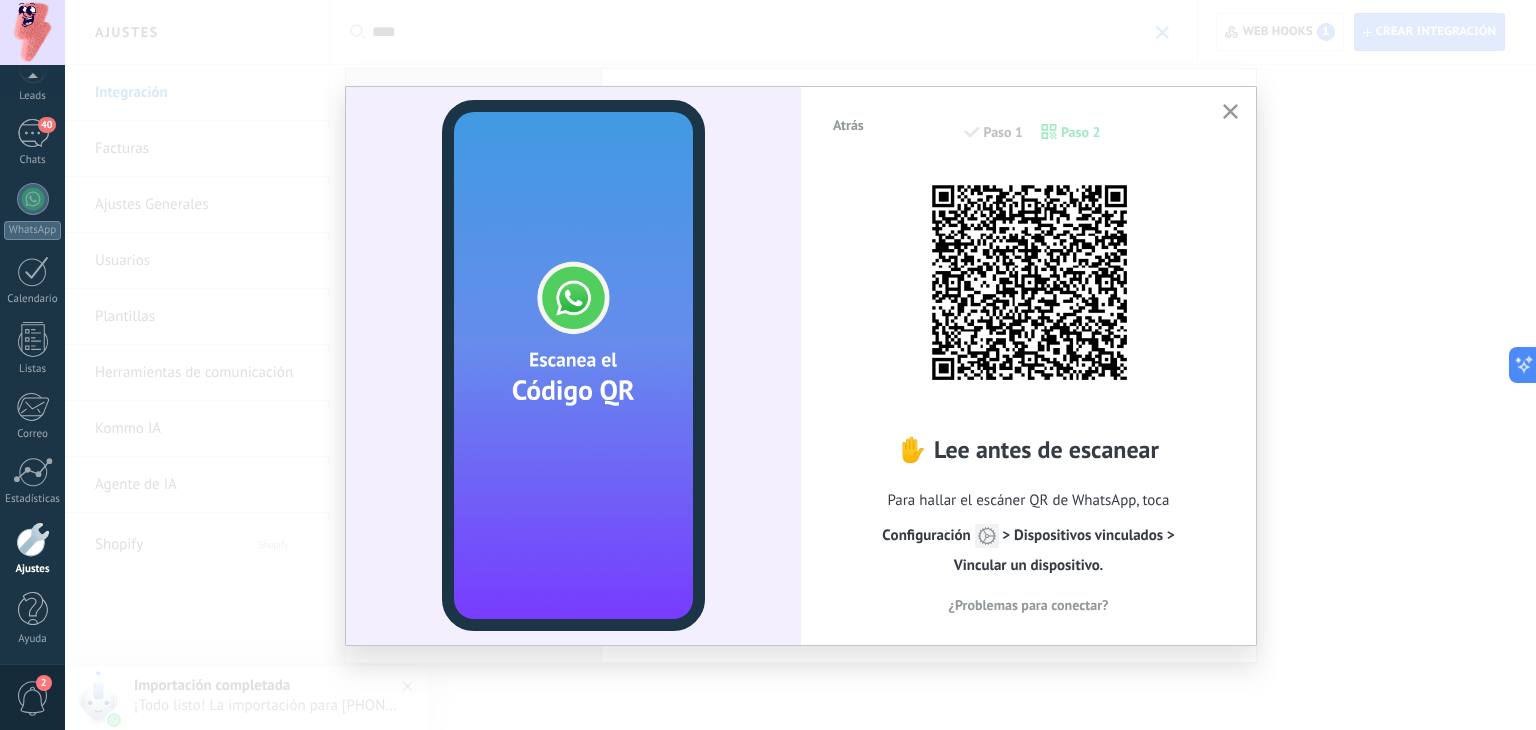 click at bounding box center (1230, 112) 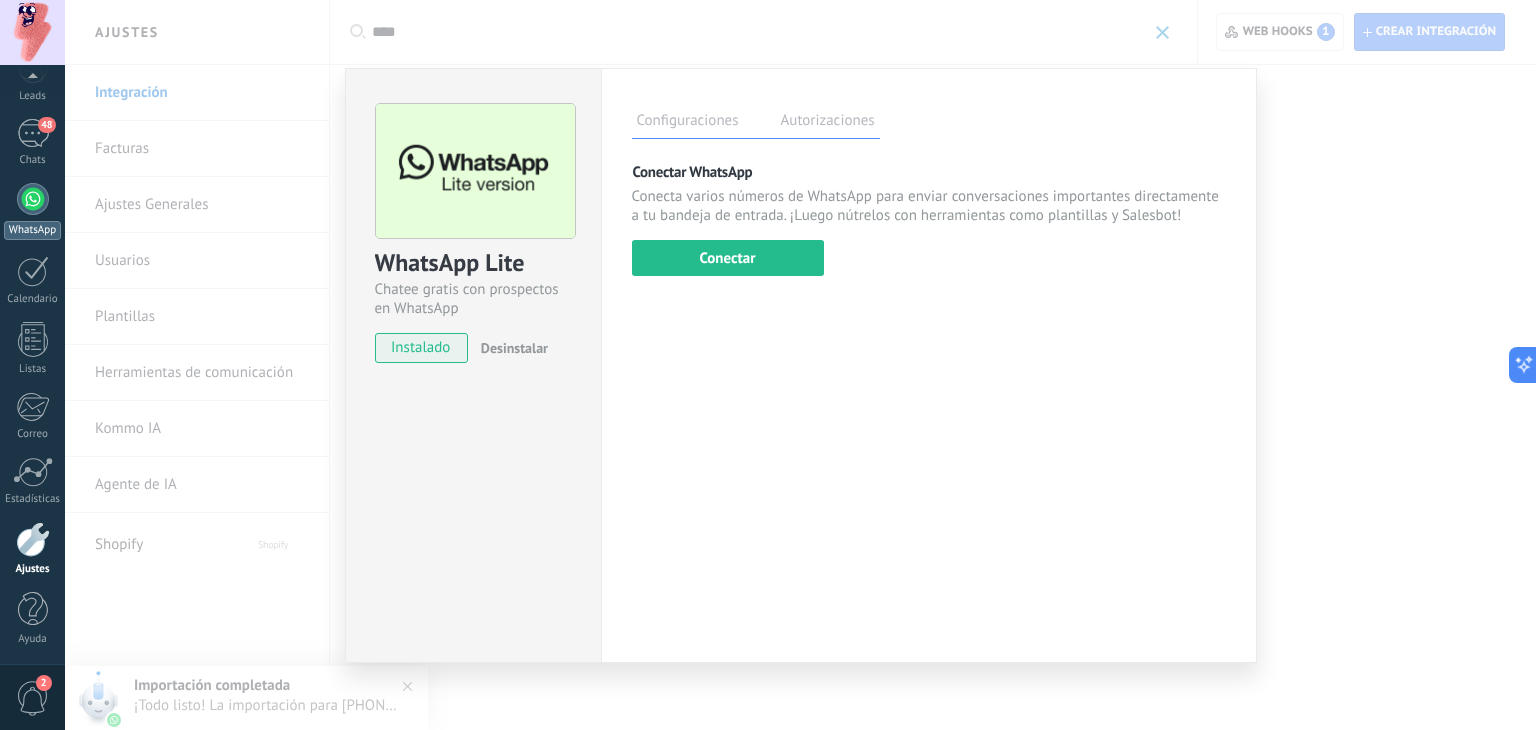 click at bounding box center (33, 199) 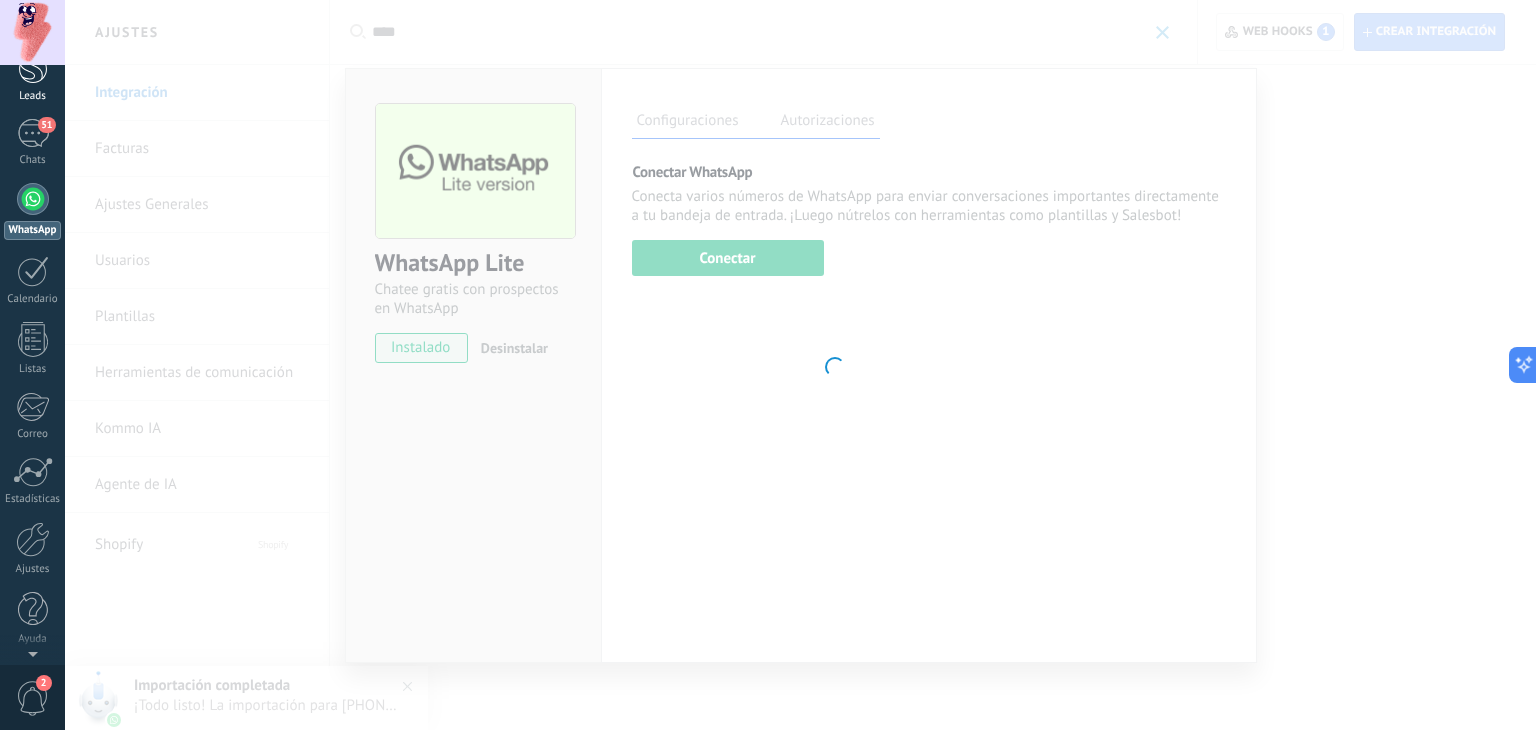 scroll, scrollTop: 0, scrollLeft: 0, axis: both 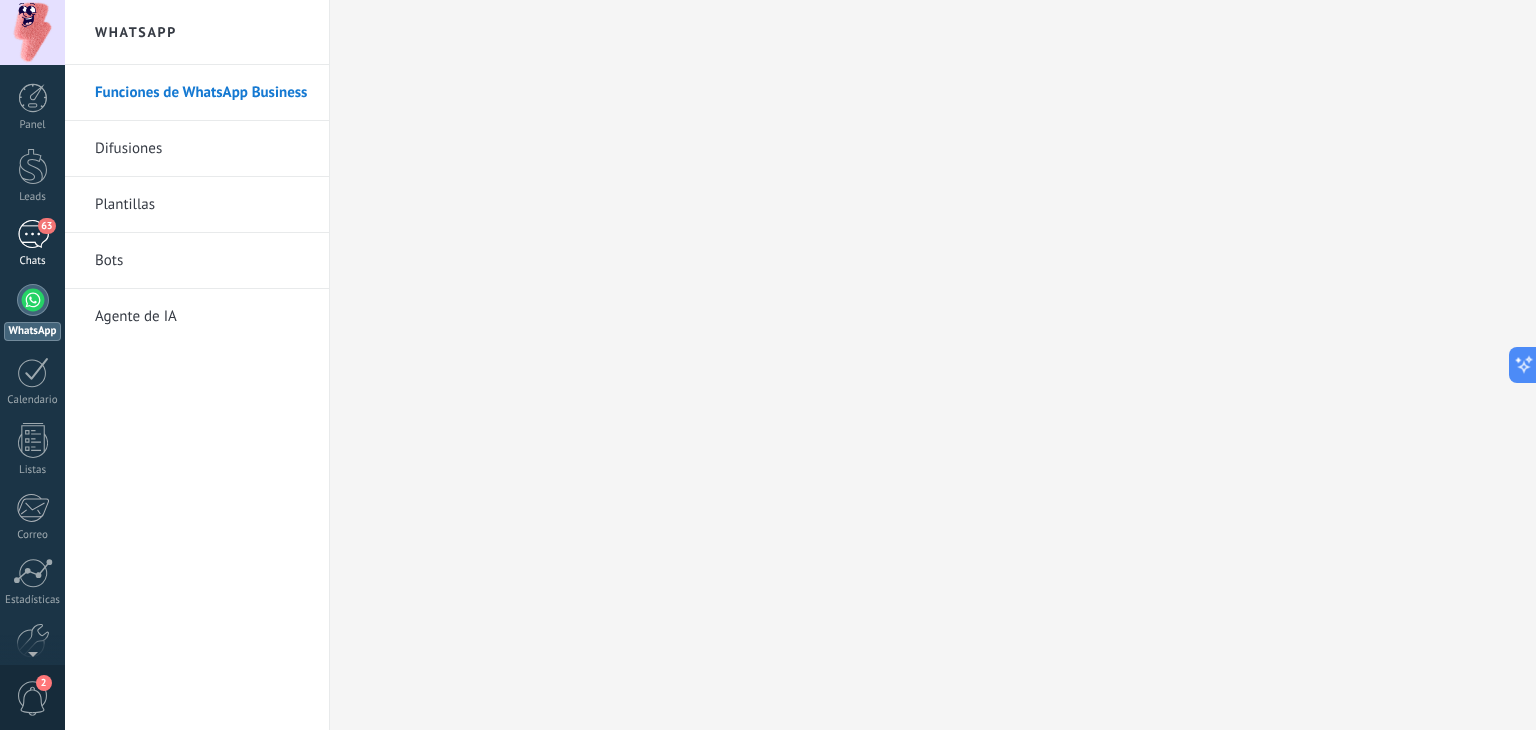 click on "Chats" at bounding box center [33, 261] 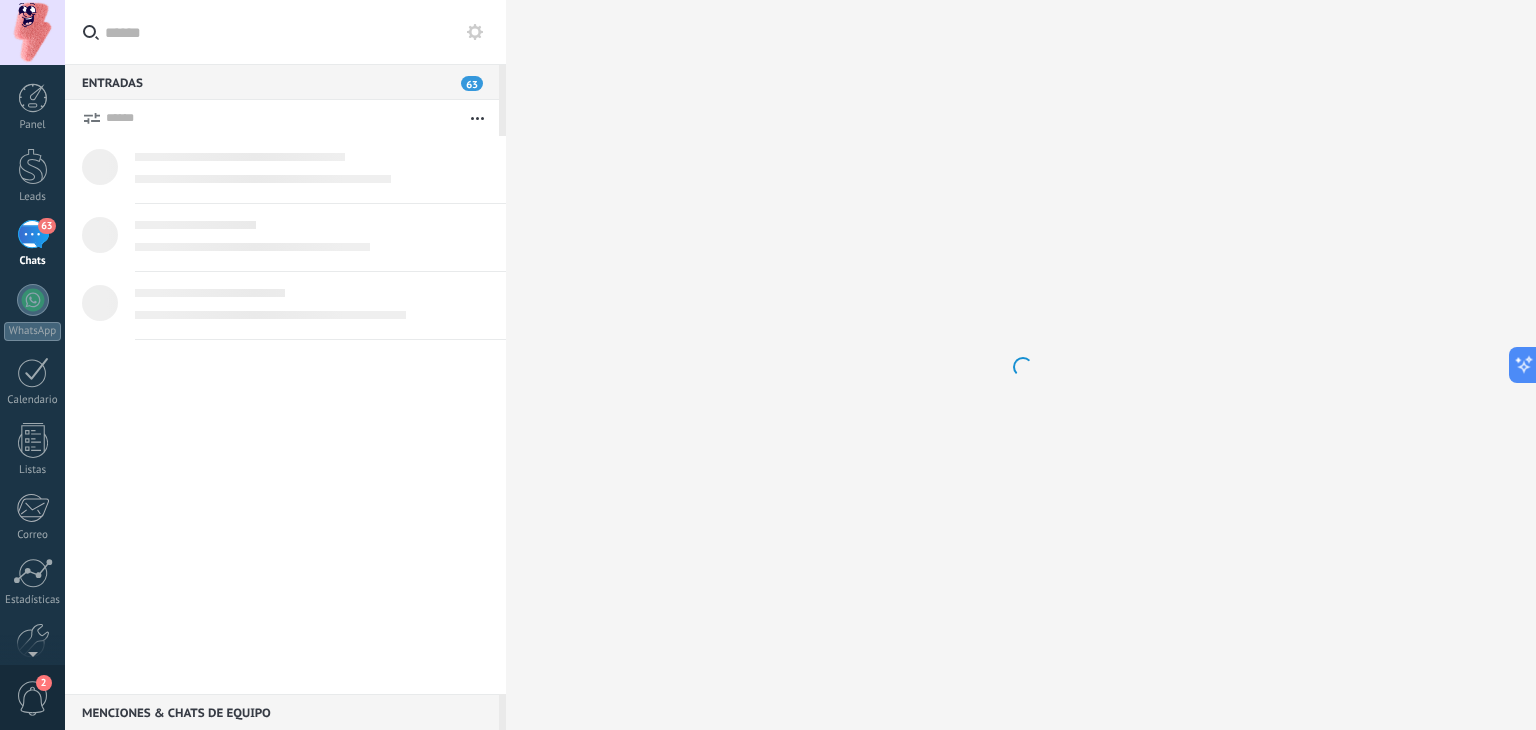 scroll, scrollTop: 0, scrollLeft: 0, axis: both 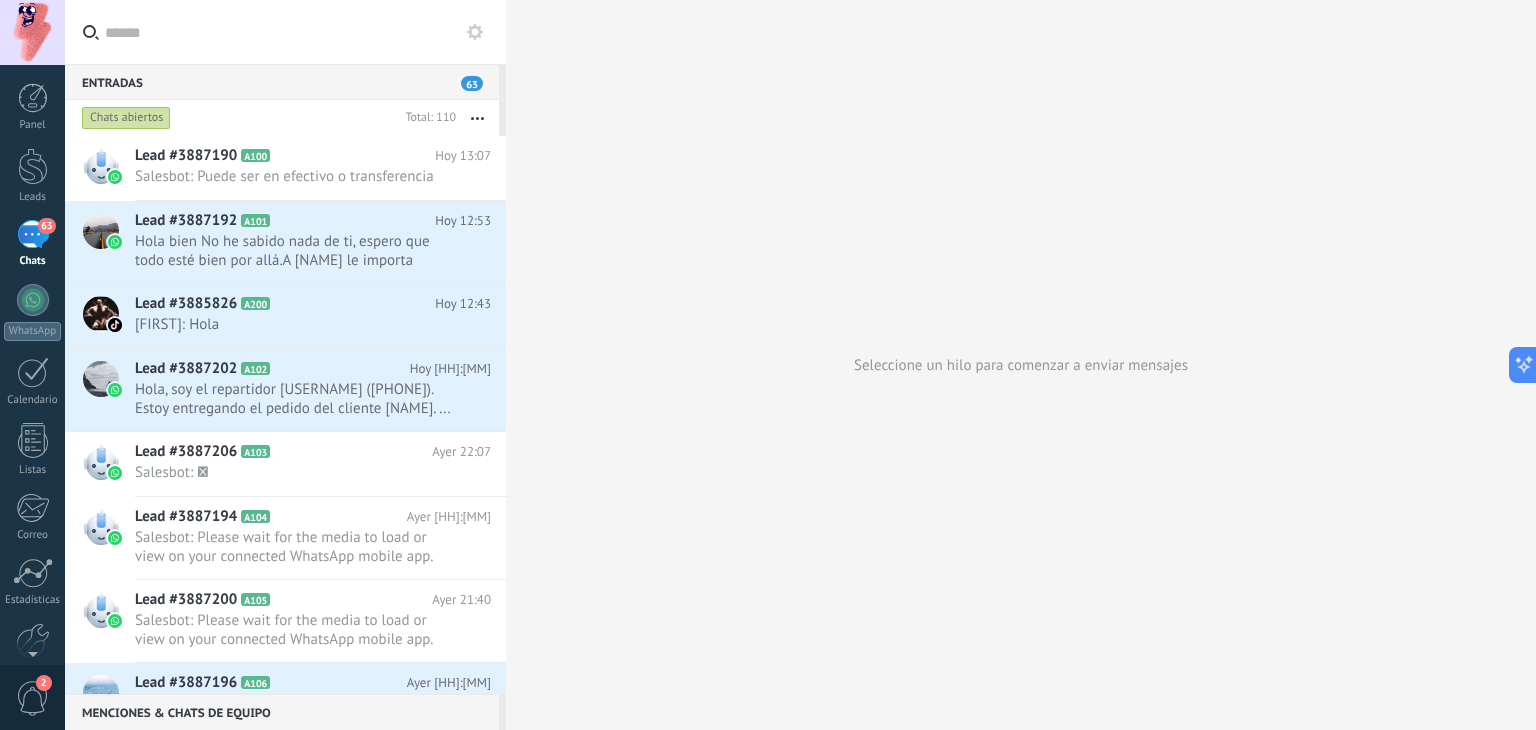 click on "Entradas 63" at bounding box center (282, 82) 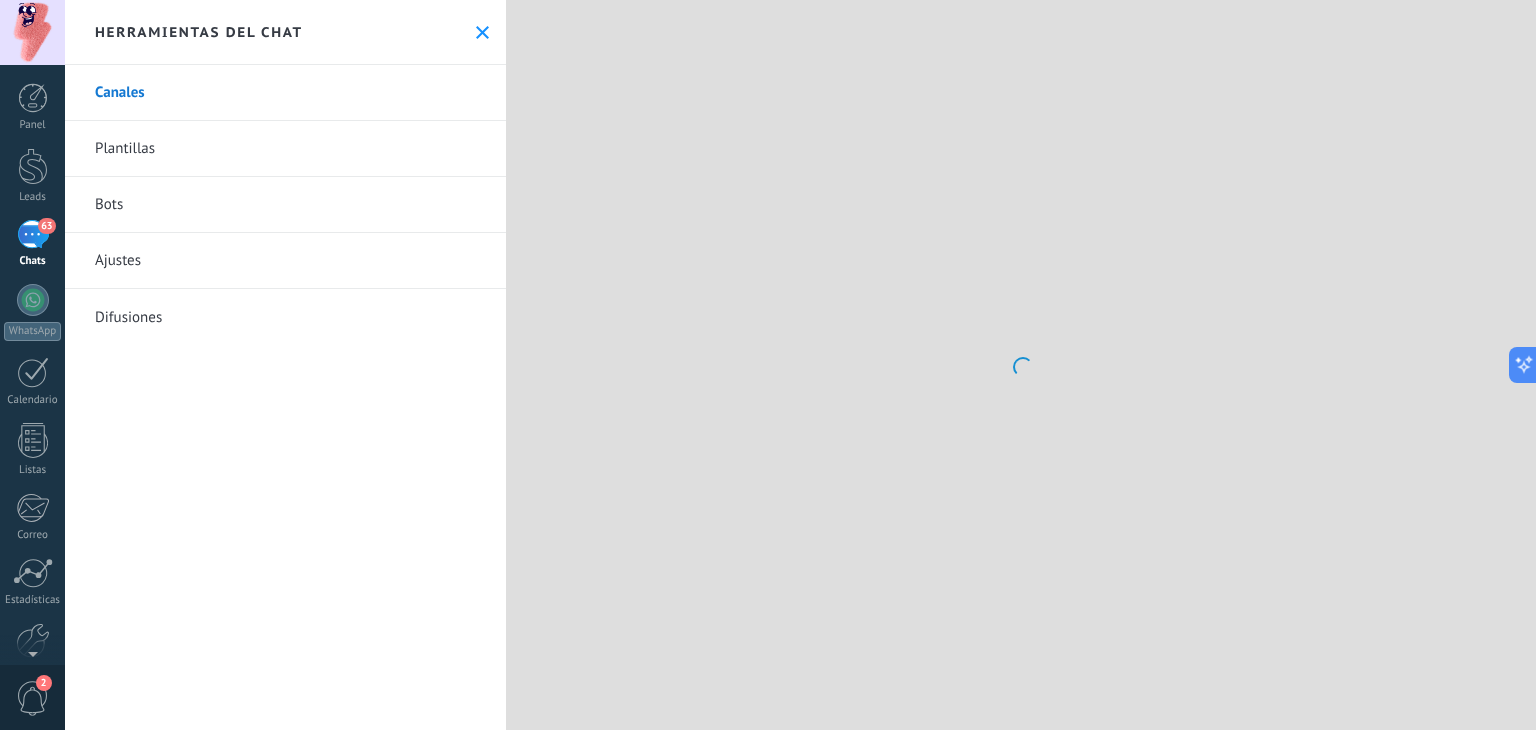click on "Herramientas del chat" at bounding box center [285, 32] 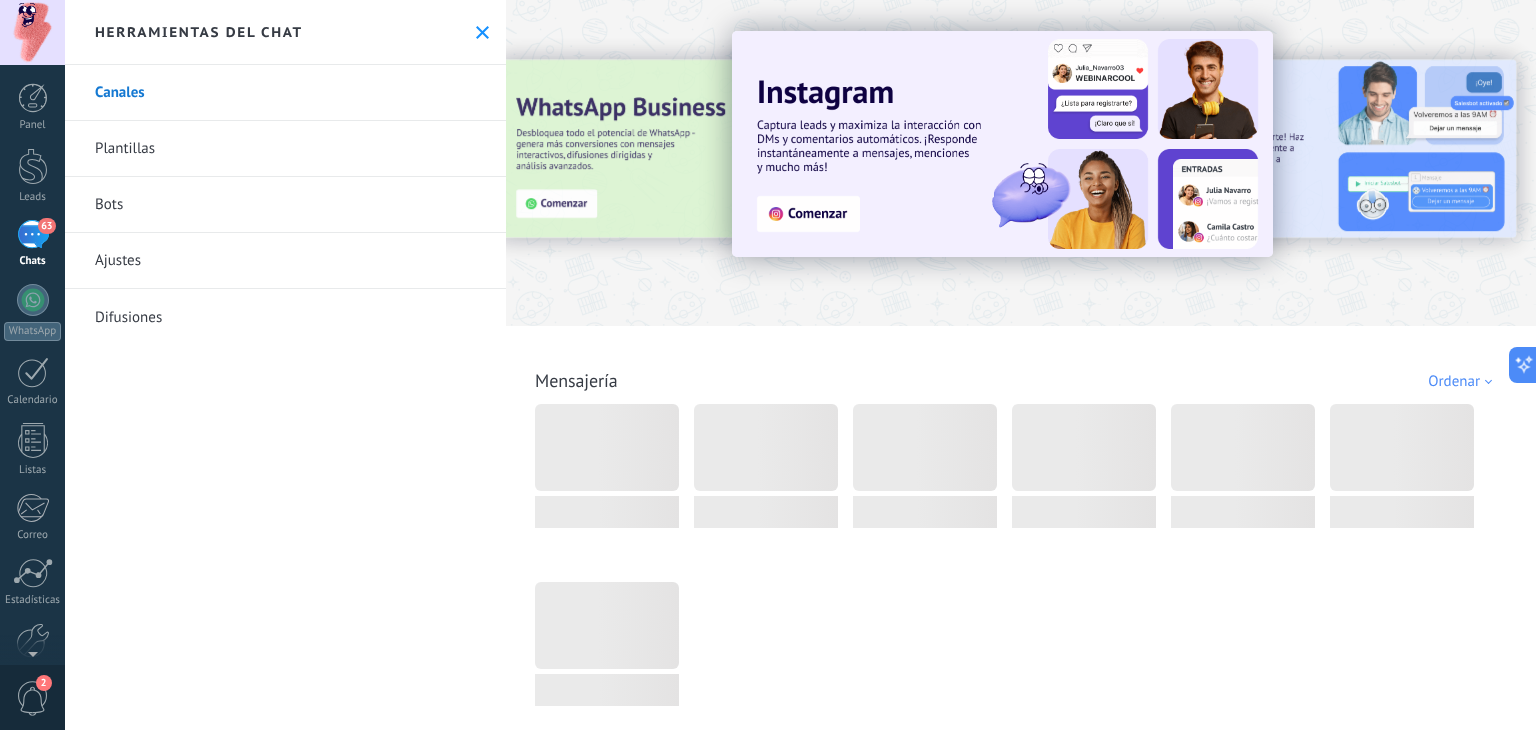 click 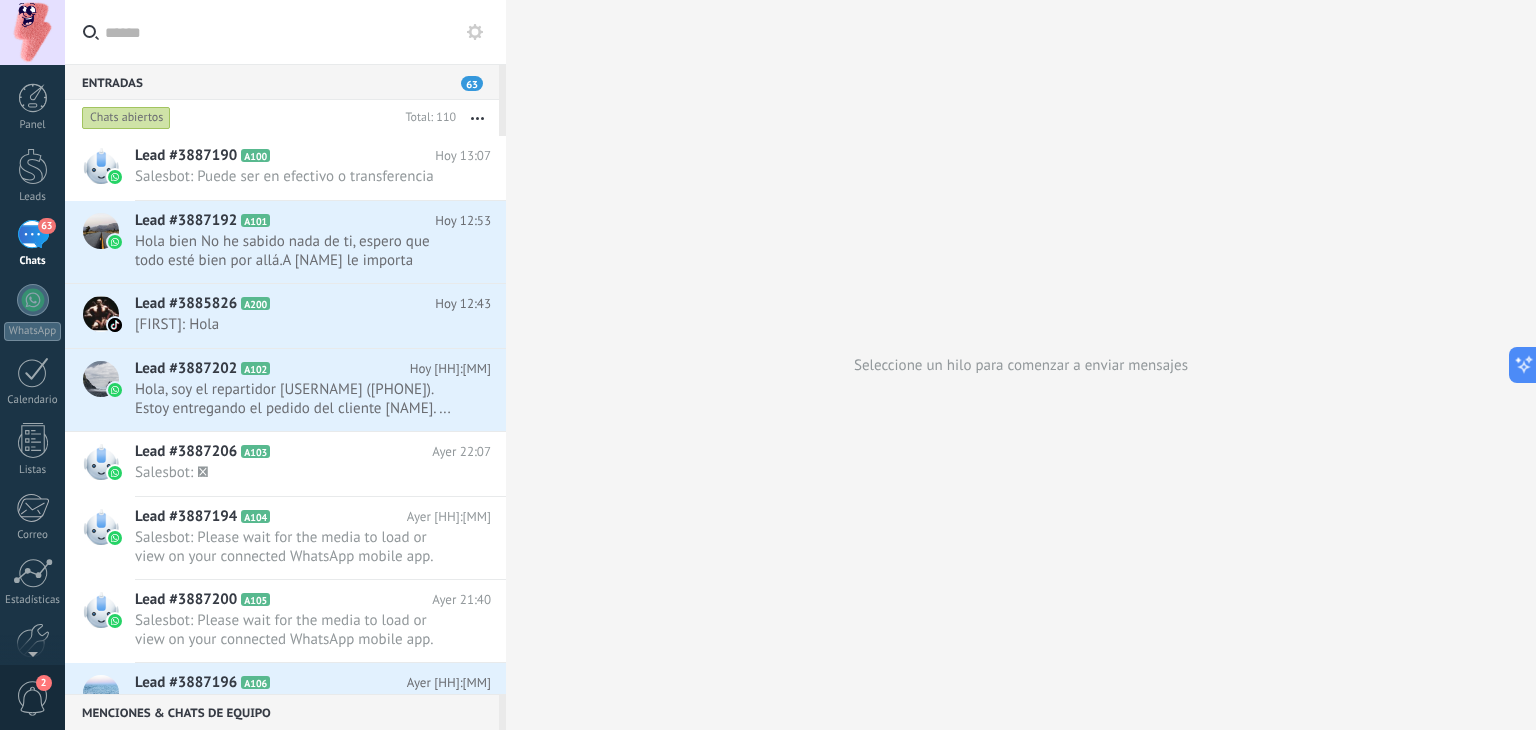 scroll, scrollTop: 0, scrollLeft: 0, axis: both 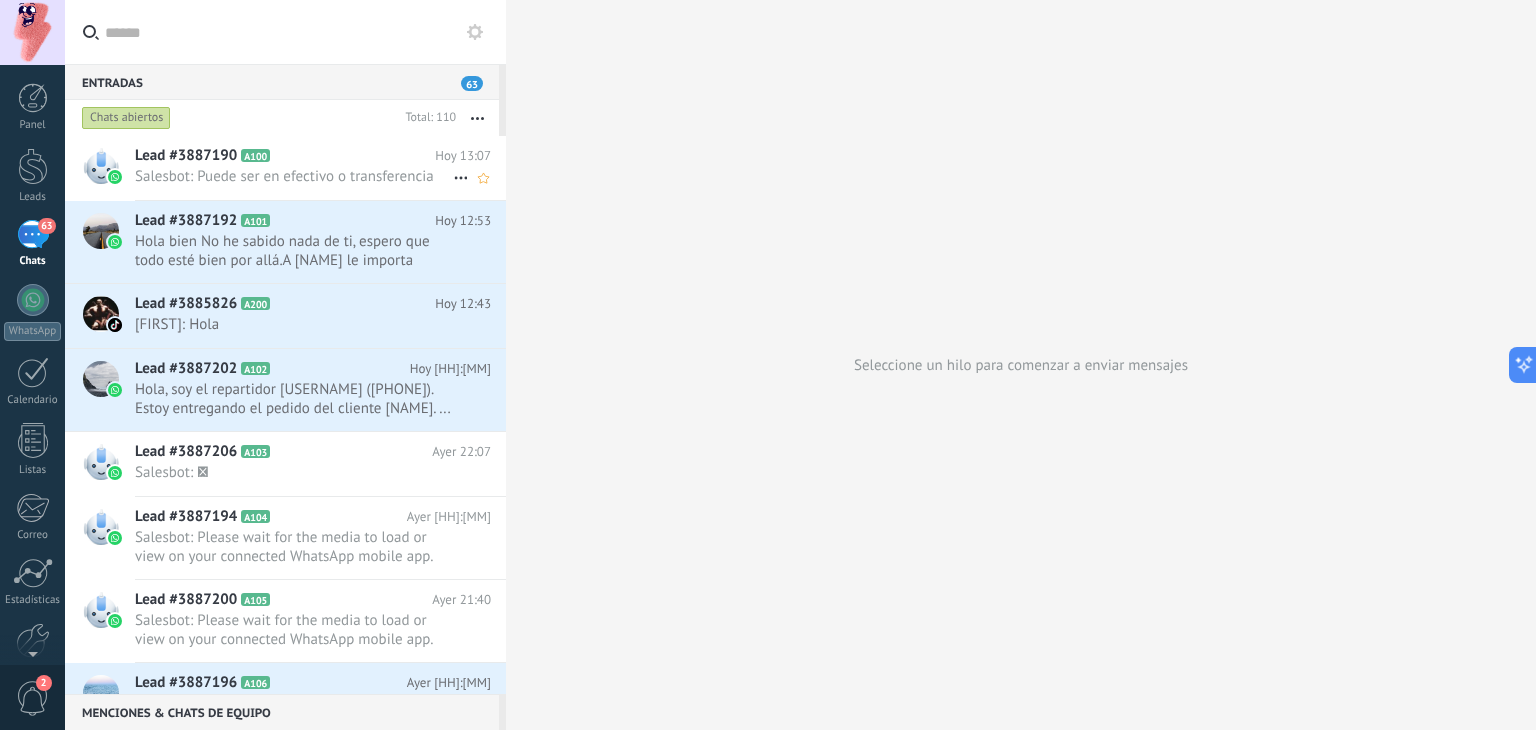 click on "Lead #3887190
A100" at bounding box center [285, 156] 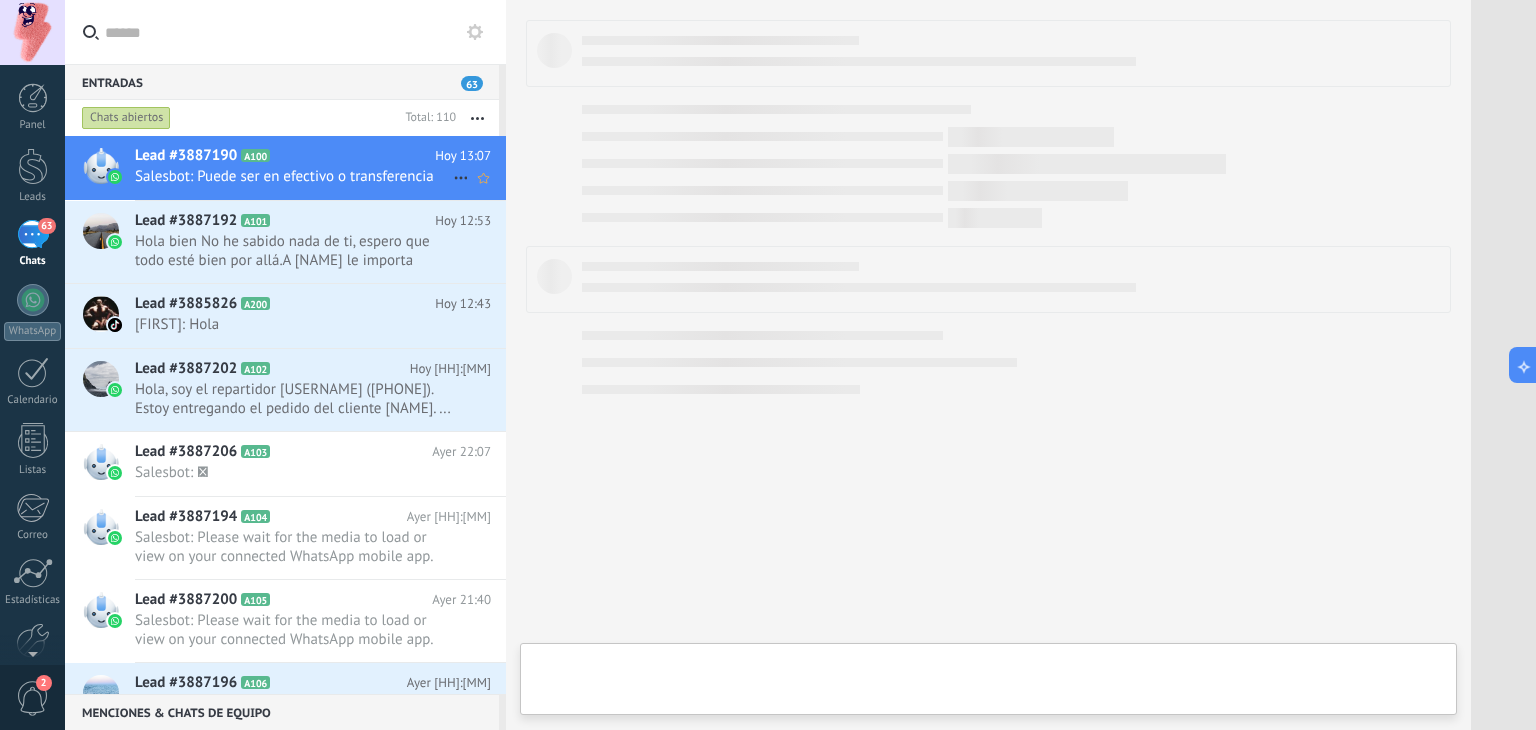 scroll, scrollTop: 0, scrollLeft: 0, axis: both 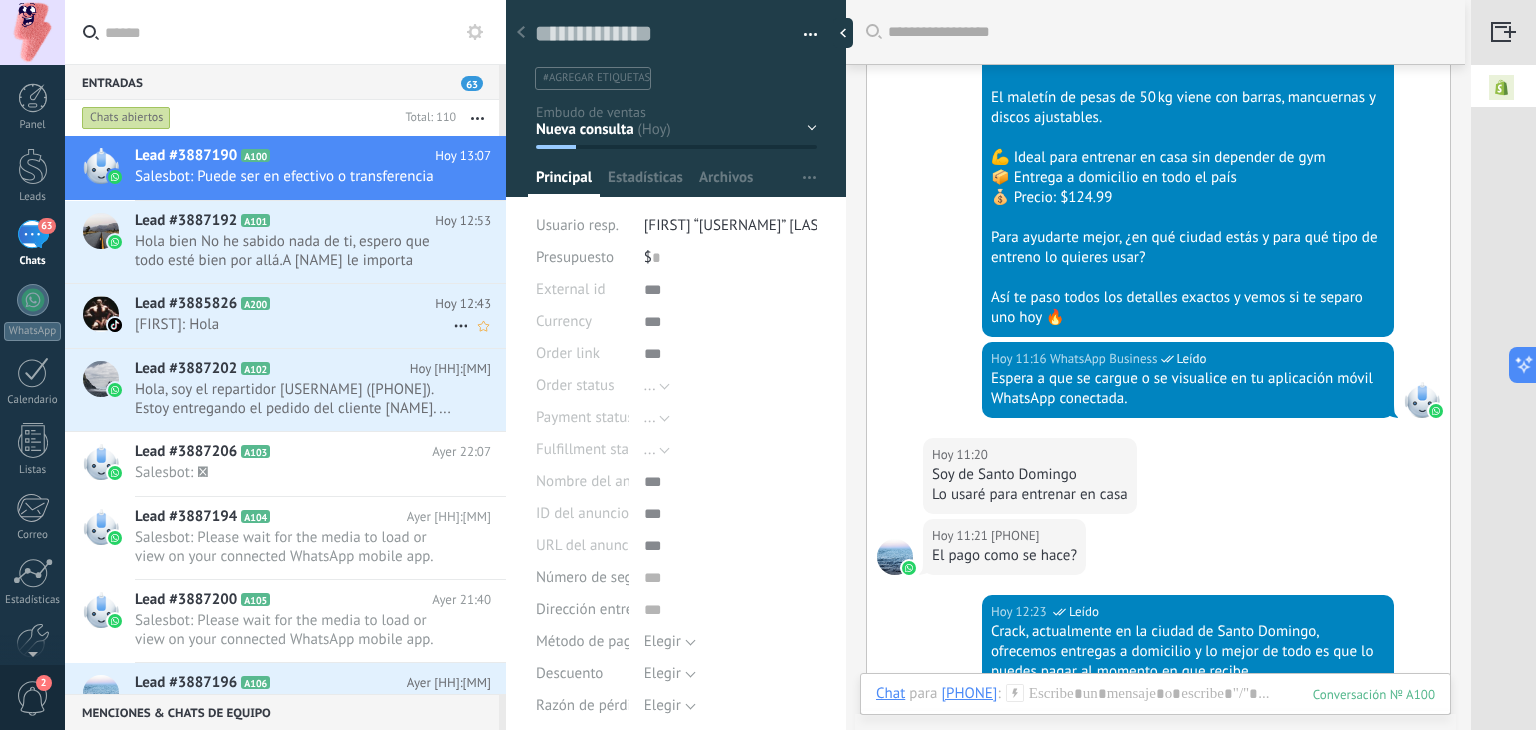 click on "Lead #3885826
A200" at bounding box center [285, 304] 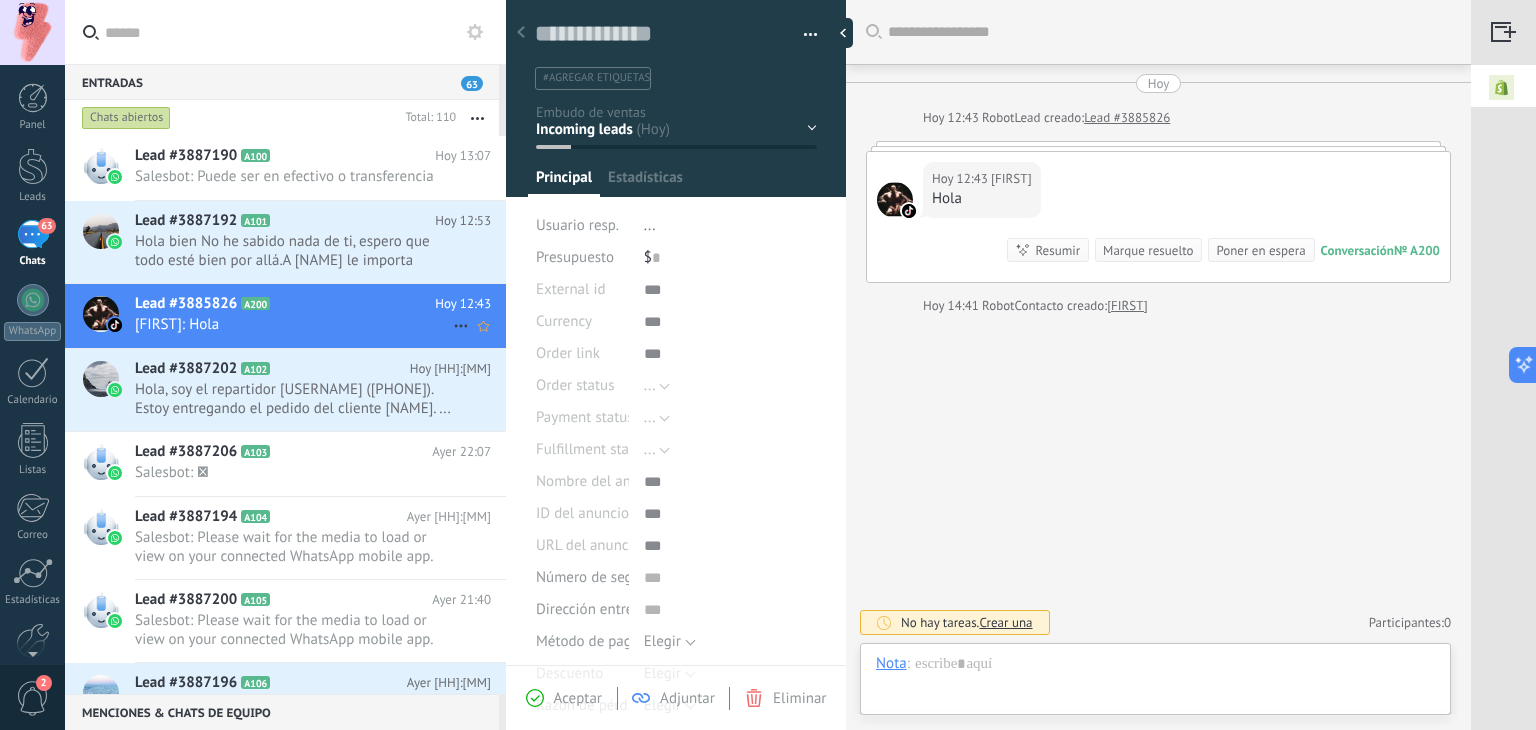 scroll, scrollTop: 29, scrollLeft: 0, axis: vertical 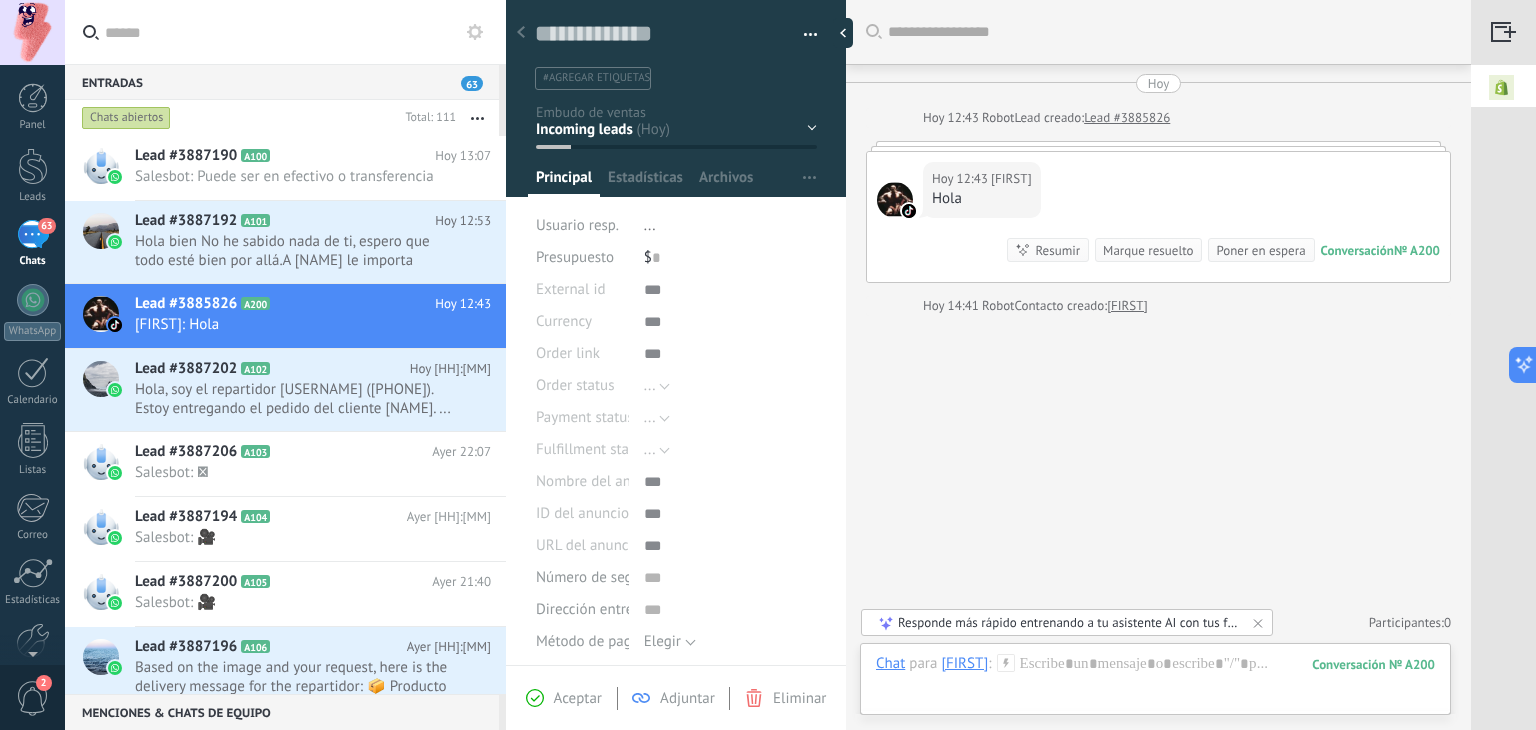 drag, startPoint x: 1175, startPoint y: 197, endPoint x: 1158, endPoint y: 309, distance: 113.28283 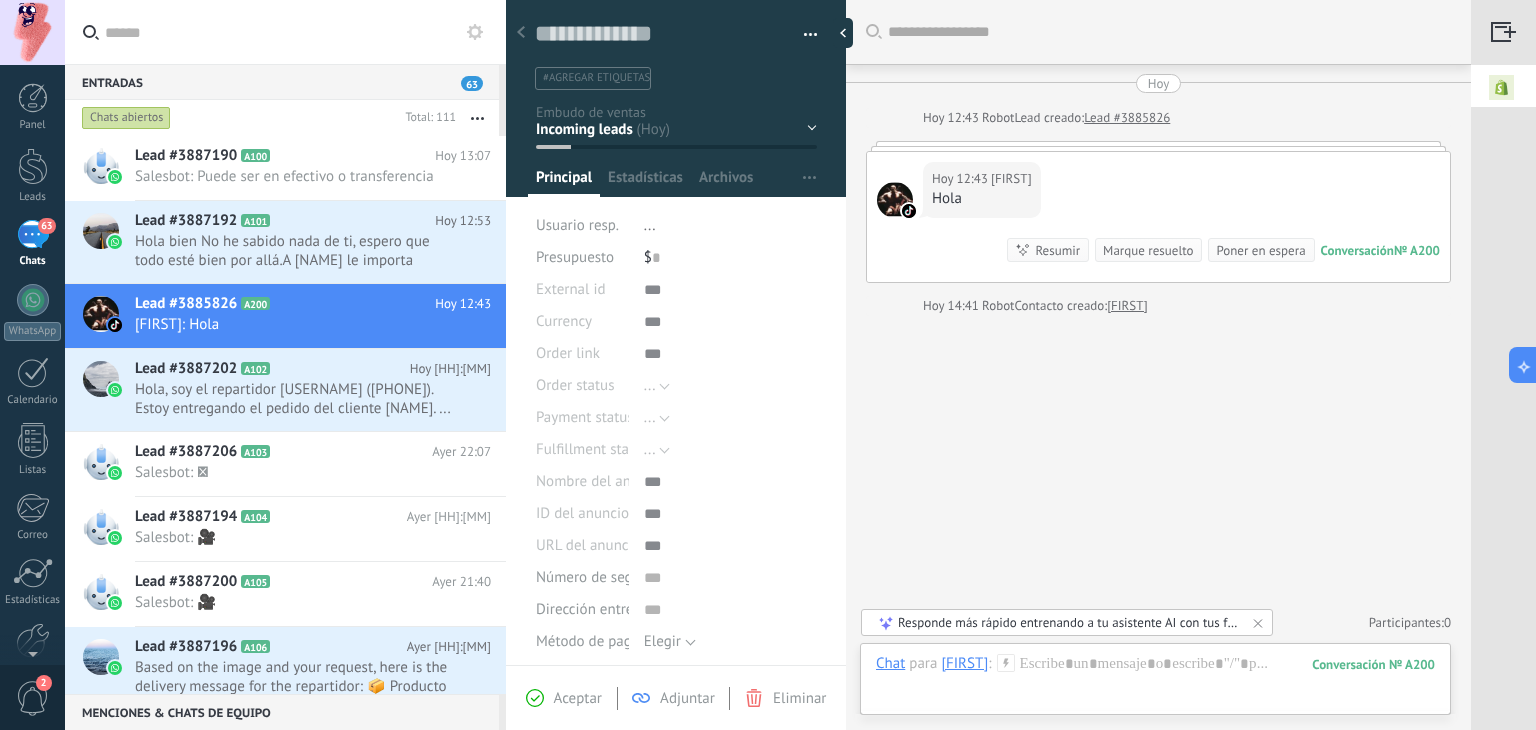 click on "Hoy 12:43 Gregorio  Hola Conversación  № A200 Conversación № A200 Resumir Resumir Marque resuelto Poner en espera" at bounding box center (1158, 217) 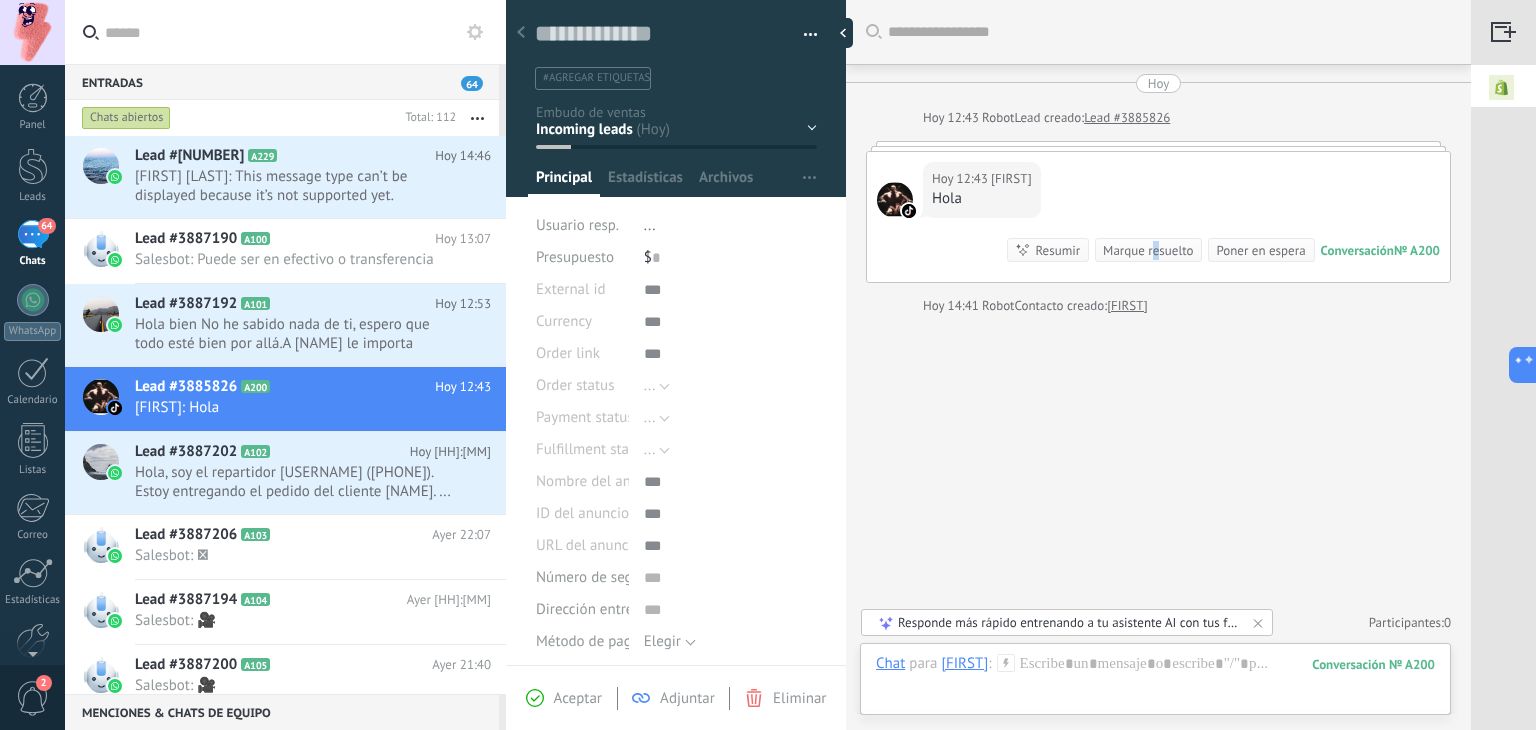 click on "Hoy 12:43 Gregorio  Hola Conversación  № A200 Conversación № A200 Resumir Resumir Marque resuelto Poner en espera" at bounding box center [1158, 217] 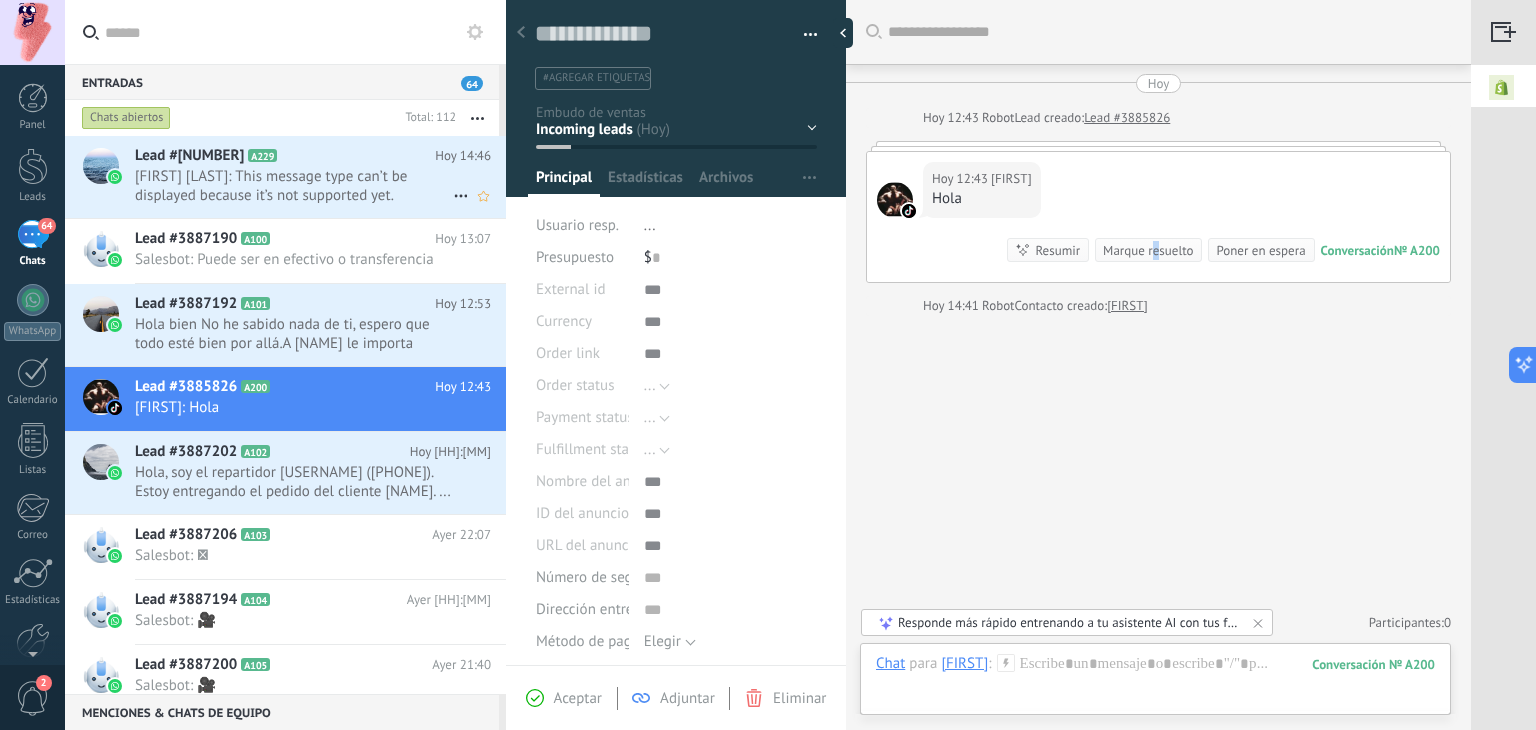 click on "+593999495938: This message type can’t be displayed because it’s not supported yet." at bounding box center [294, 186] 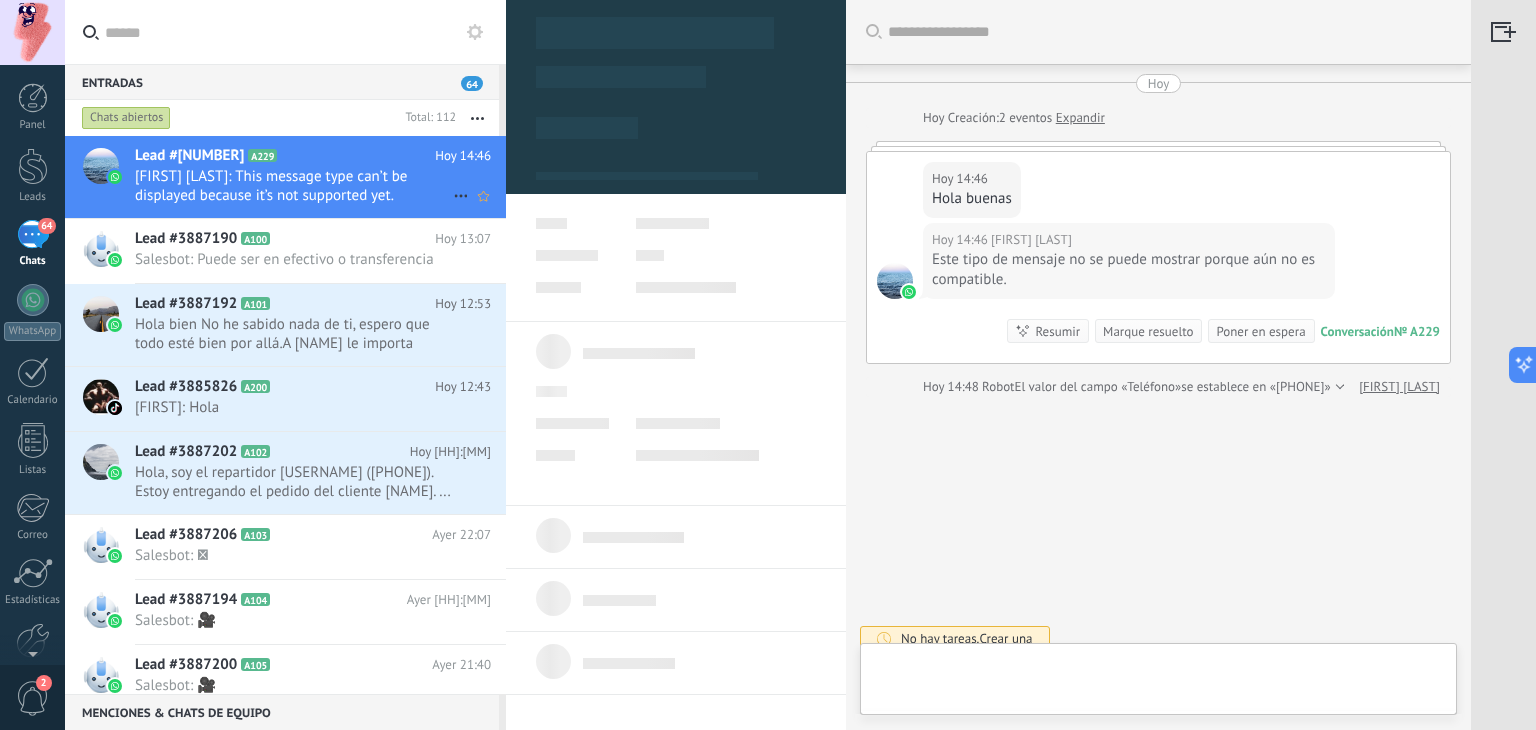 type on "**********" 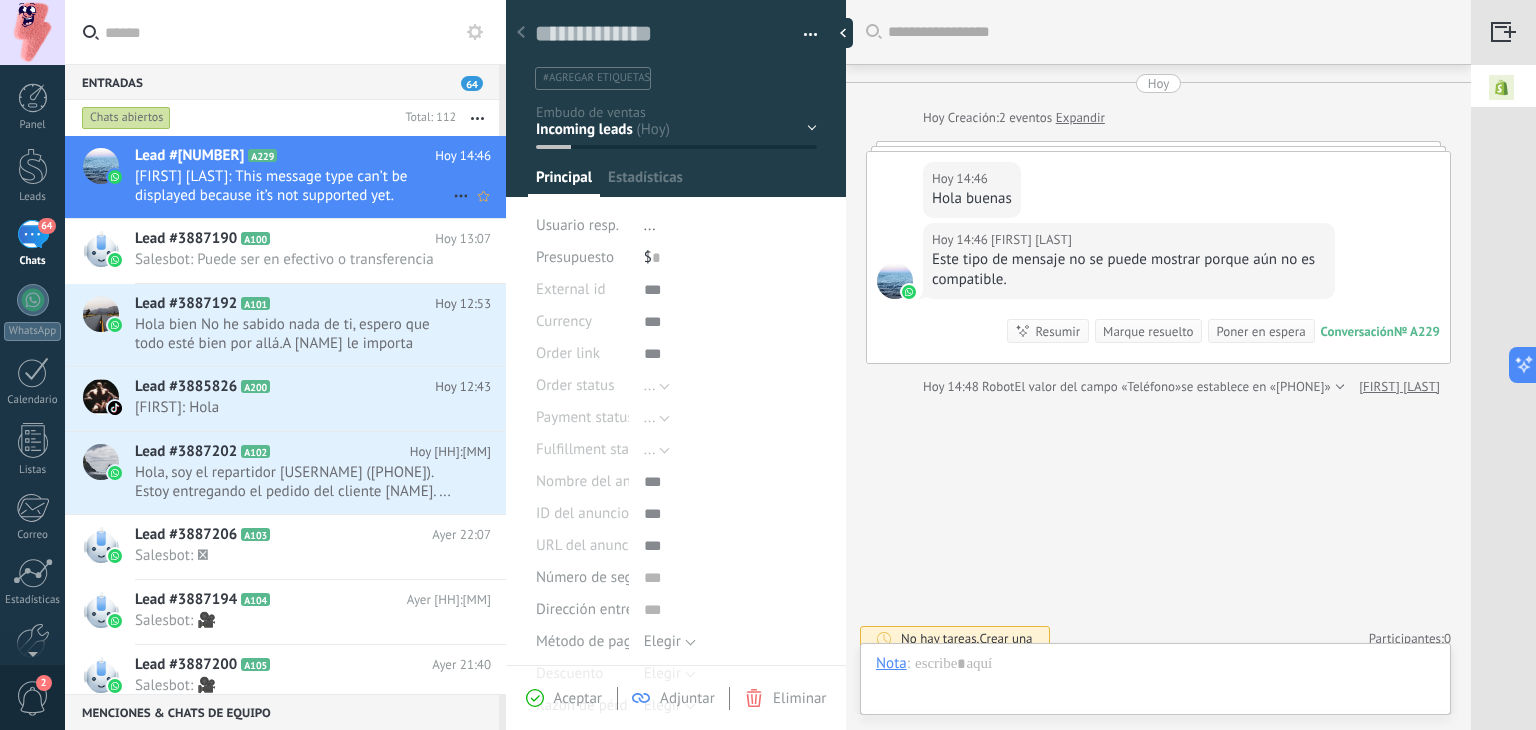 scroll, scrollTop: 29, scrollLeft: 0, axis: vertical 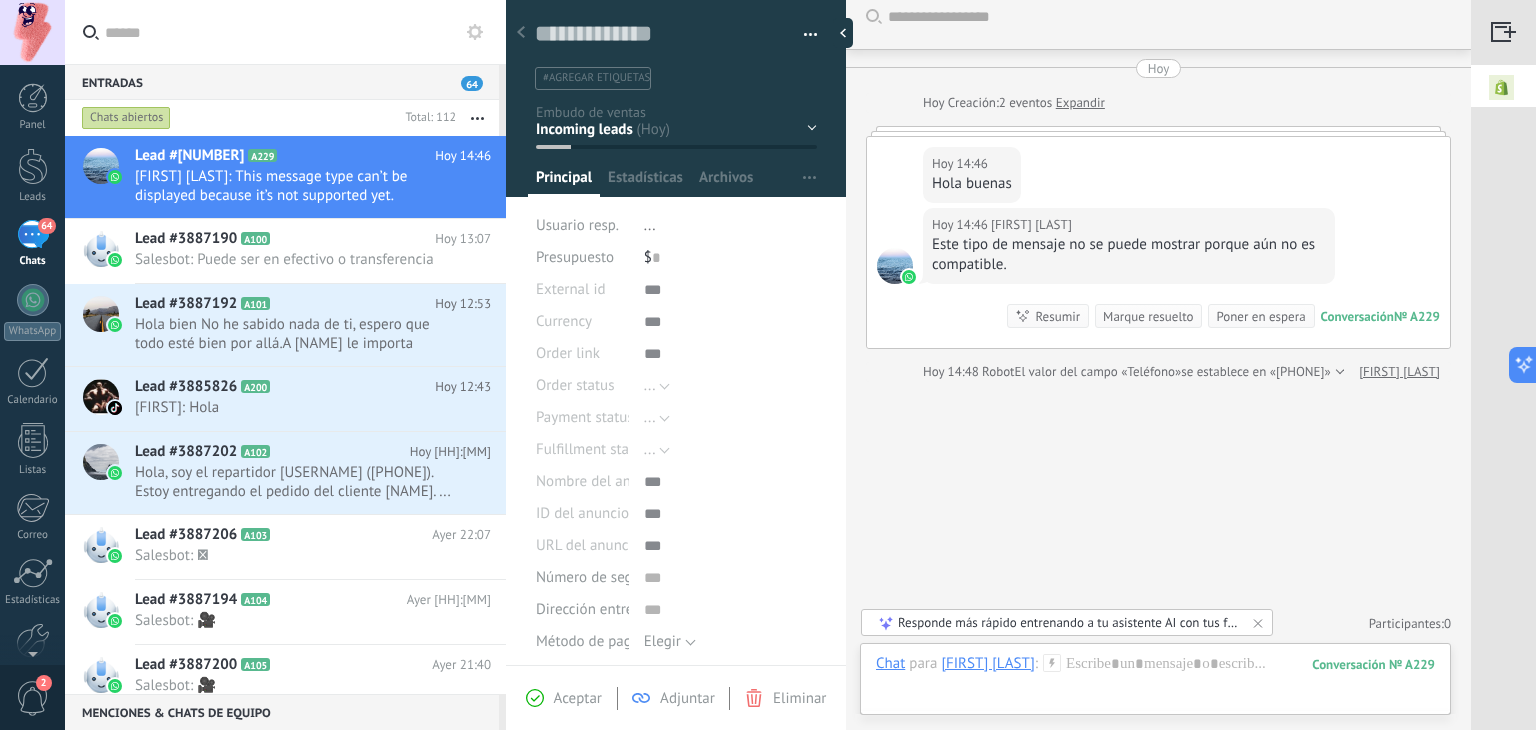 click on "Este tipo de mensaje no se puede mostrar porque aún no es compatible." at bounding box center [1129, 255] 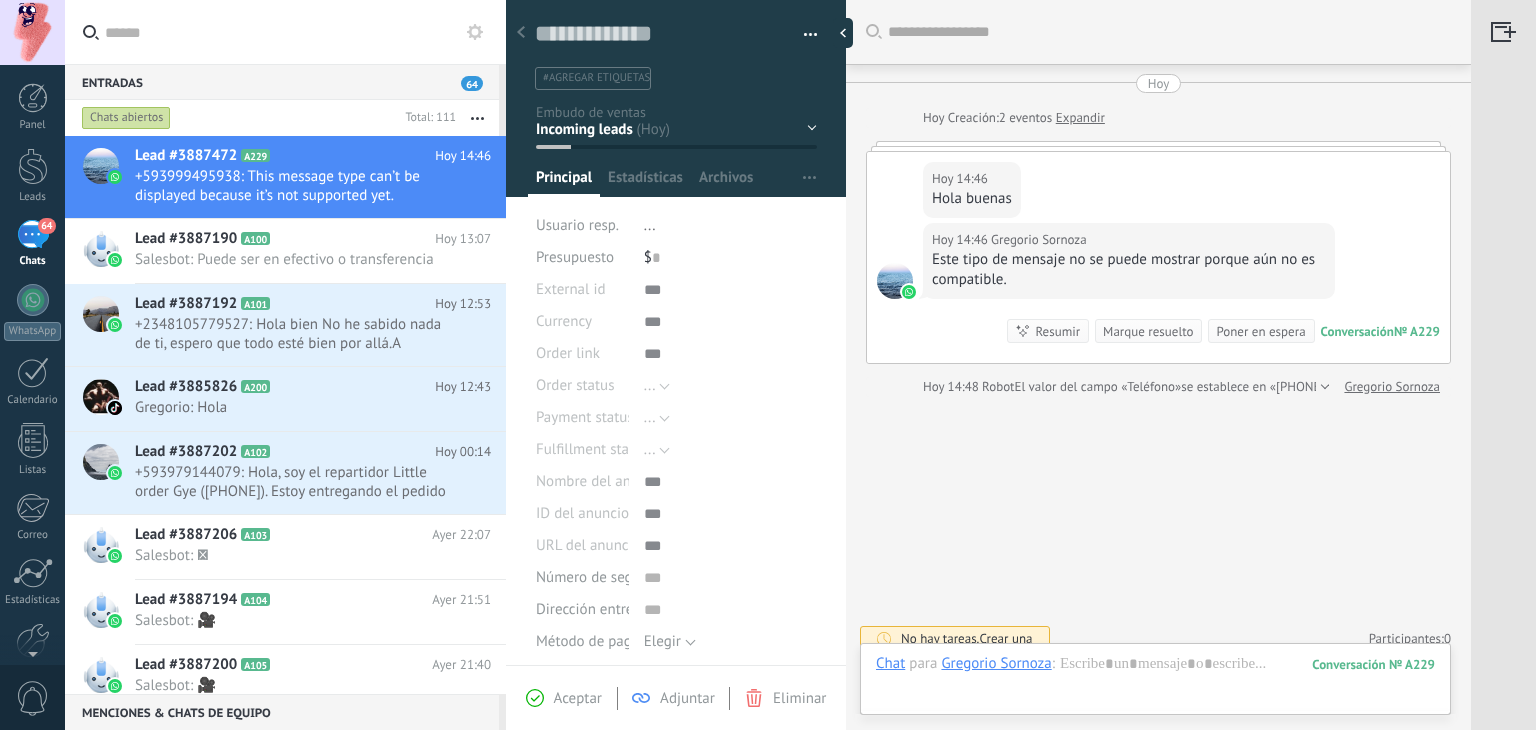 scroll, scrollTop: 0, scrollLeft: 0, axis: both 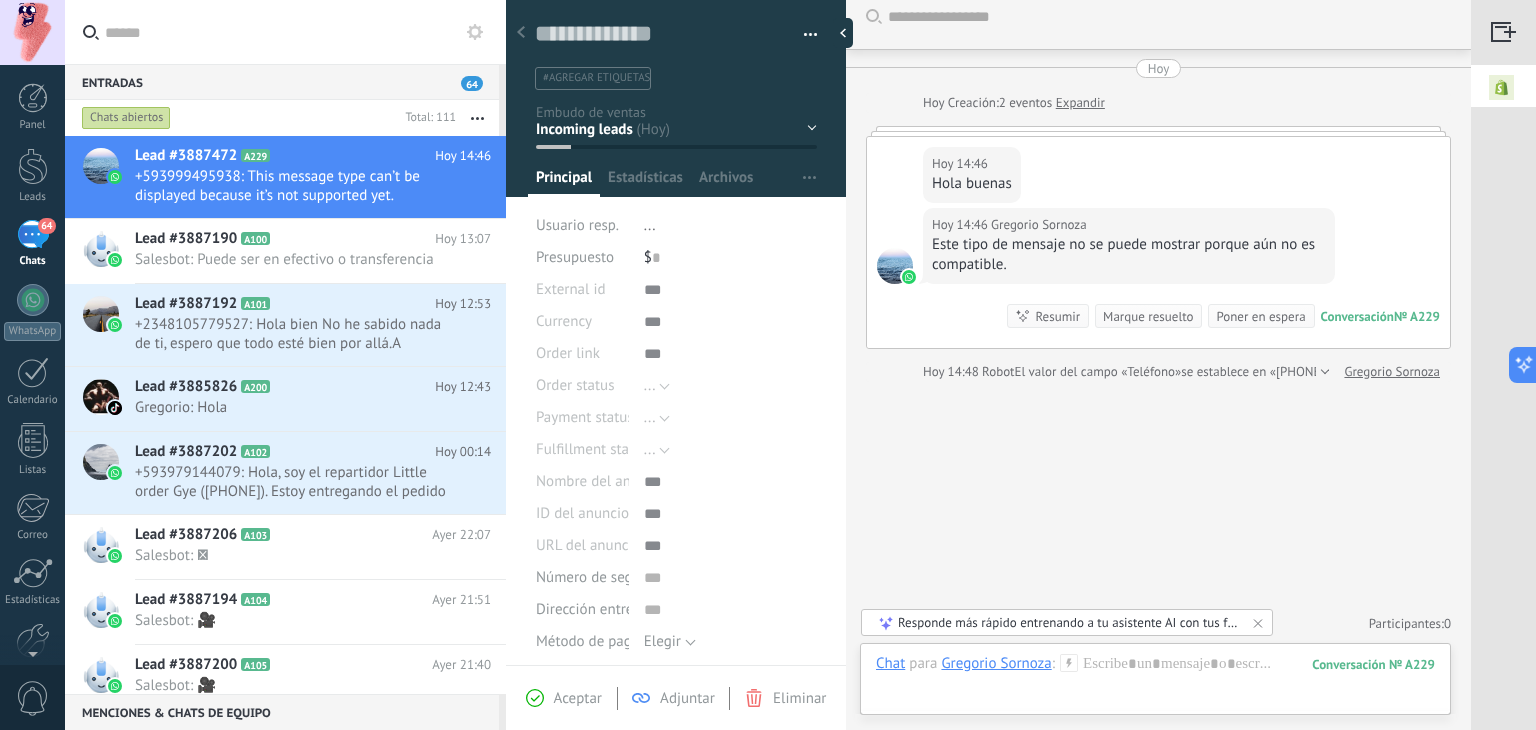click on "Este tipo de mensaje no se puede mostrar porque aún no es compatible." at bounding box center (1129, 255) 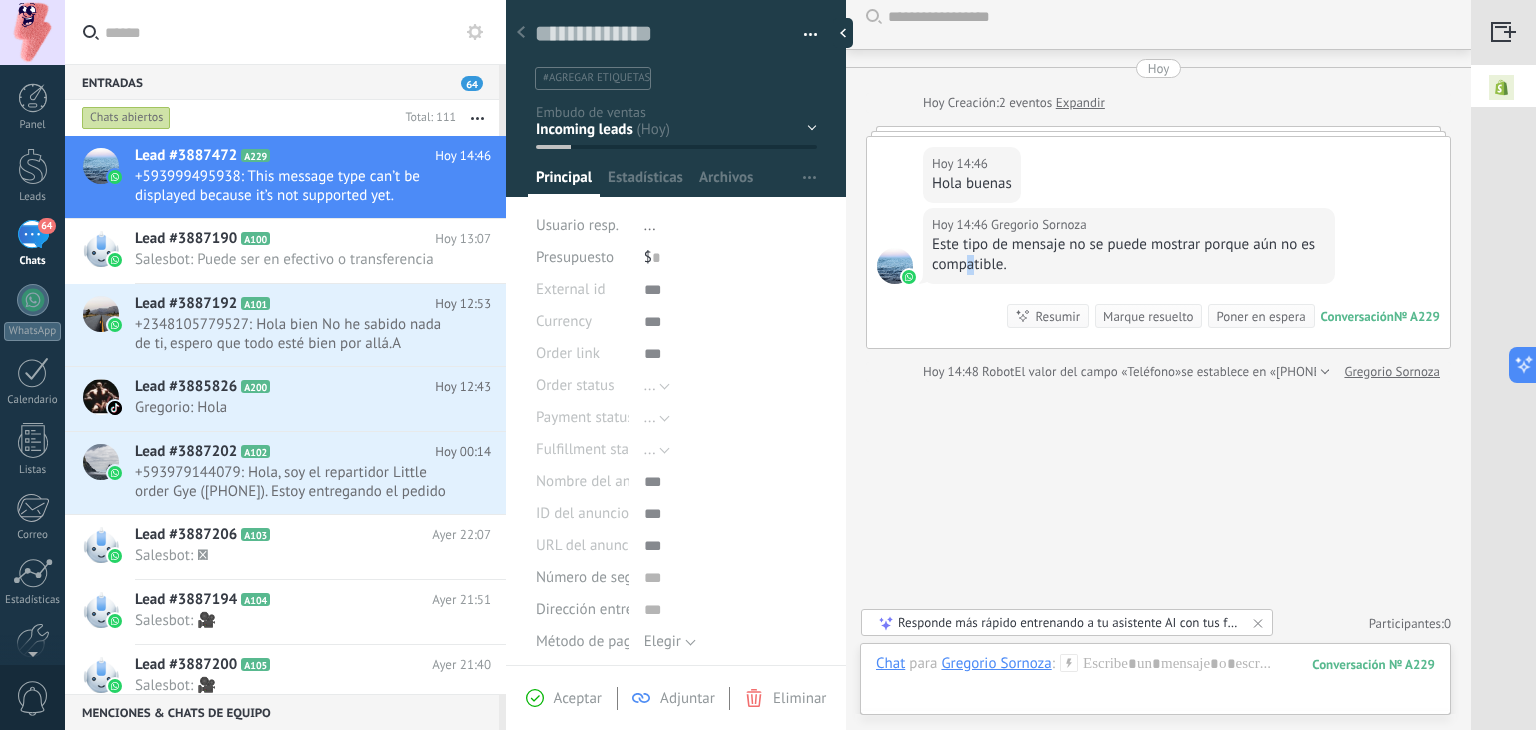 drag, startPoint x: 972, startPoint y: 258, endPoint x: 966, endPoint y: 276, distance: 18.973665 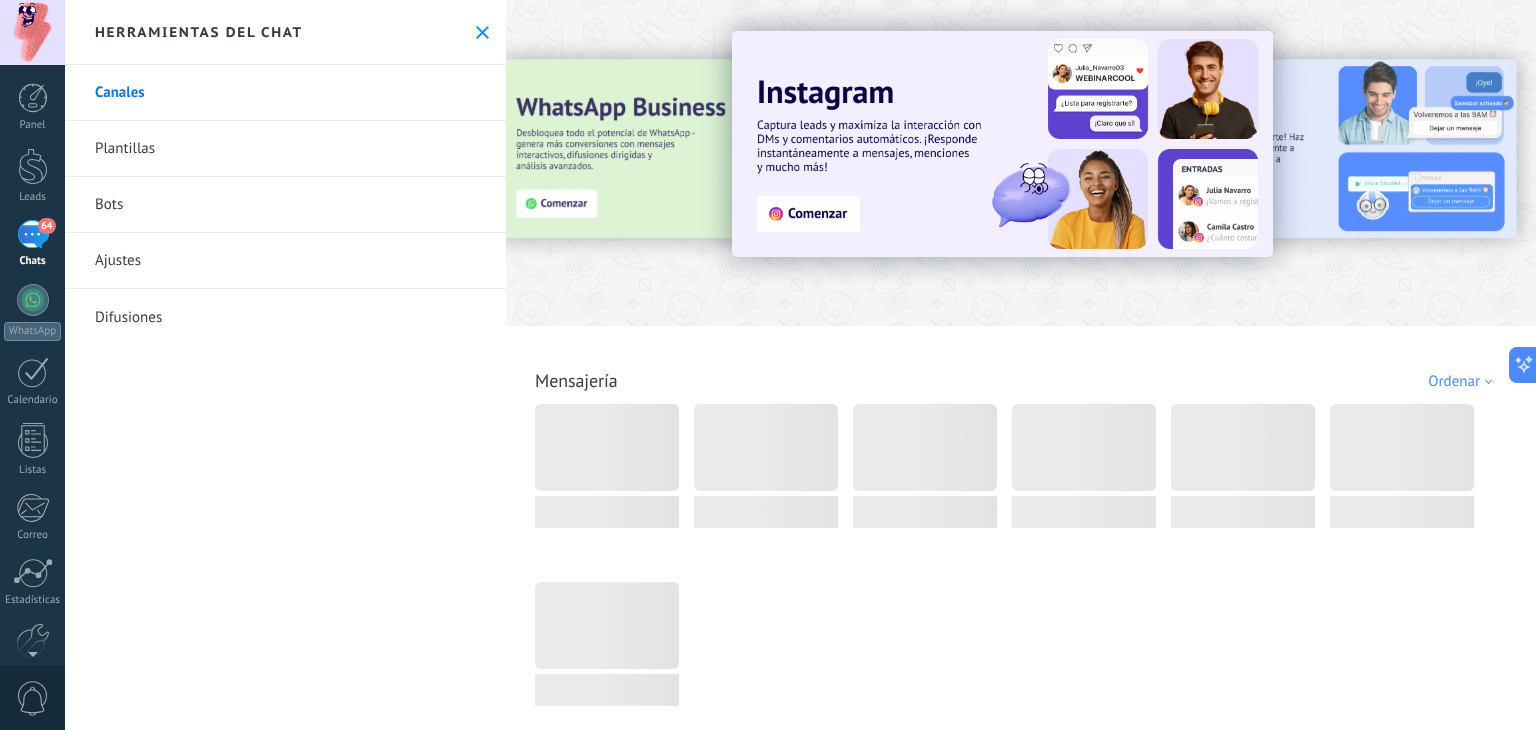 scroll, scrollTop: 0, scrollLeft: 0, axis: both 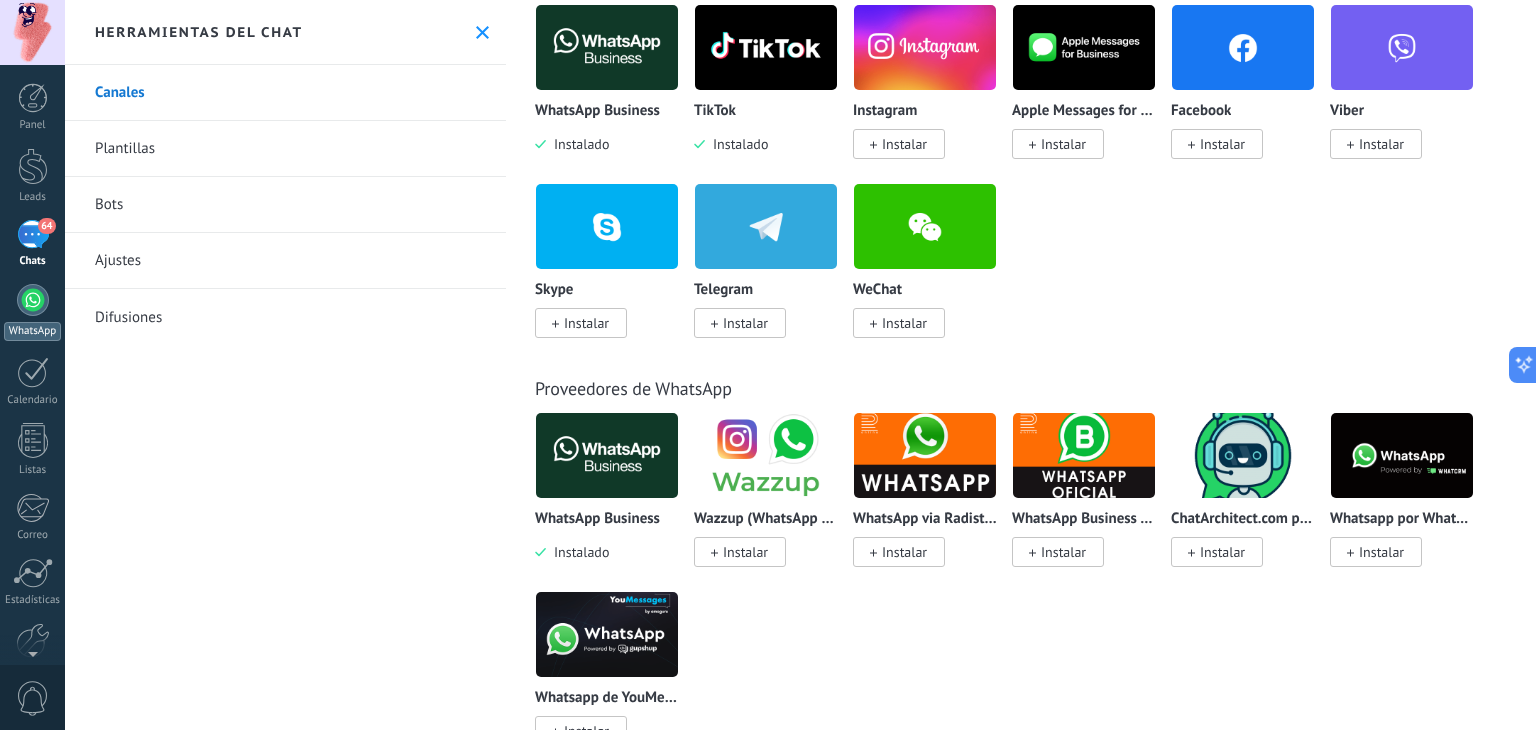 click at bounding box center [33, 300] 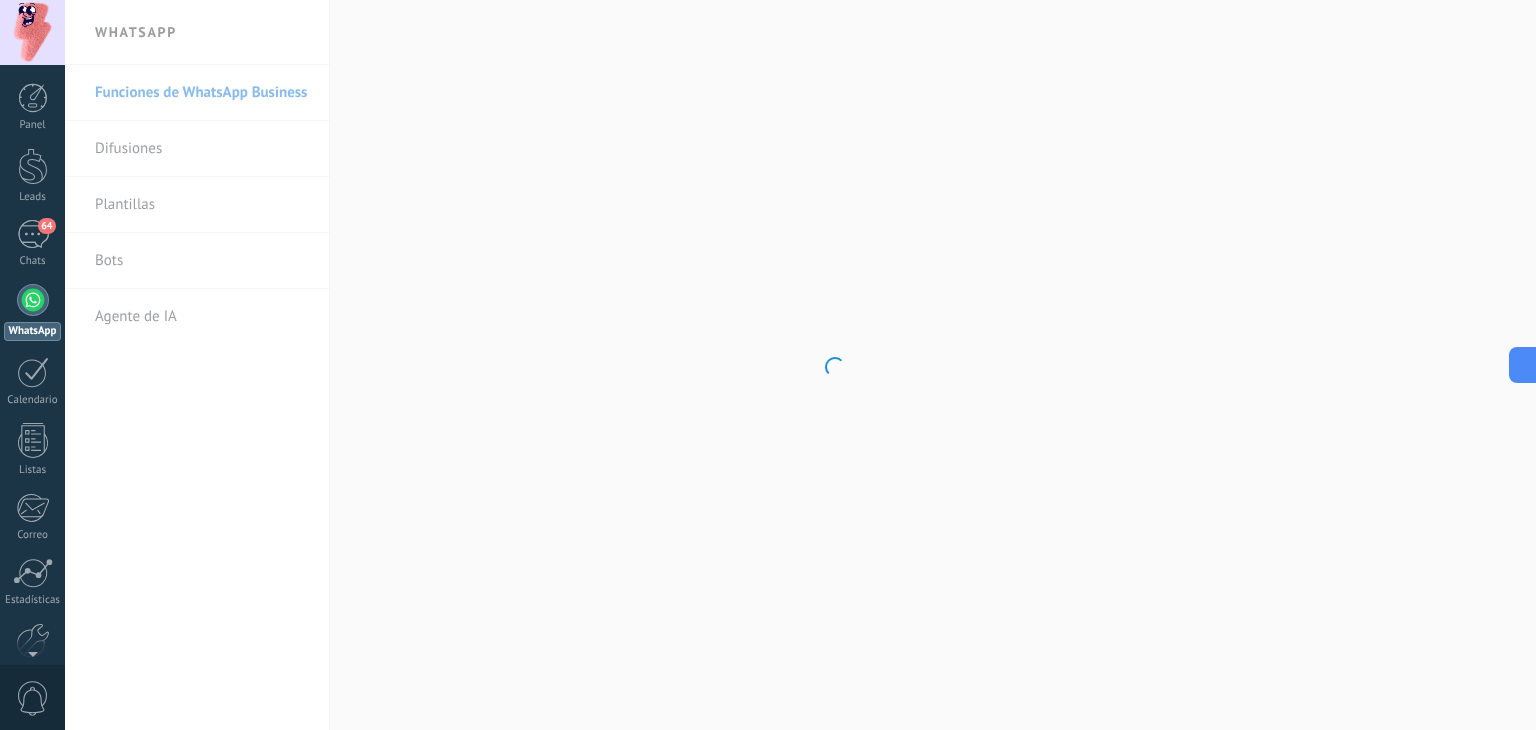 scroll, scrollTop: 0, scrollLeft: 0, axis: both 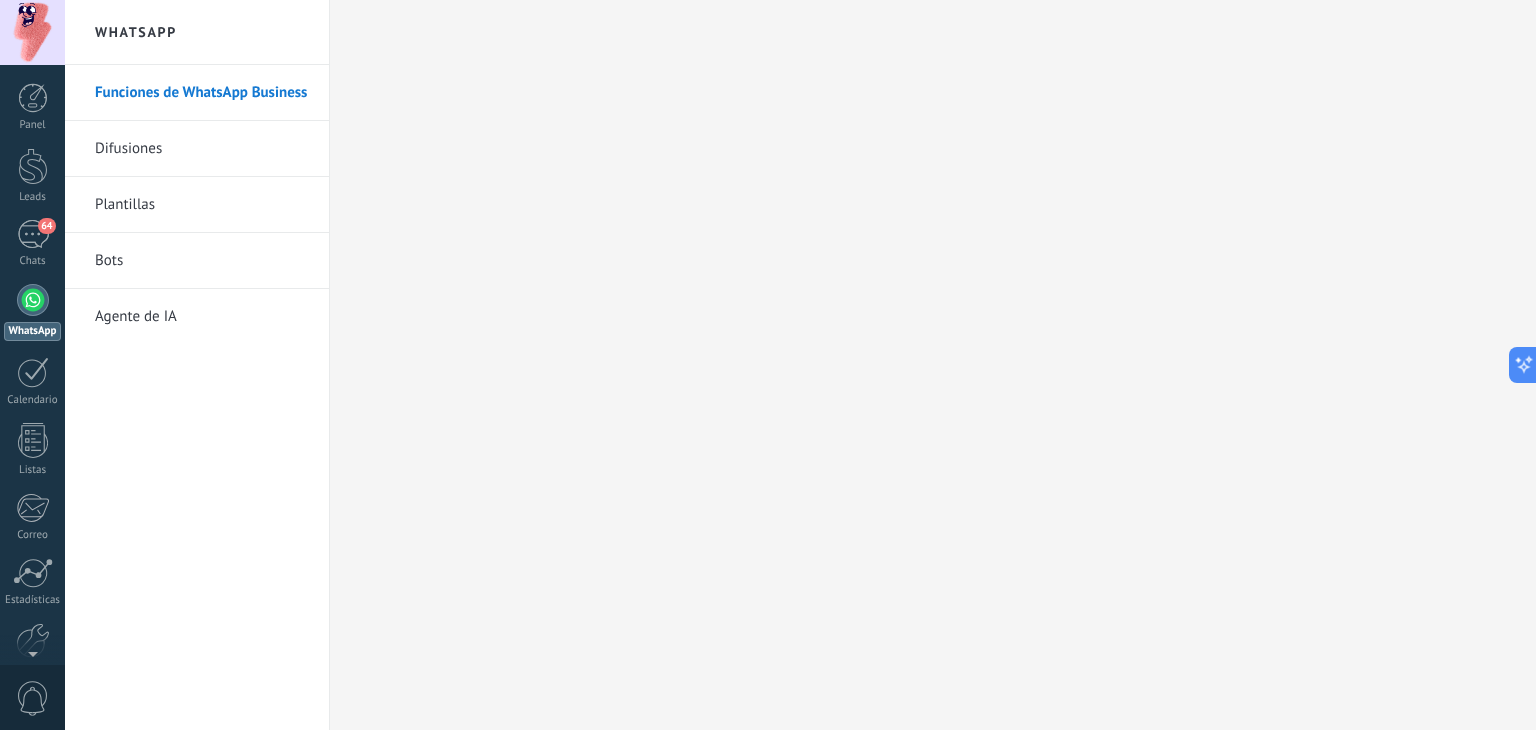 click on "Difusiones" at bounding box center [202, 149] 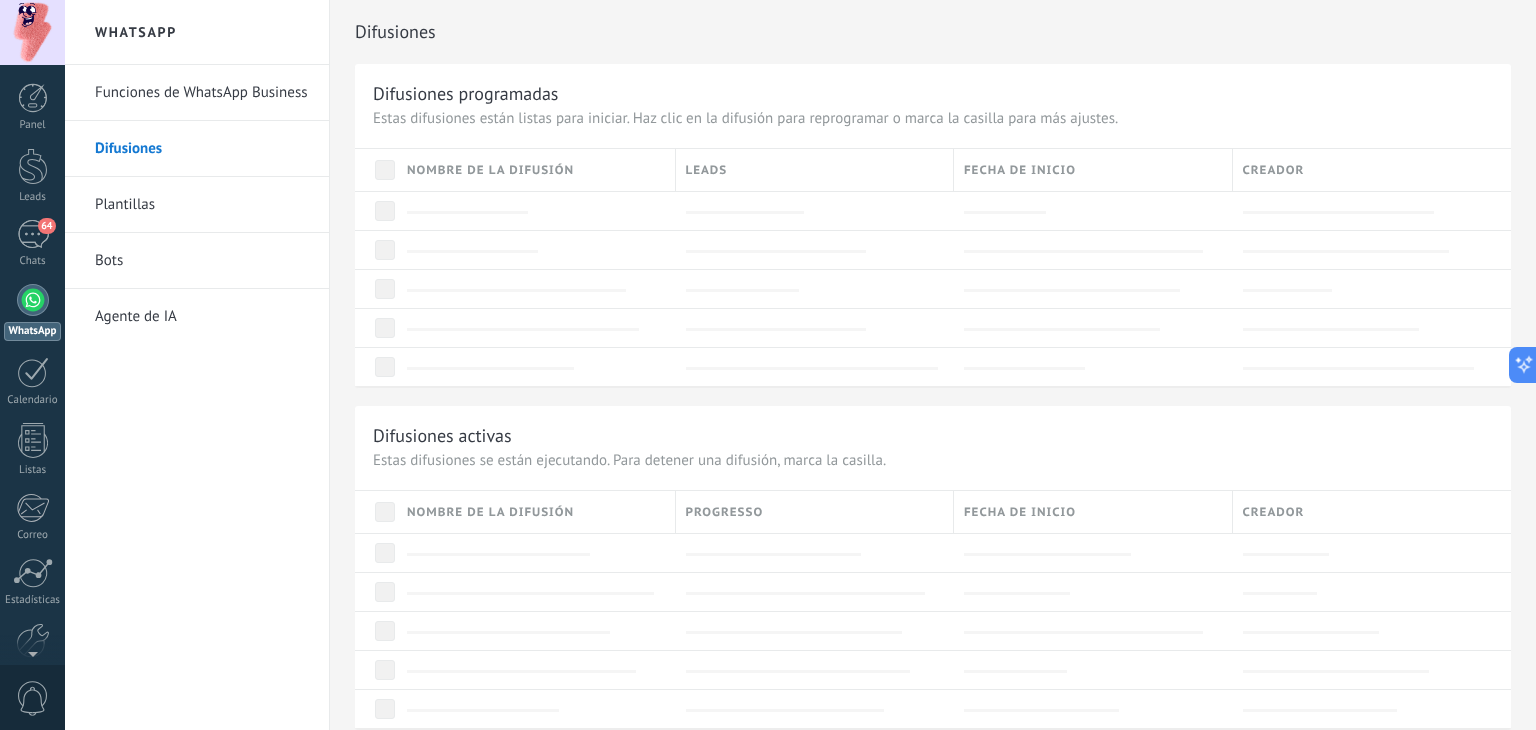 scroll, scrollTop: 0, scrollLeft: 0, axis: both 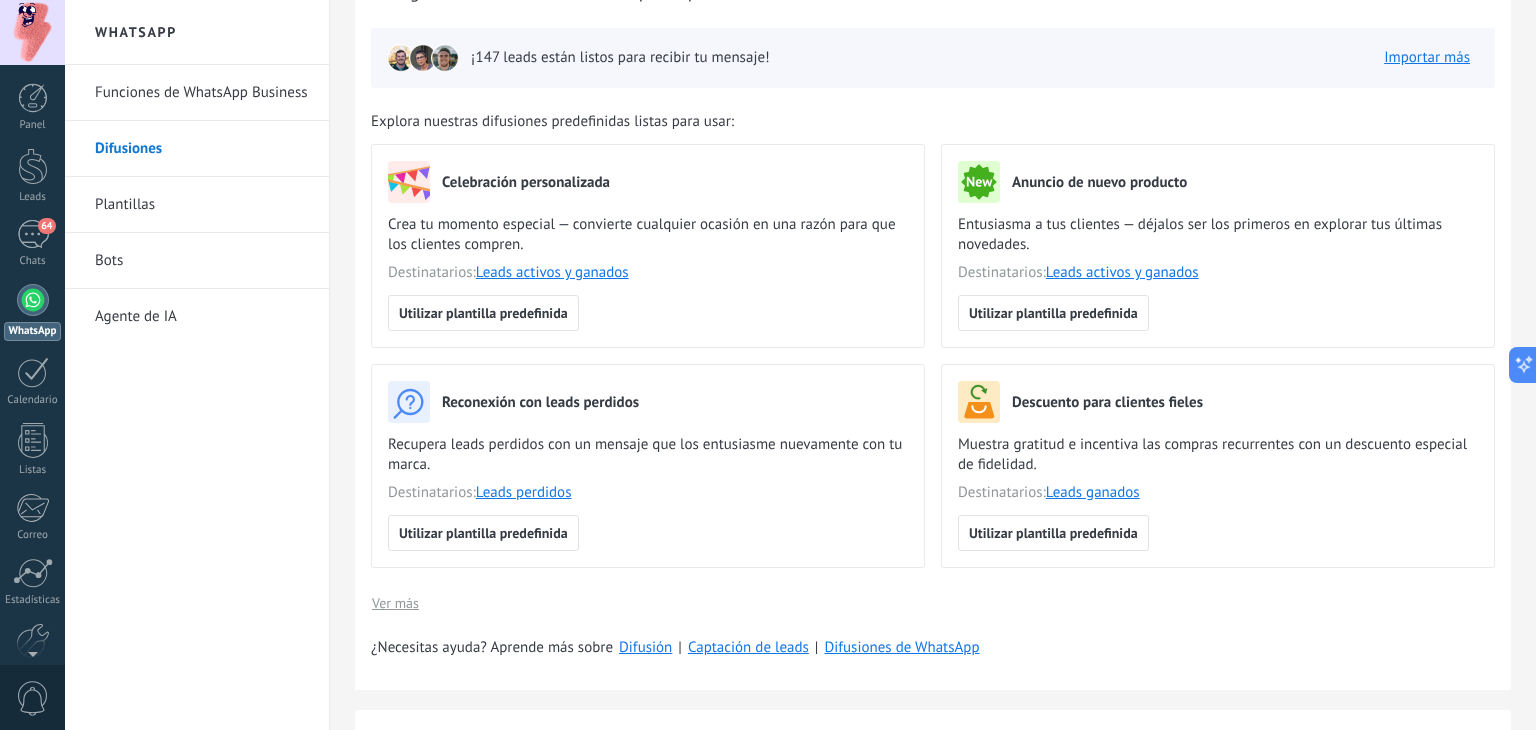 click on "Plantillas" at bounding box center [202, 205] 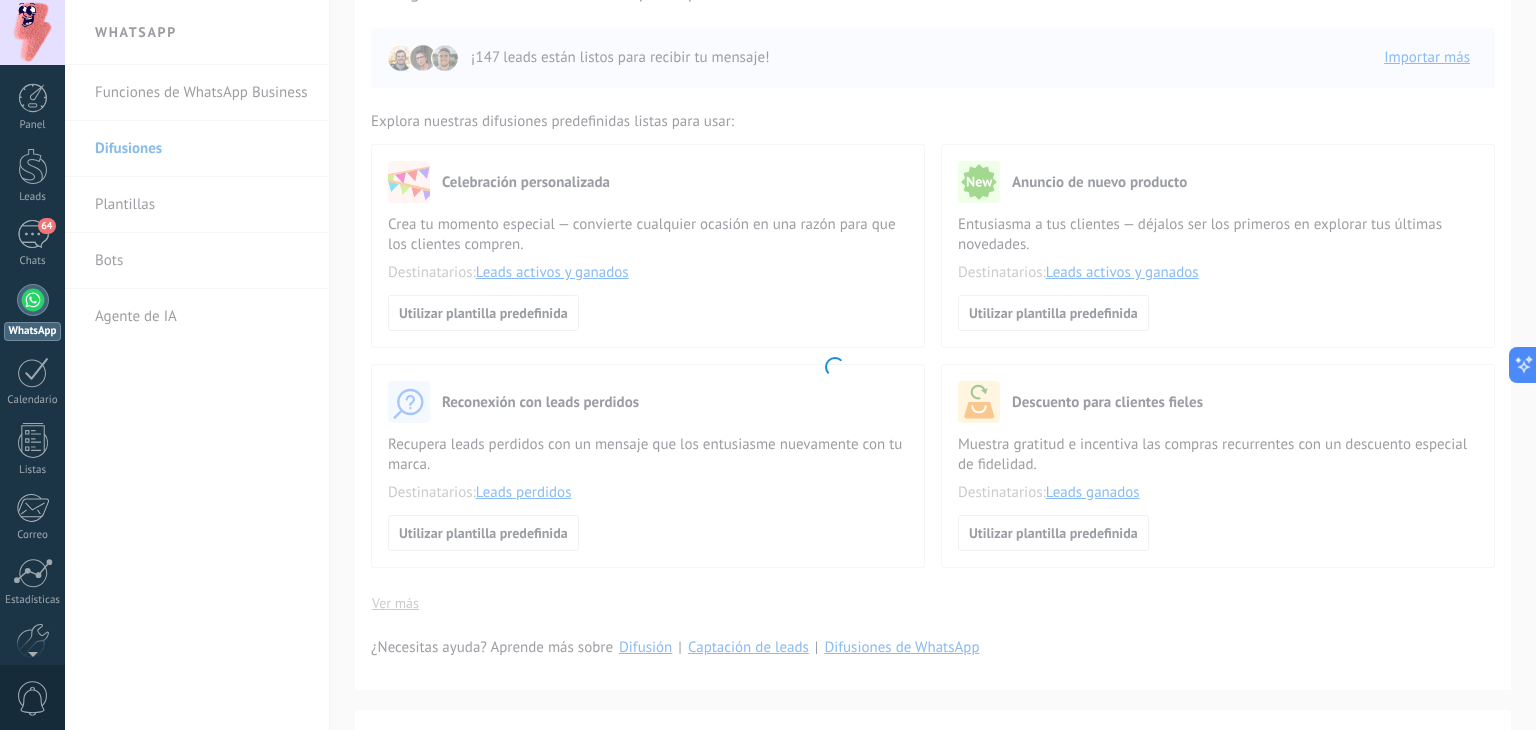 scroll, scrollTop: 0, scrollLeft: 0, axis: both 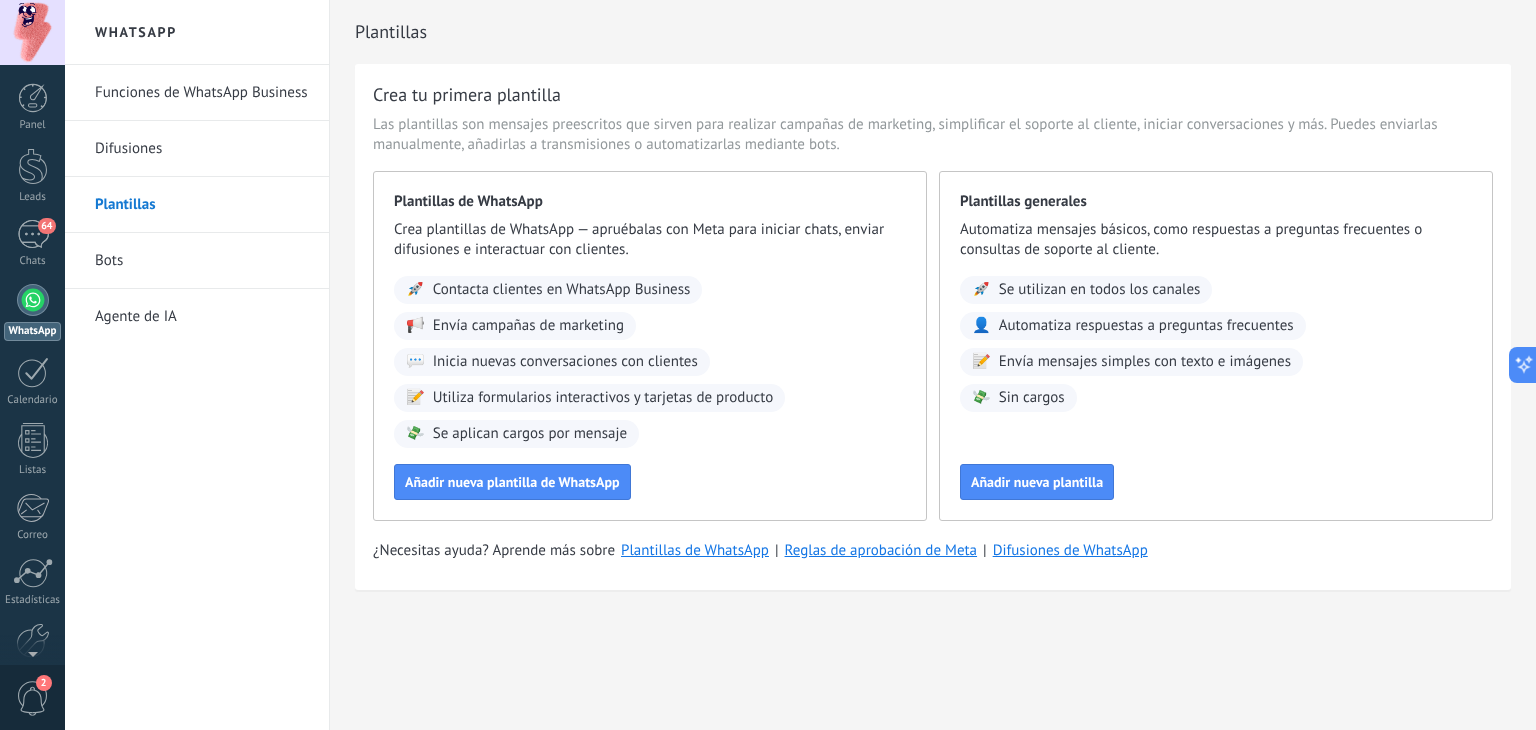 click on "Plantillas" at bounding box center [202, 205] 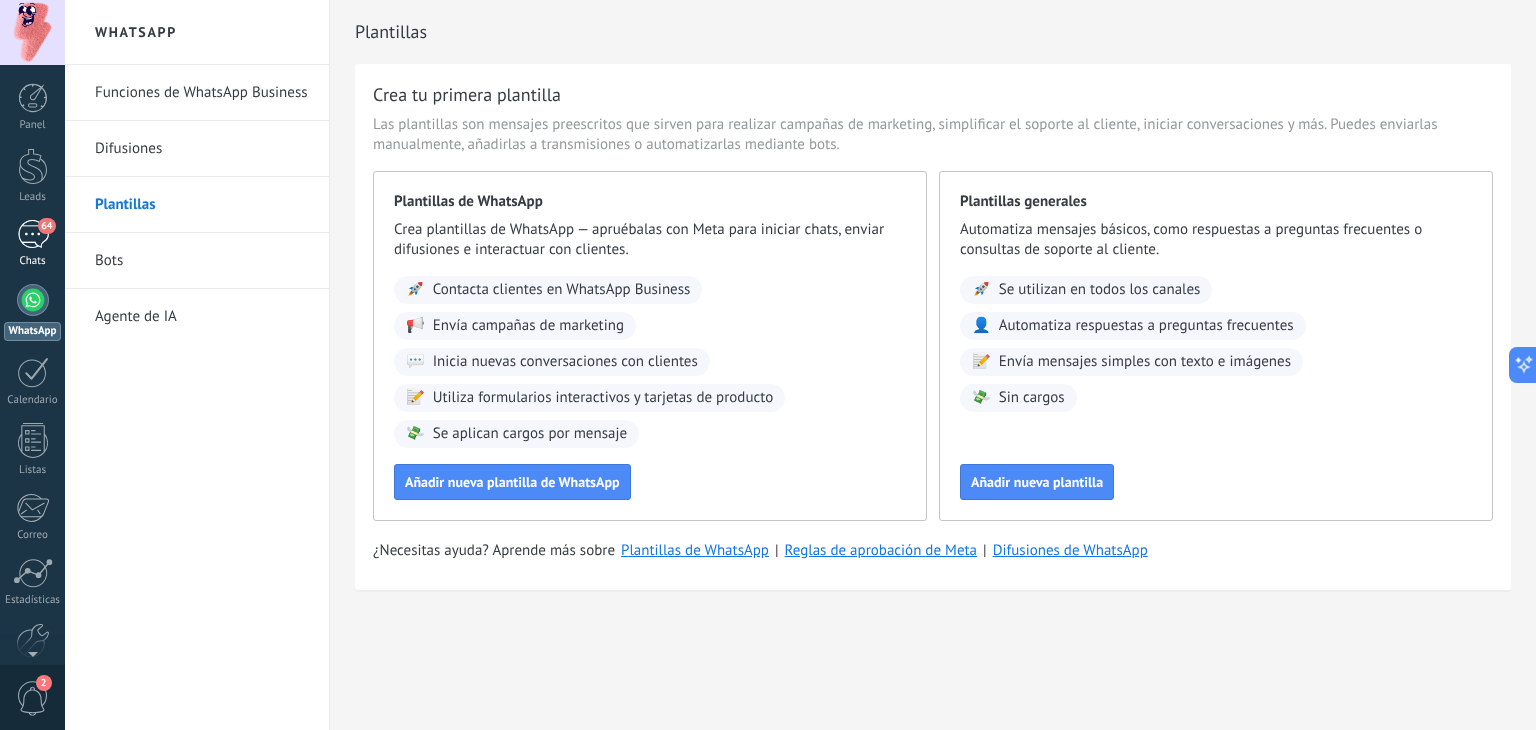 click on "64" at bounding box center [33, 234] 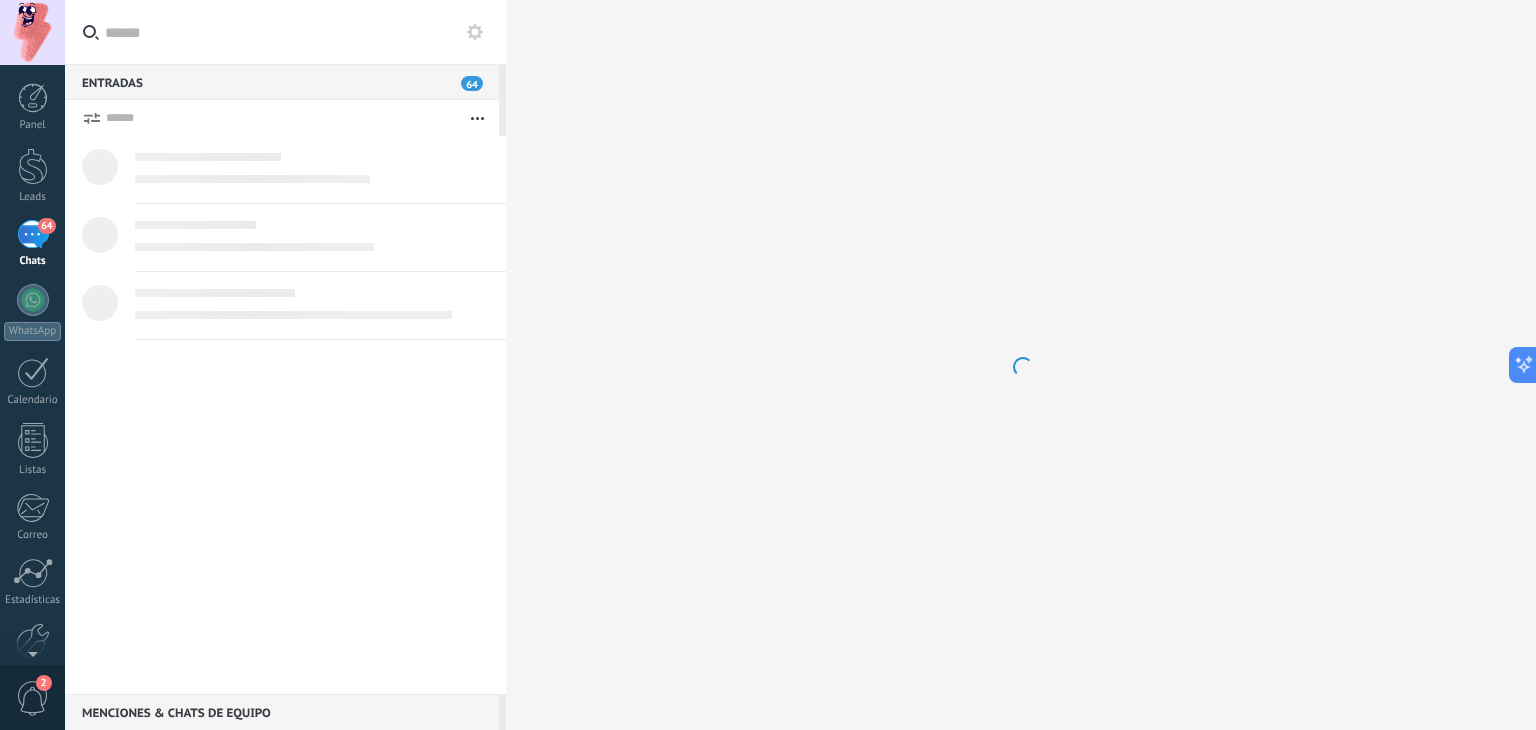 scroll, scrollTop: 0, scrollLeft: 0, axis: both 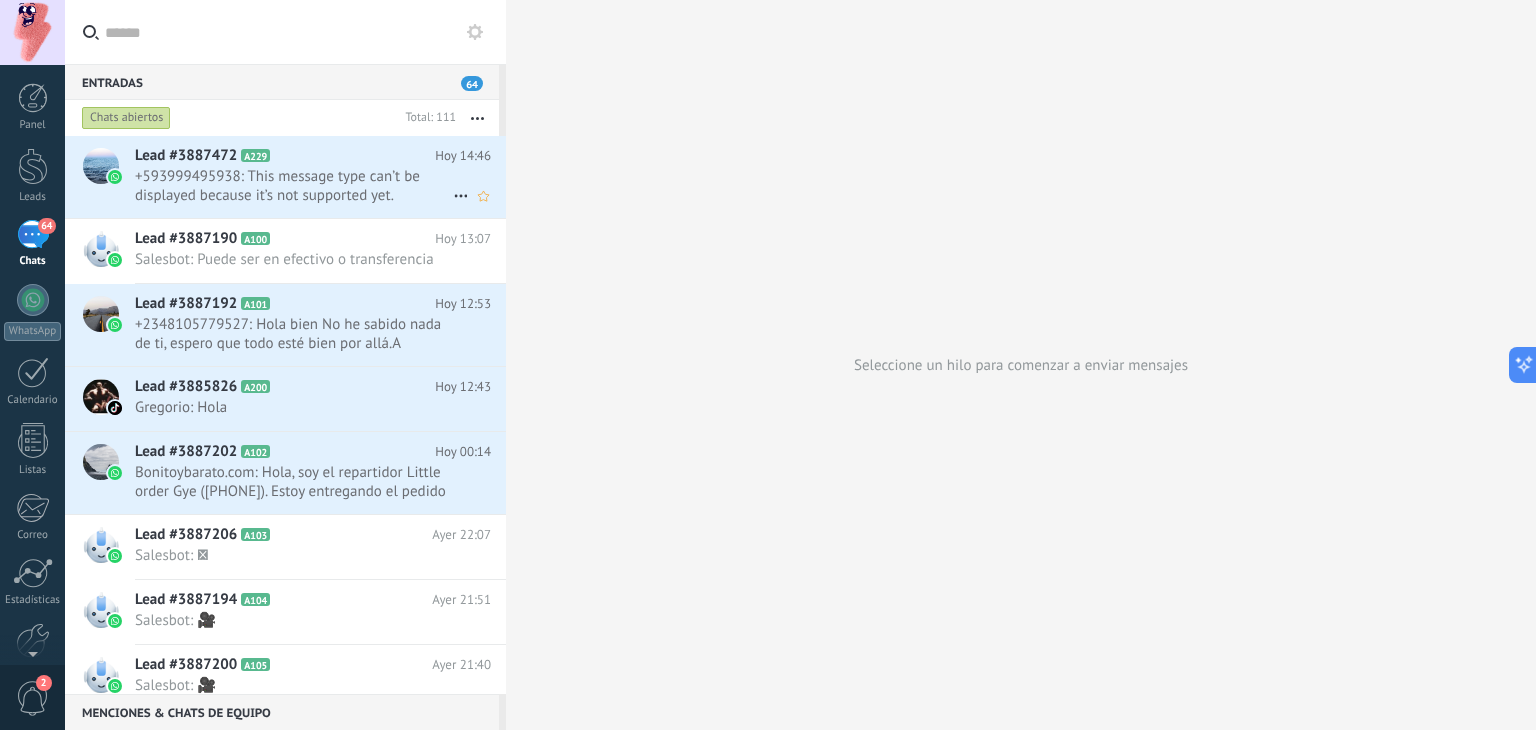 click on "Lead #3887472
A229
Hoy 14:46
Gregorio Sornoza: This message type can’t be displayed because it’s not supported yet." at bounding box center [320, 177] 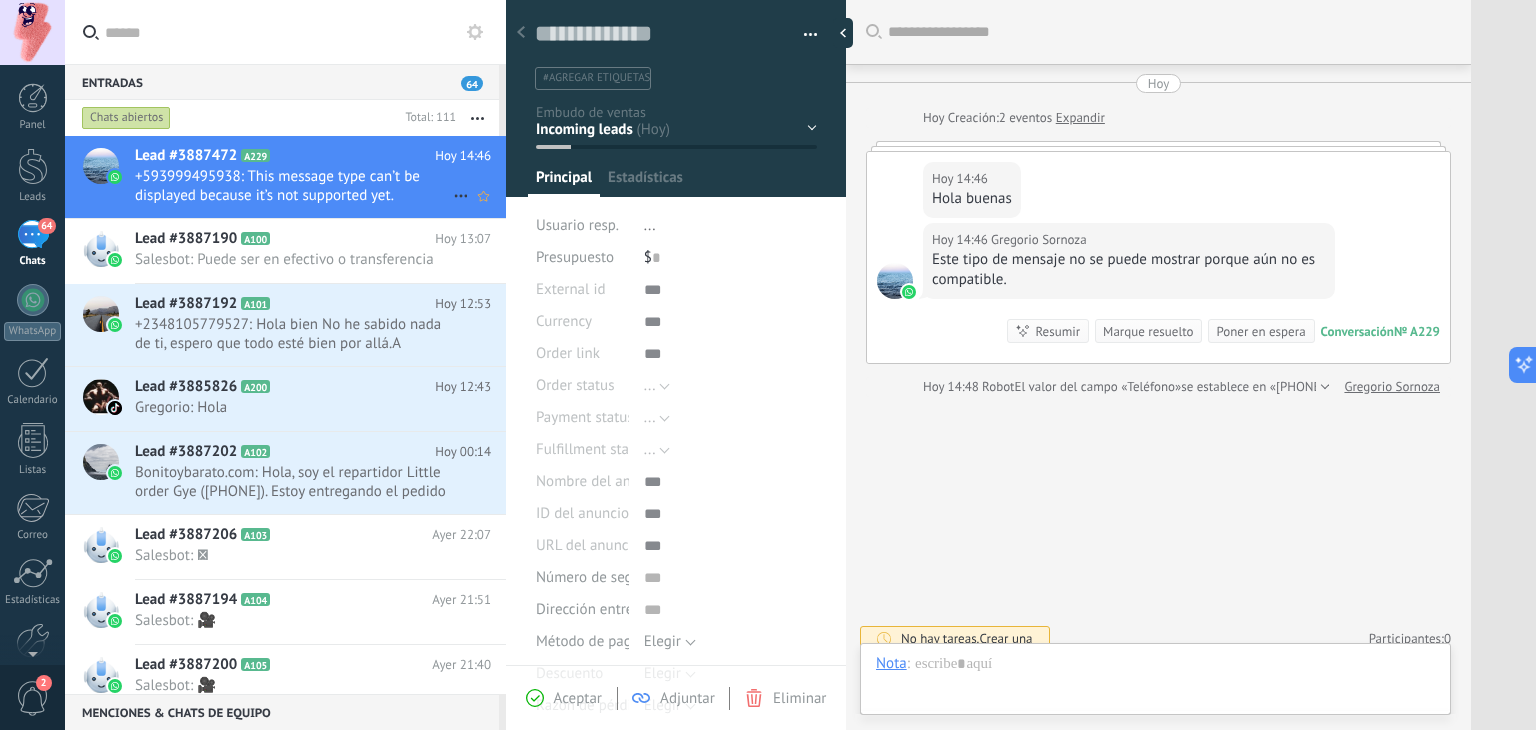 scroll, scrollTop: 29, scrollLeft: 0, axis: vertical 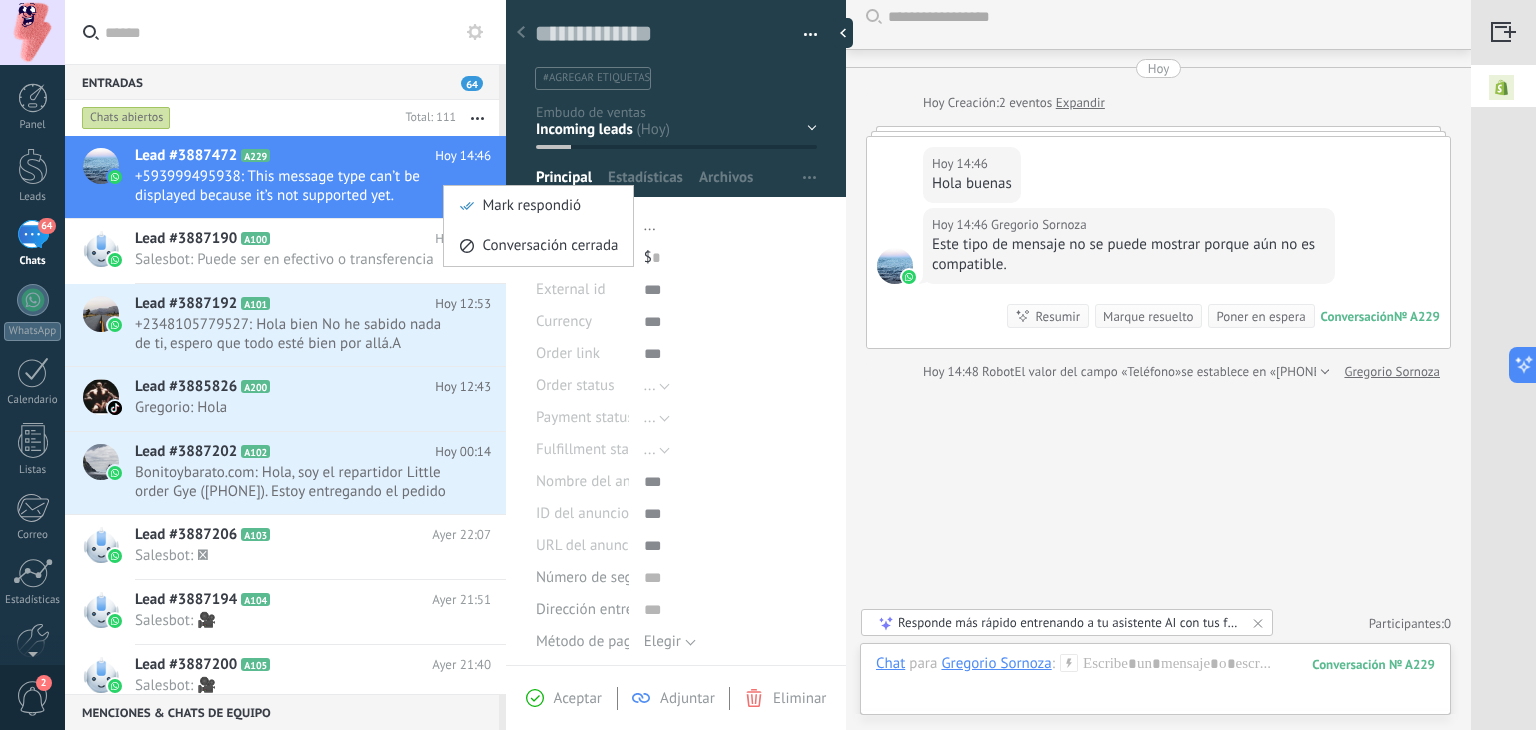 click at bounding box center [768, 365] 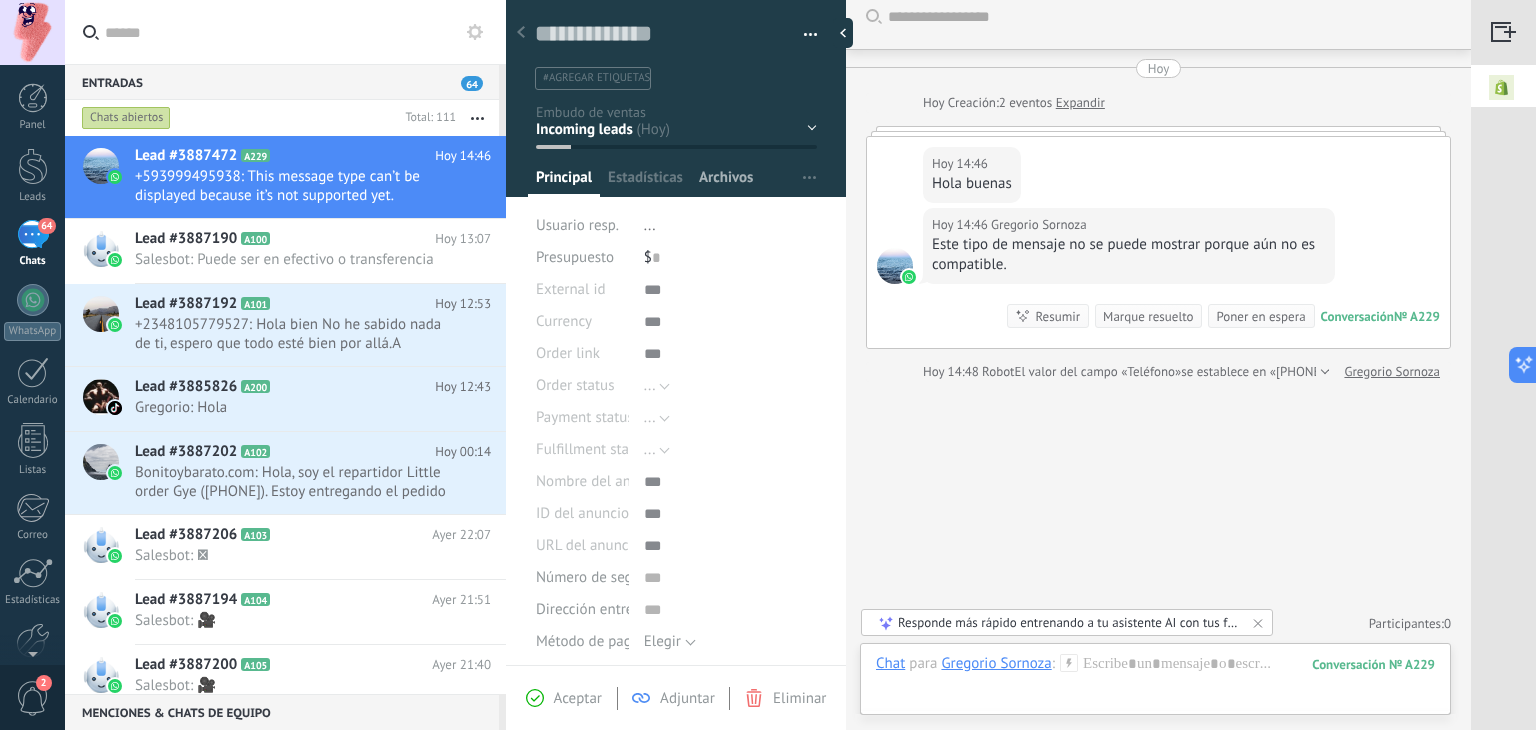 click on "Archivos" at bounding box center (726, 182) 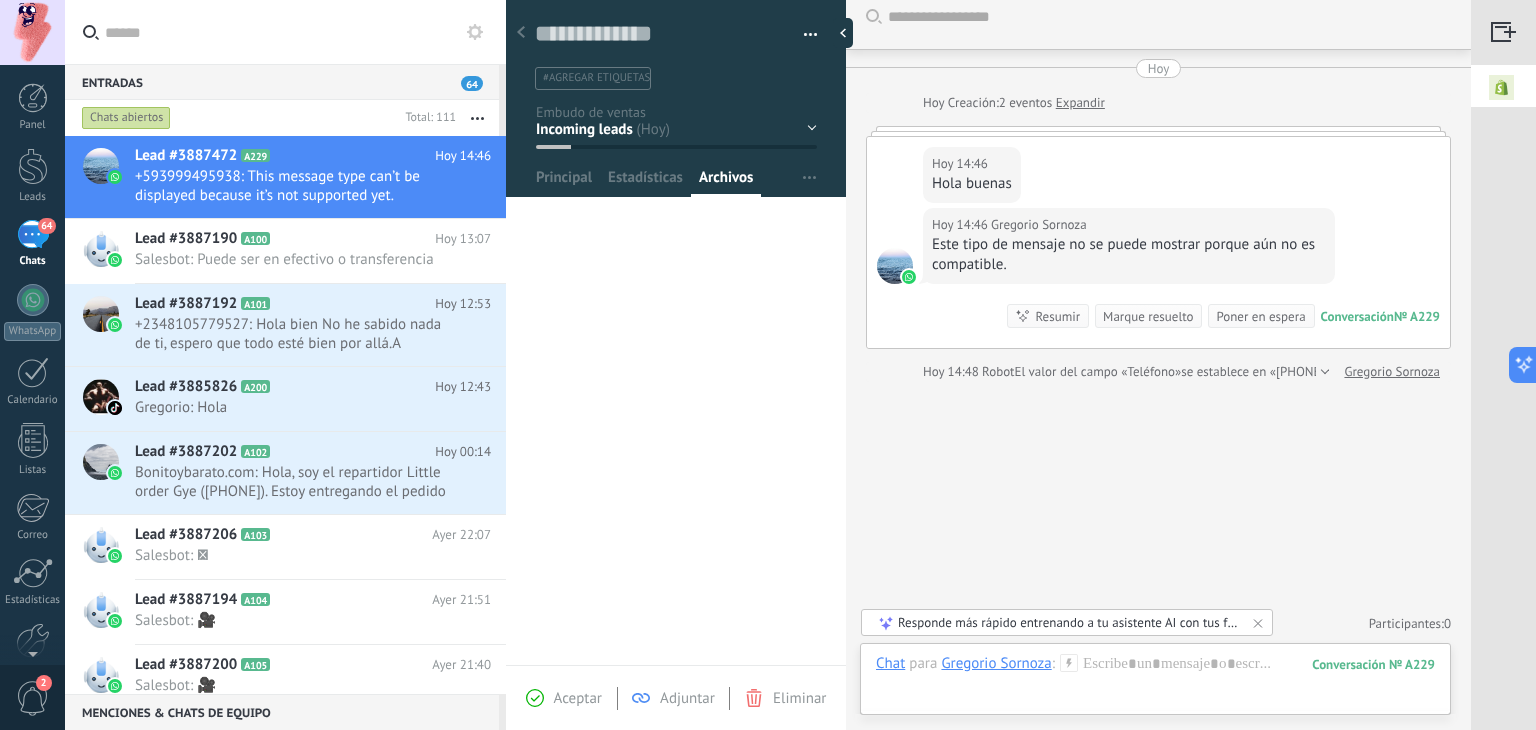 scroll, scrollTop: 0, scrollLeft: 0, axis: both 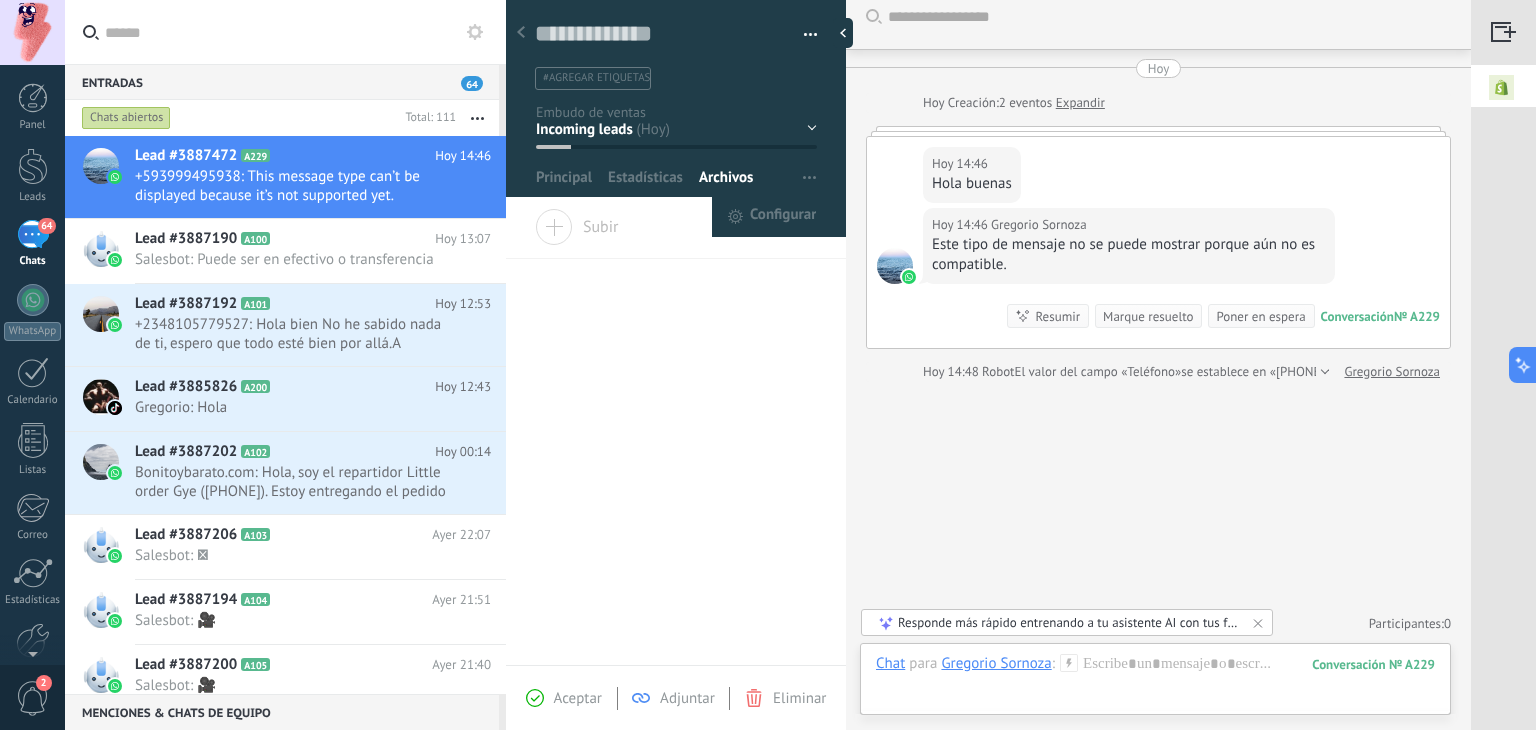 click at bounding box center (809, 178) 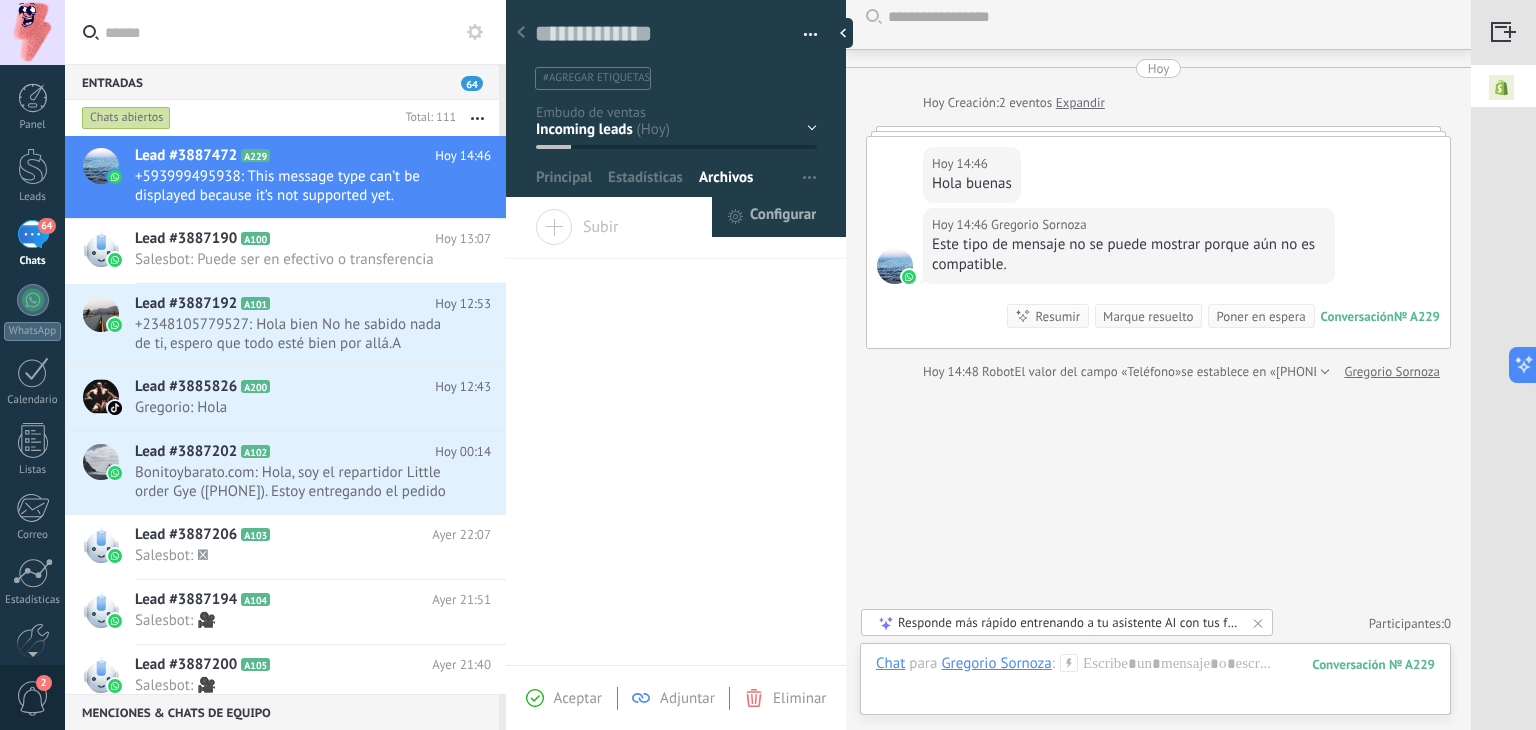 click on "Configurar" at bounding box center [783, 217] 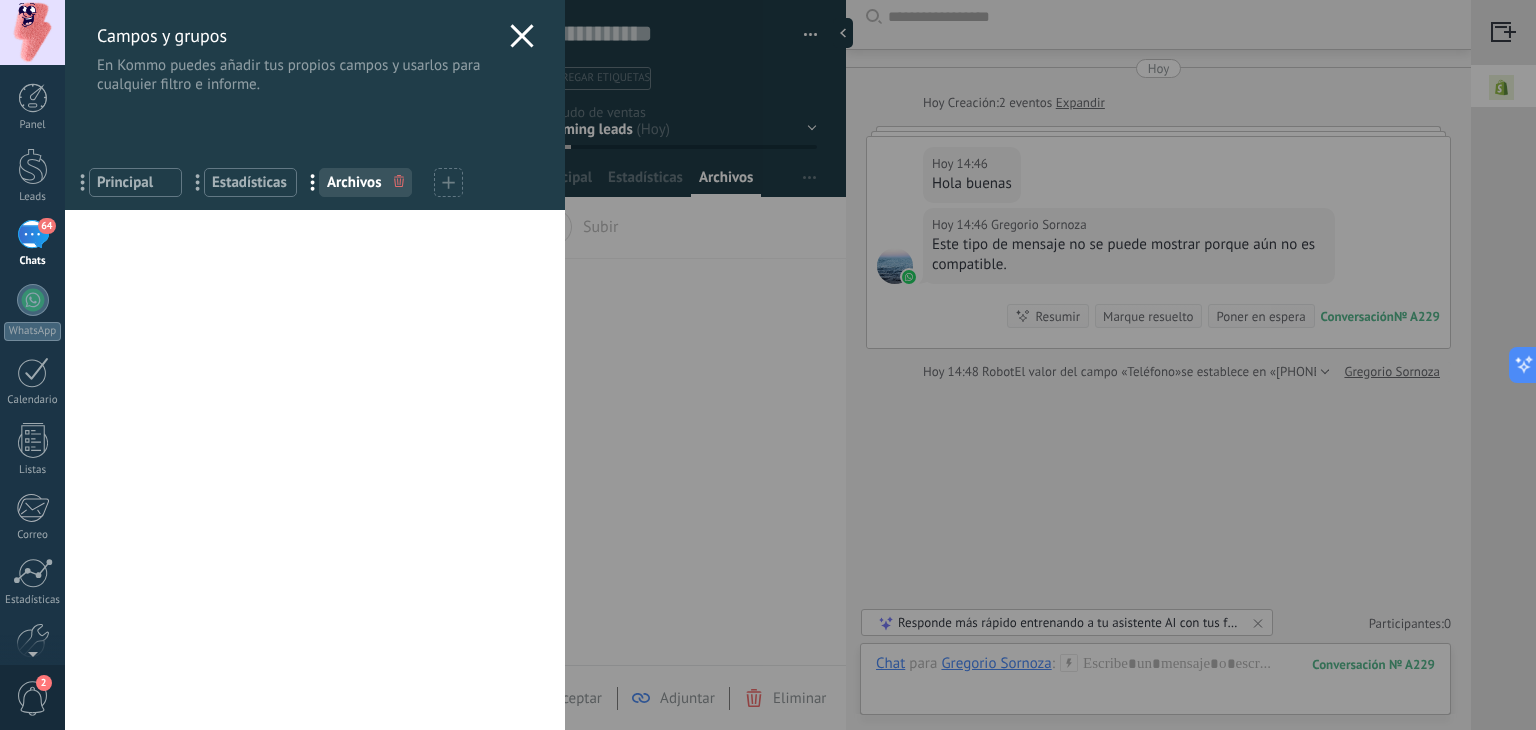 drag, startPoint x: 505, startPoint y: 45, endPoint x: 502, endPoint y: 31, distance: 14.3178215 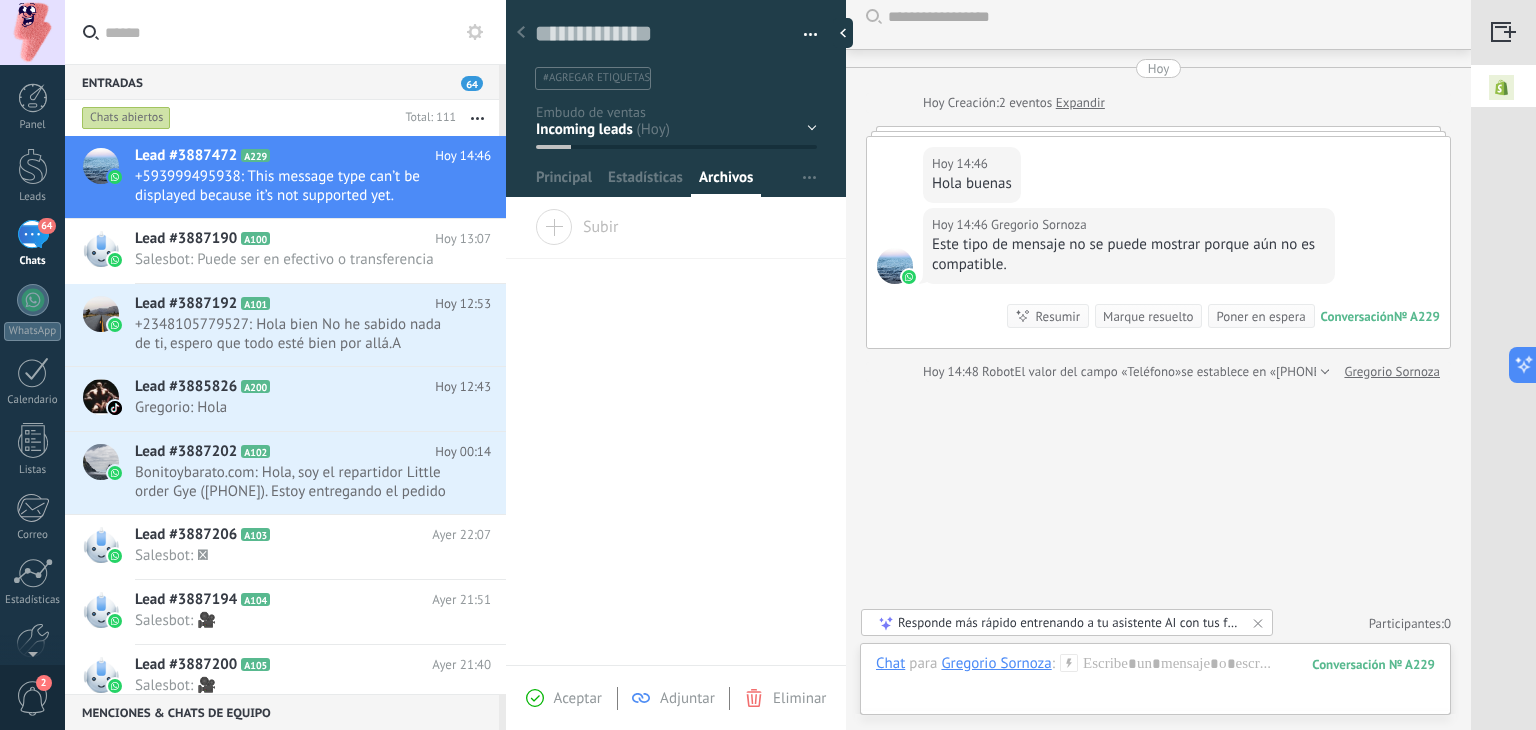 click on "Este tipo de mensaje no se puede mostrar porque aún no es compatible." at bounding box center [1129, 255] 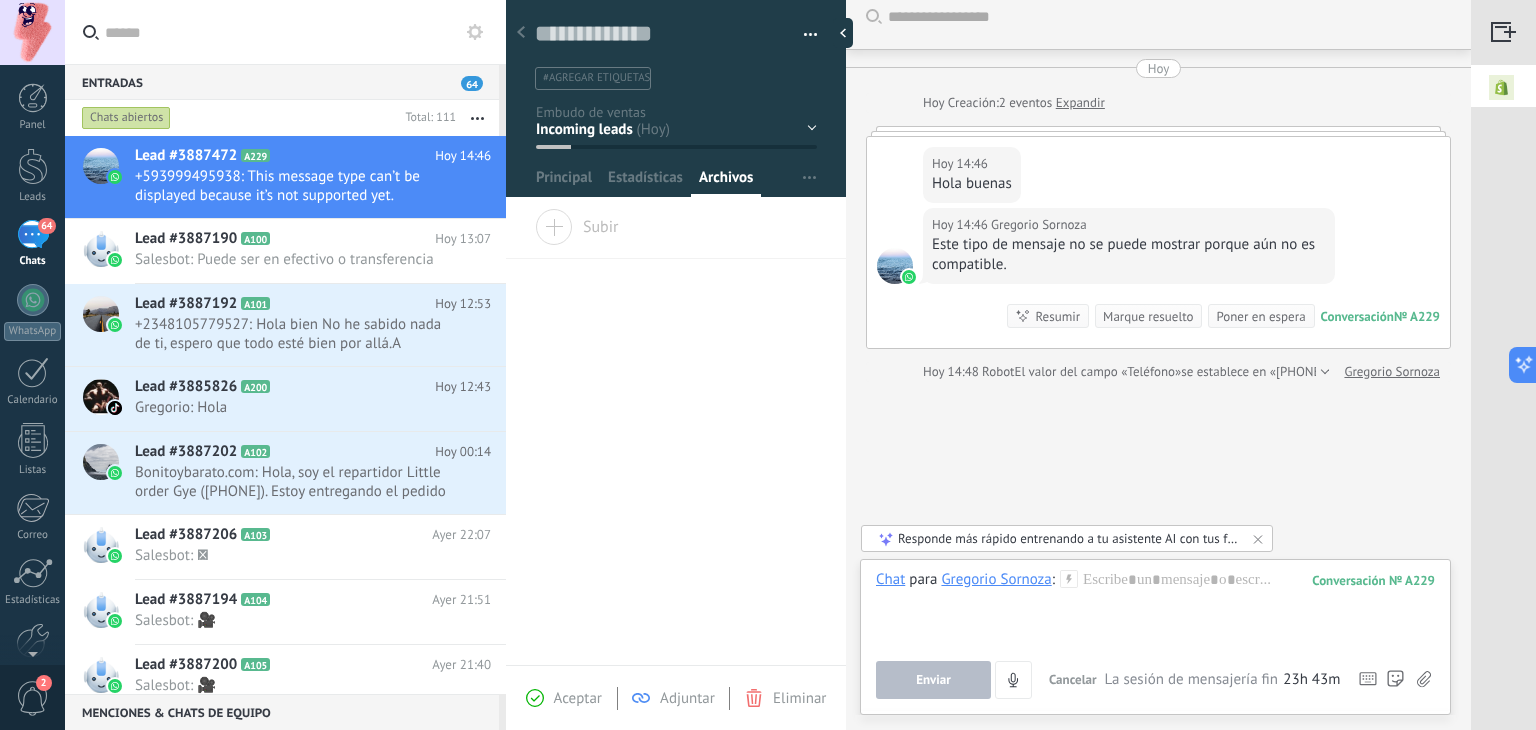 click on "Gregorio Sornoza" at bounding box center [1039, 225] 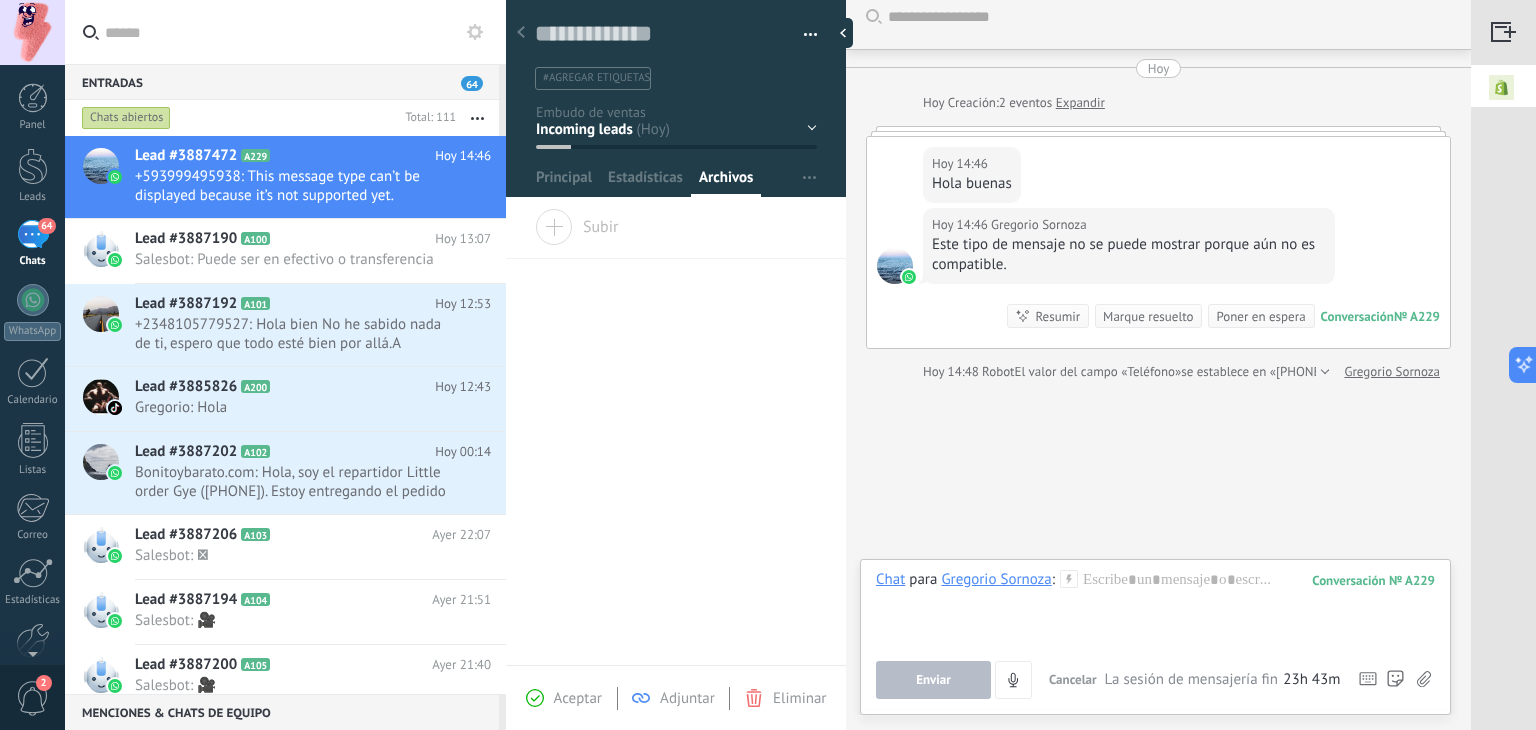 click on "Gregorio Sornoza" at bounding box center [1039, 225] 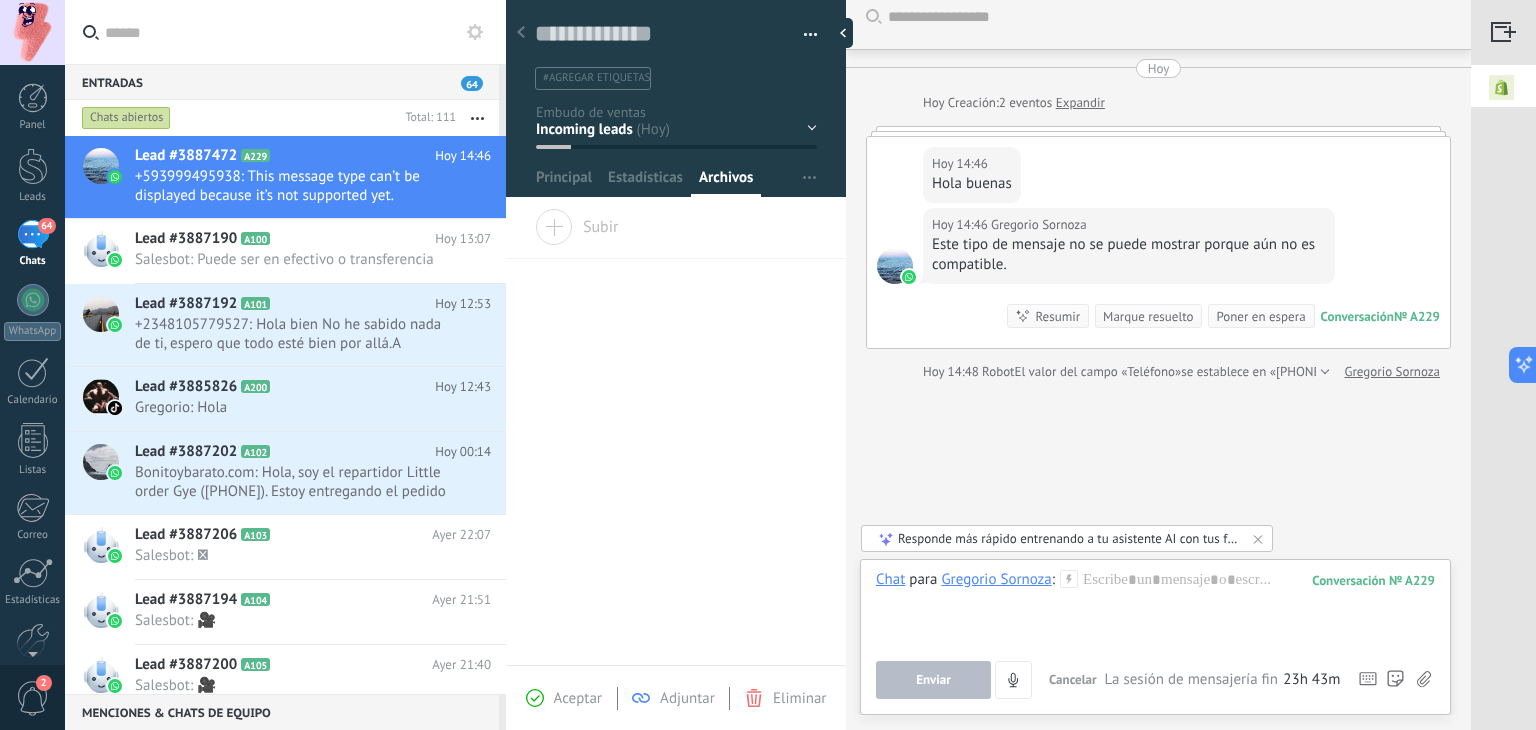 click on "Este tipo de mensaje no se puede mostrar porque aún no es compatible." at bounding box center [1129, 255] 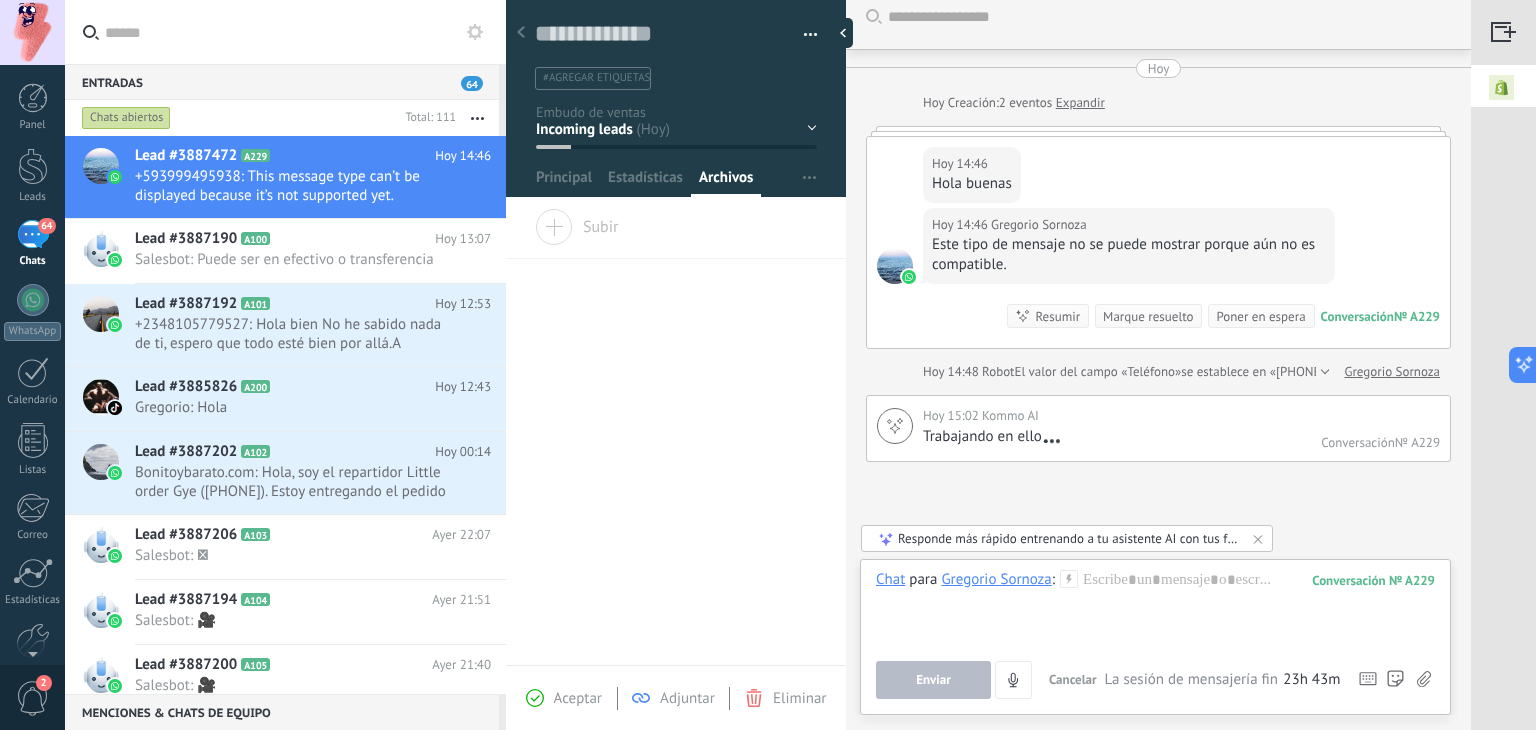 scroll, scrollTop: 95, scrollLeft: 0, axis: vertical 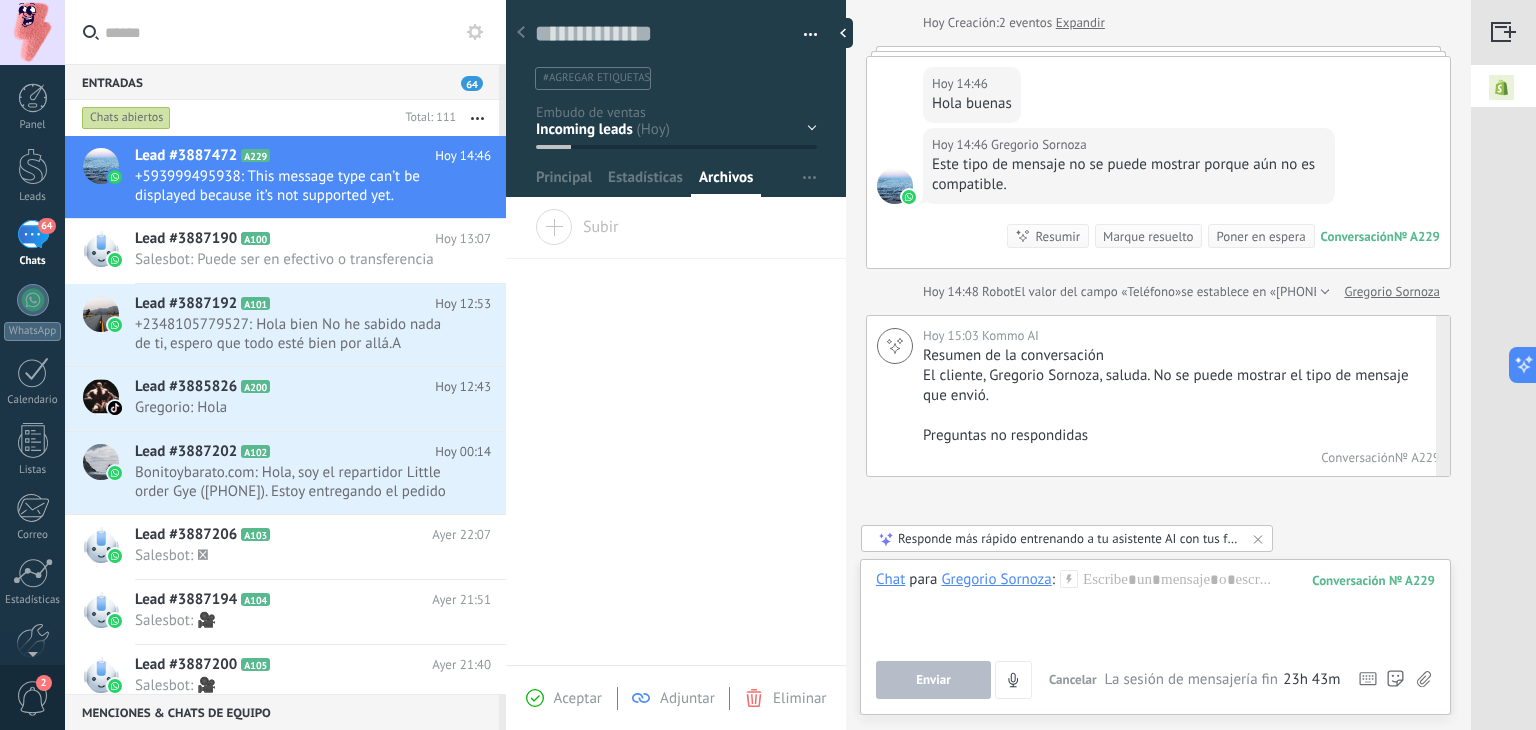click on "Preguntas no respondidas" at bounding box center (1179, 436) 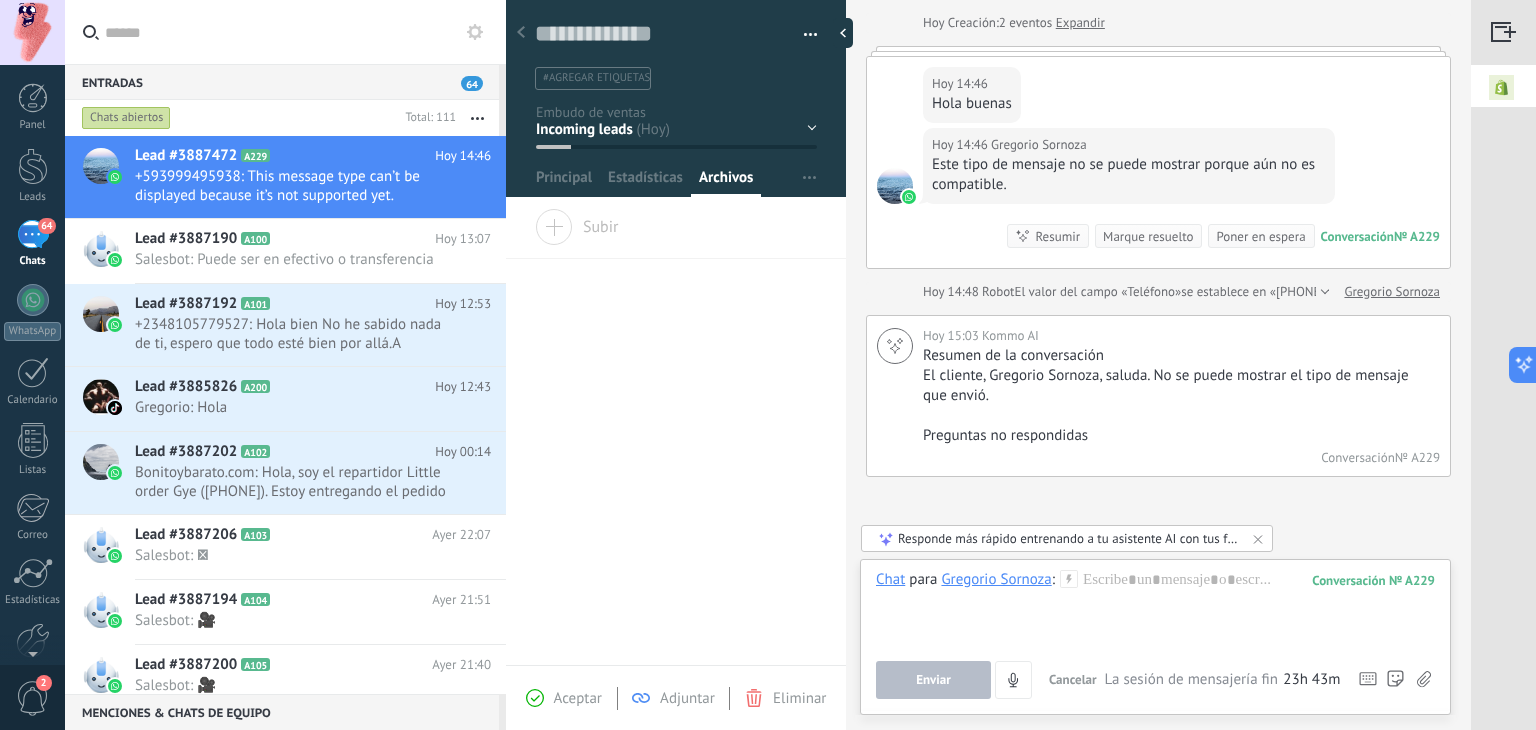 click 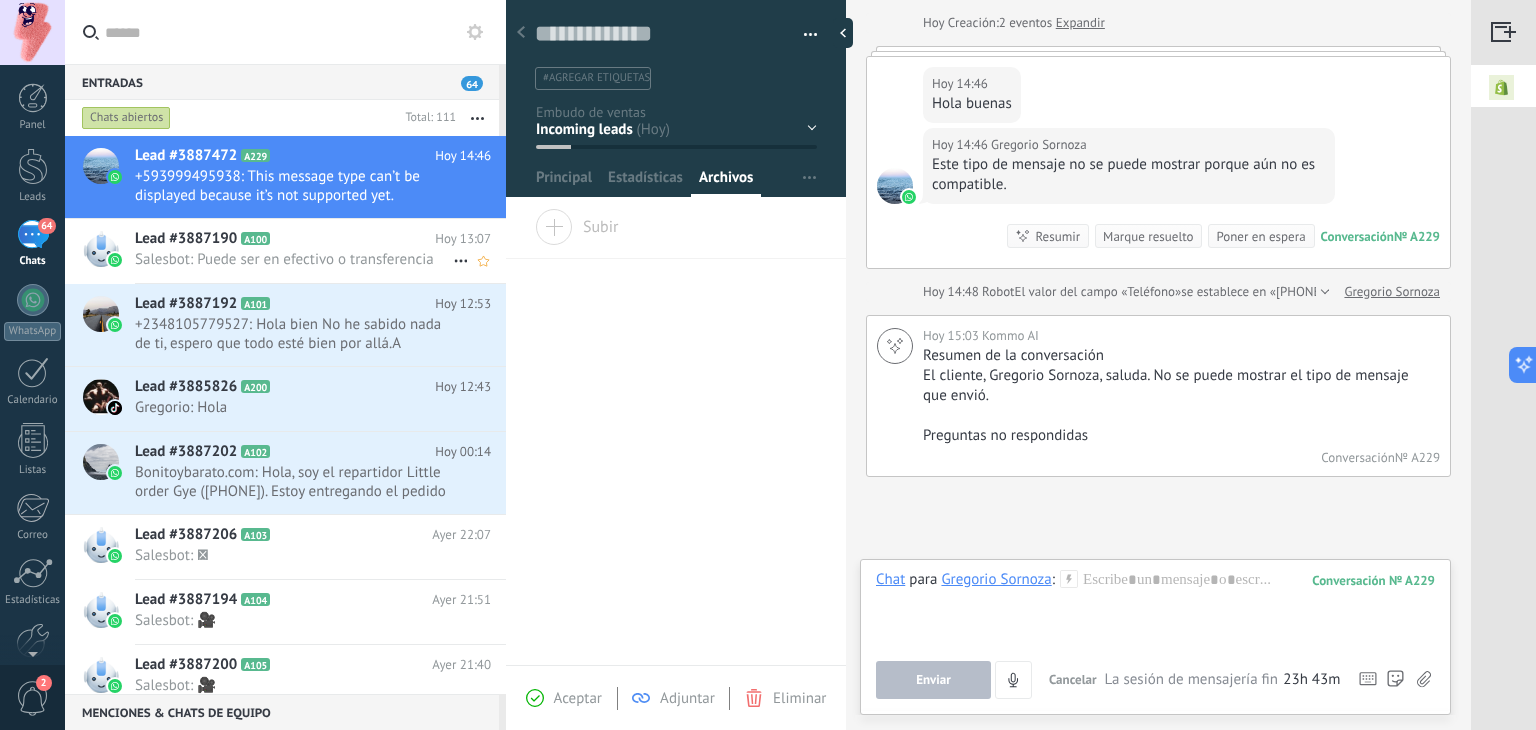 click on "Salesbot: Puede ser en efectivo o transferencia" at bounding box center [294, 259] 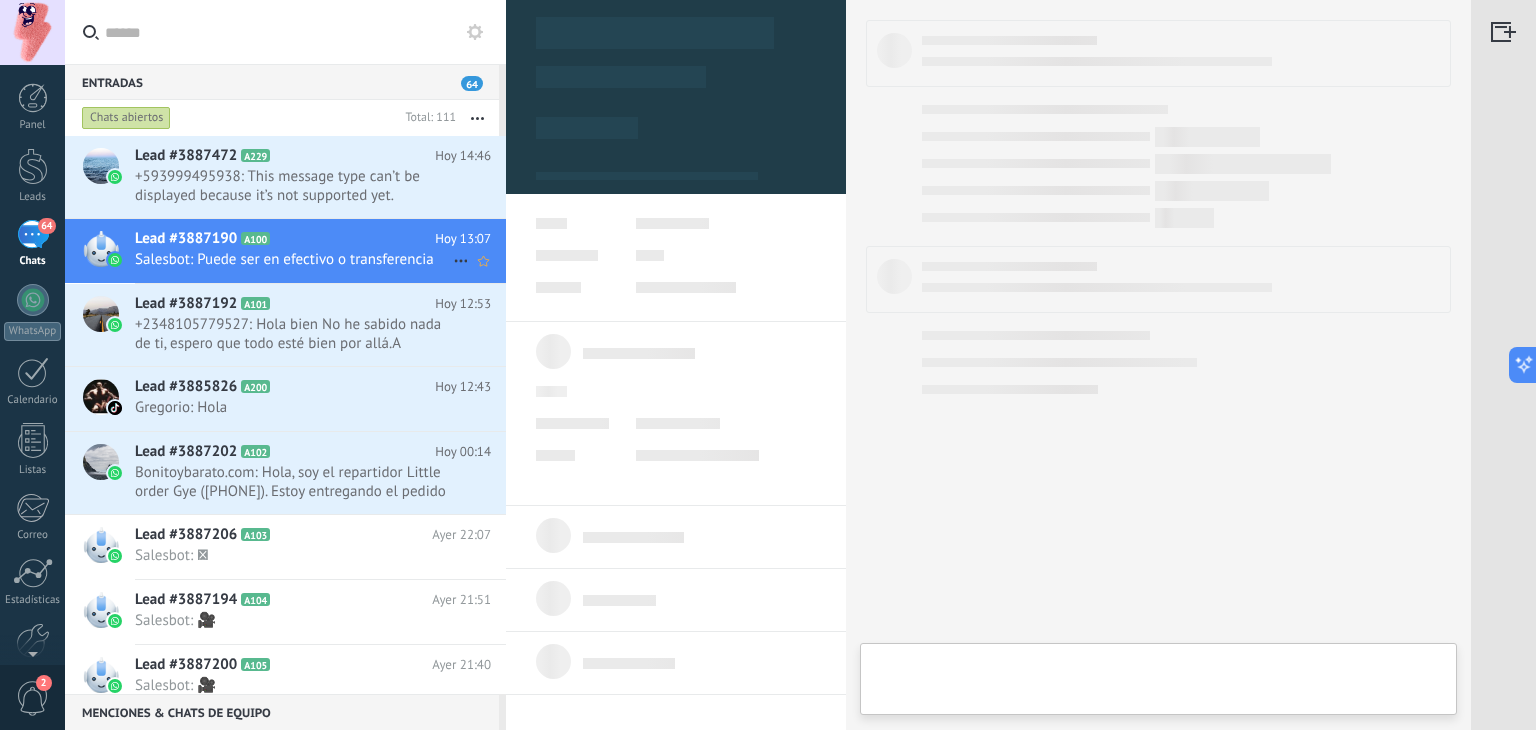 scroll, scrollTop: 0, scrollLeft: 0, axis: both 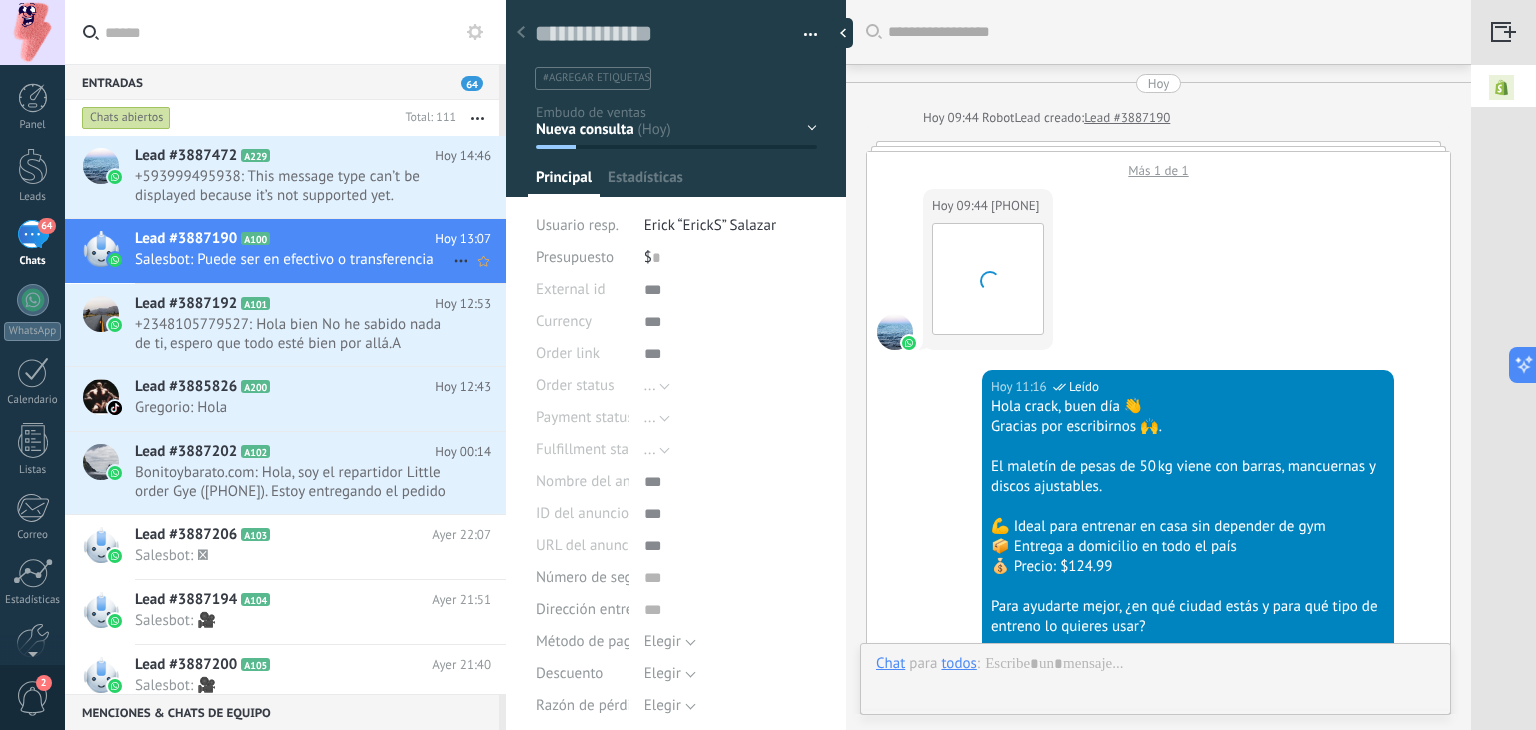 type on "**********" 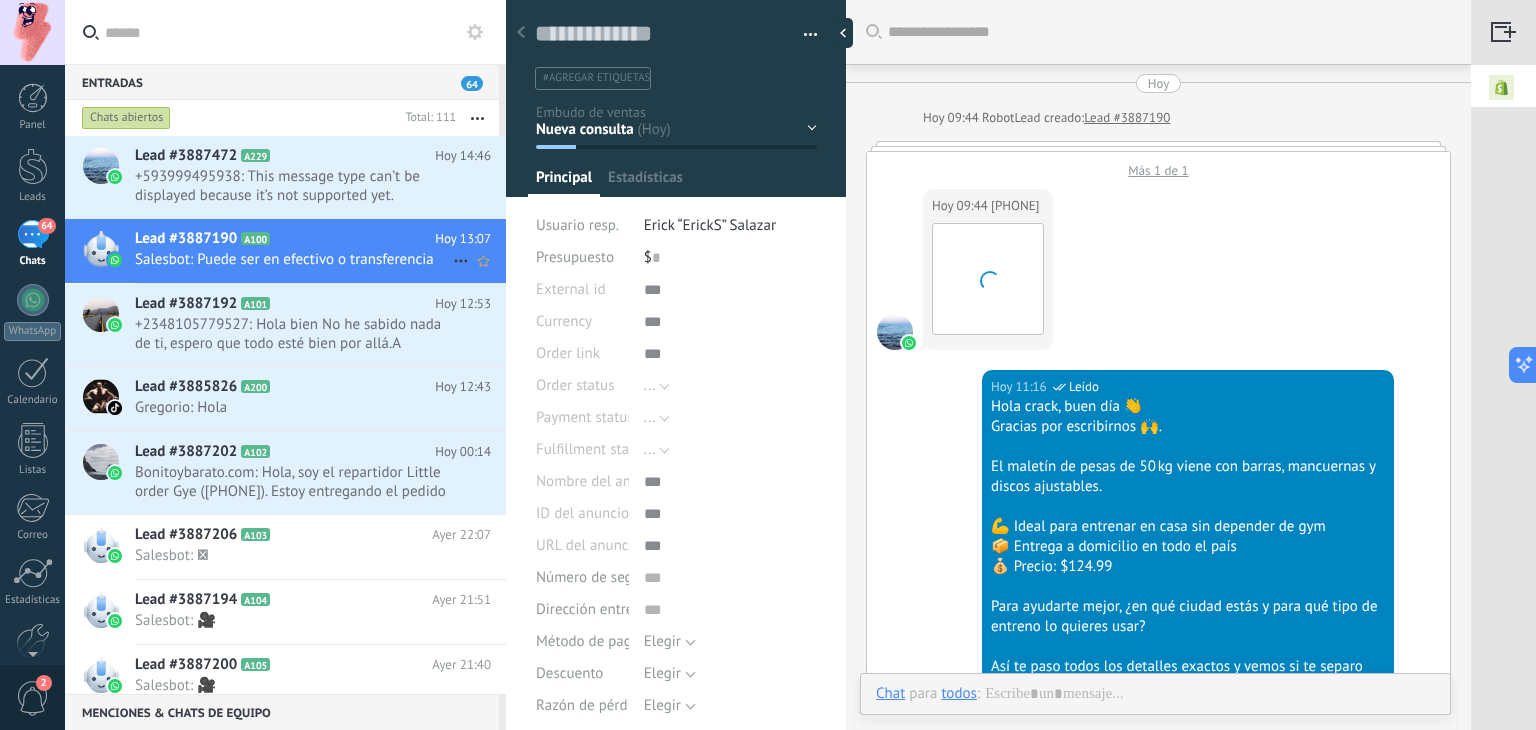scroll, scrollTop: 29, scrollLeft: 0, axis: vertical 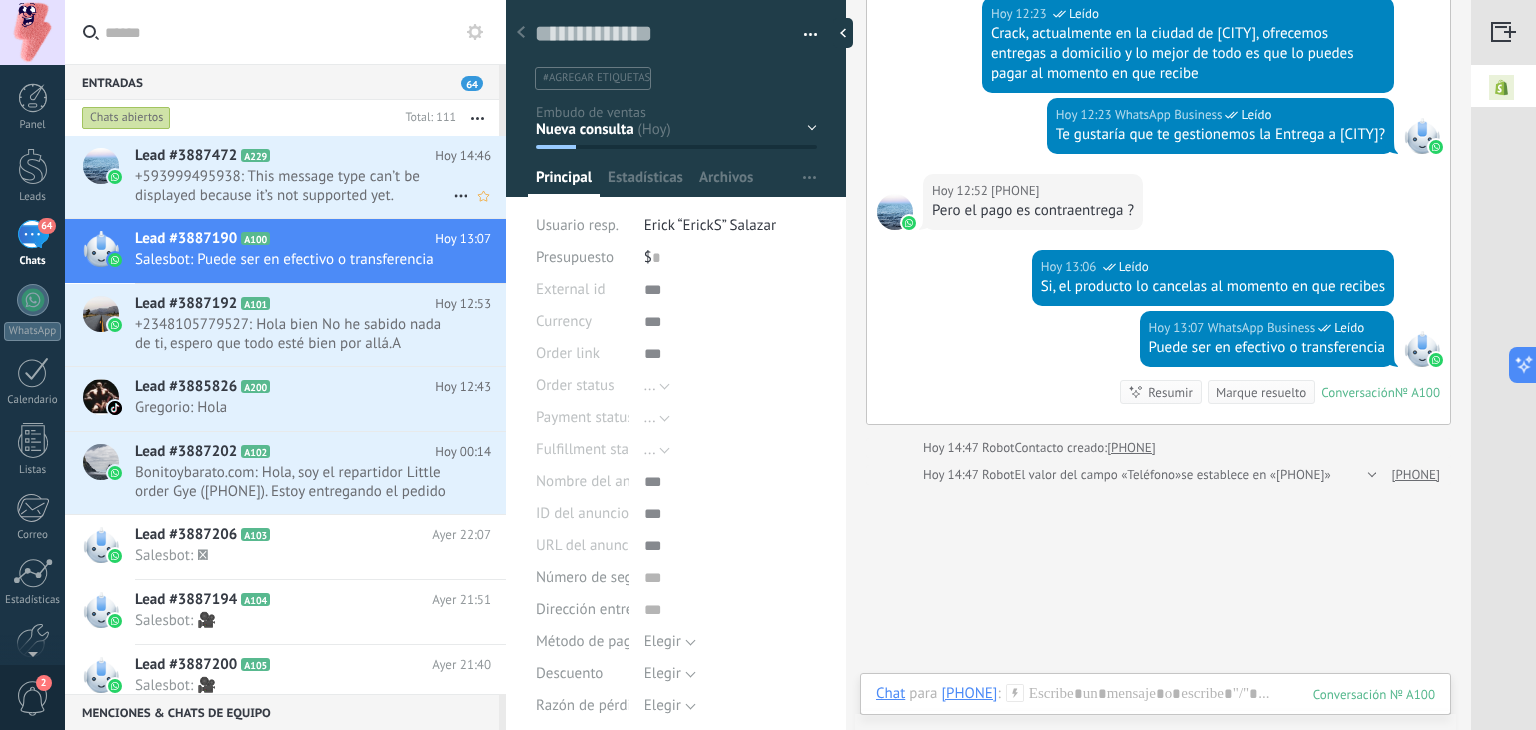 click on "+593999495938: This message type can’t be displayed because it’s not supported yet." at bounding box center (294, 186) 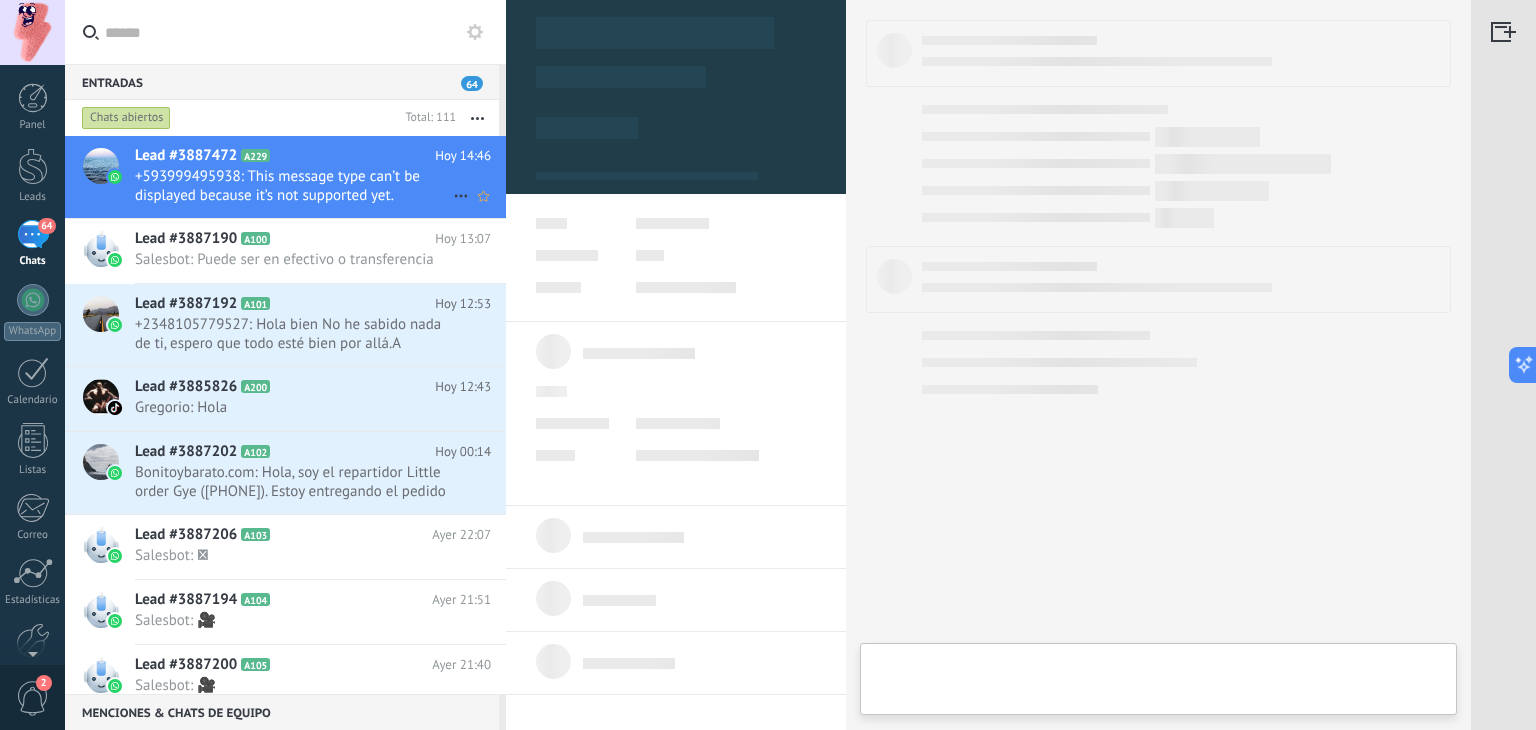 scroll, scrollTop: 0, scrollLeft: 0, axis: both 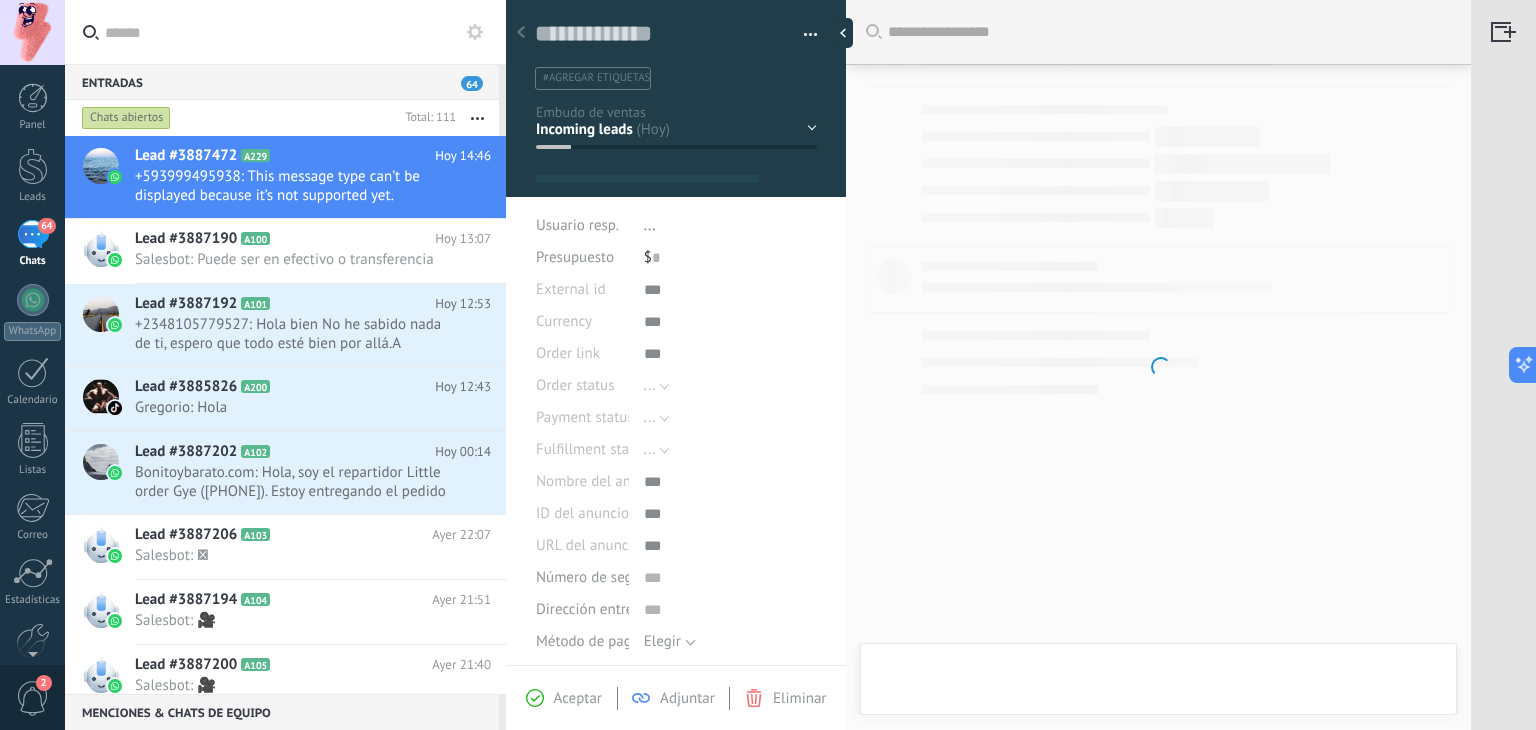 click at bounding box center (477, 118) 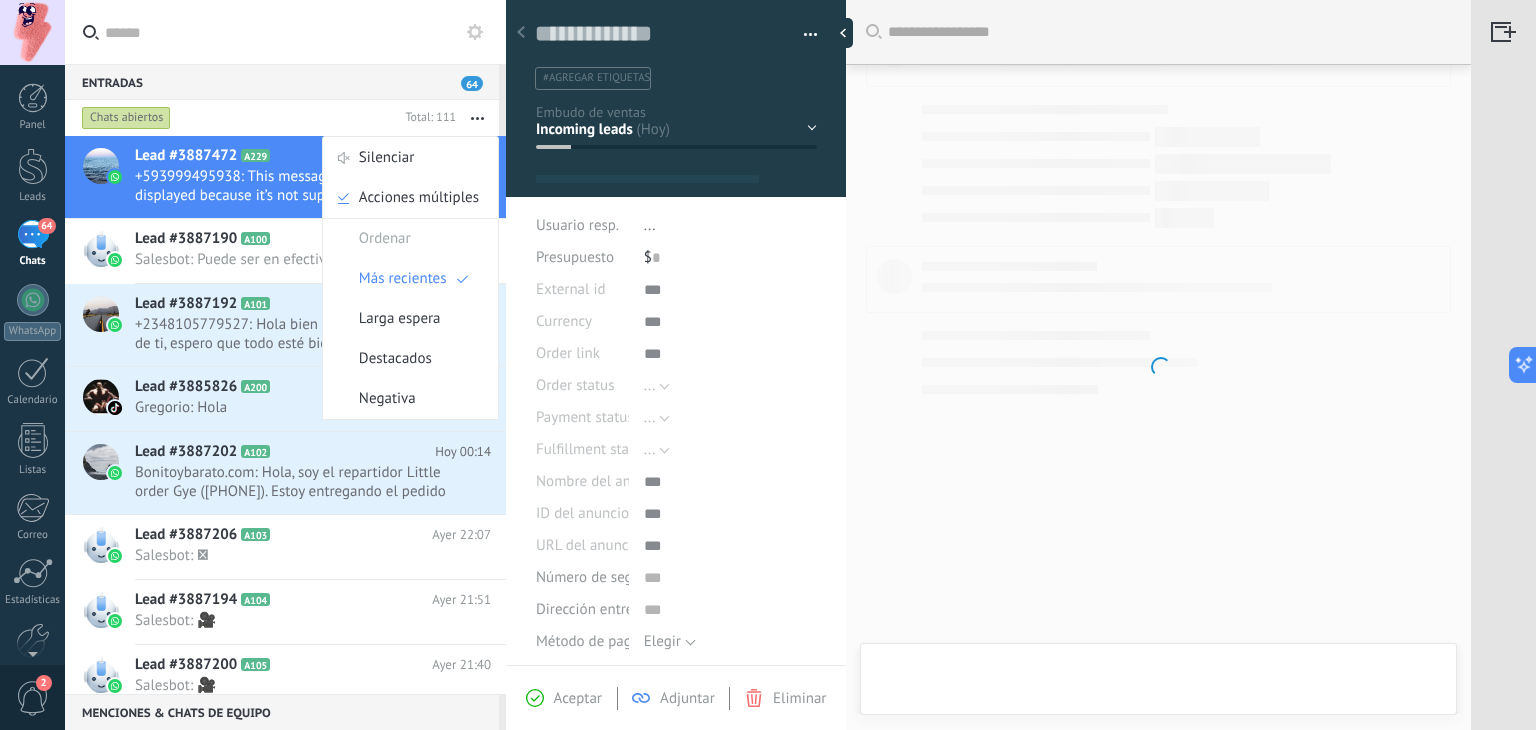 click at bounding box center (477, 118) 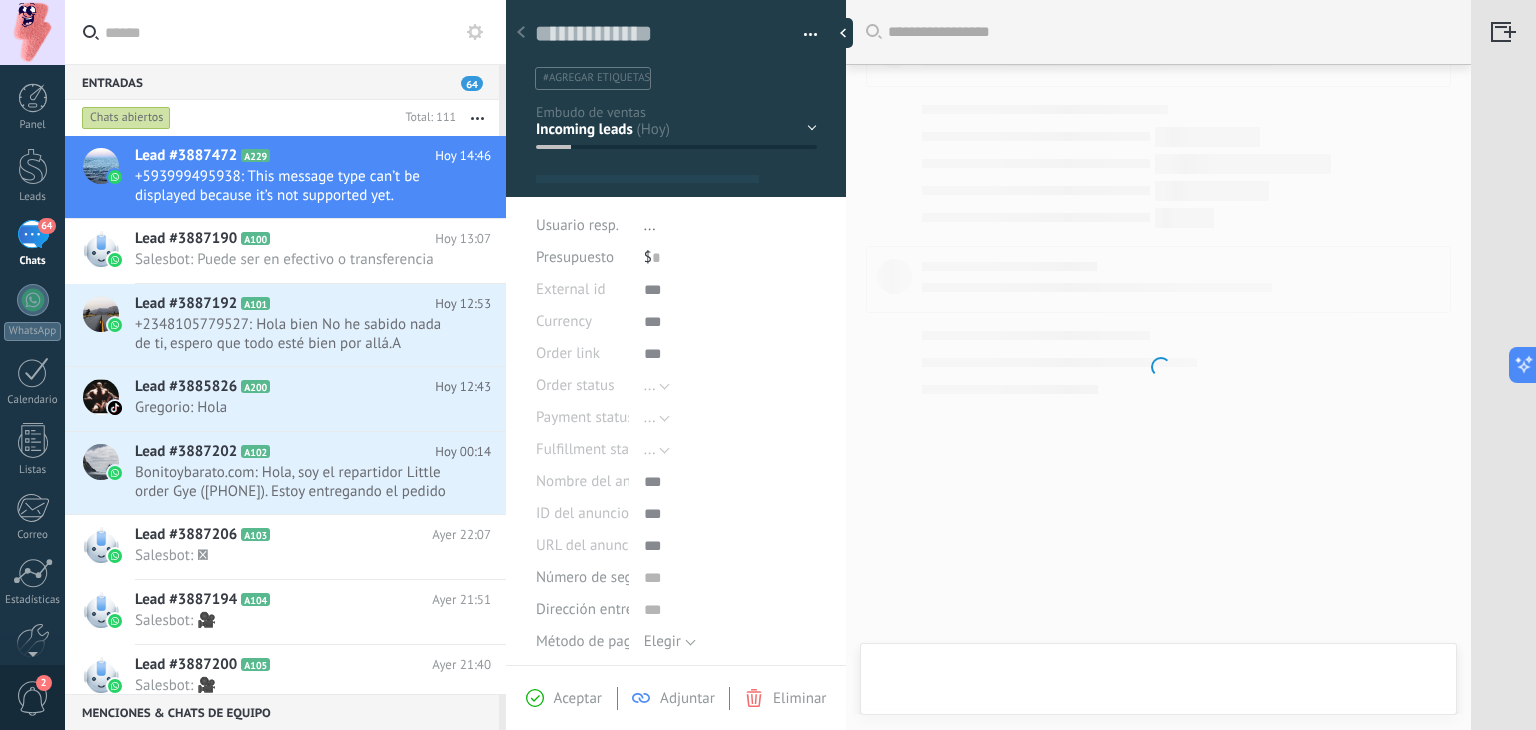 click at bounding box center (475, 32) 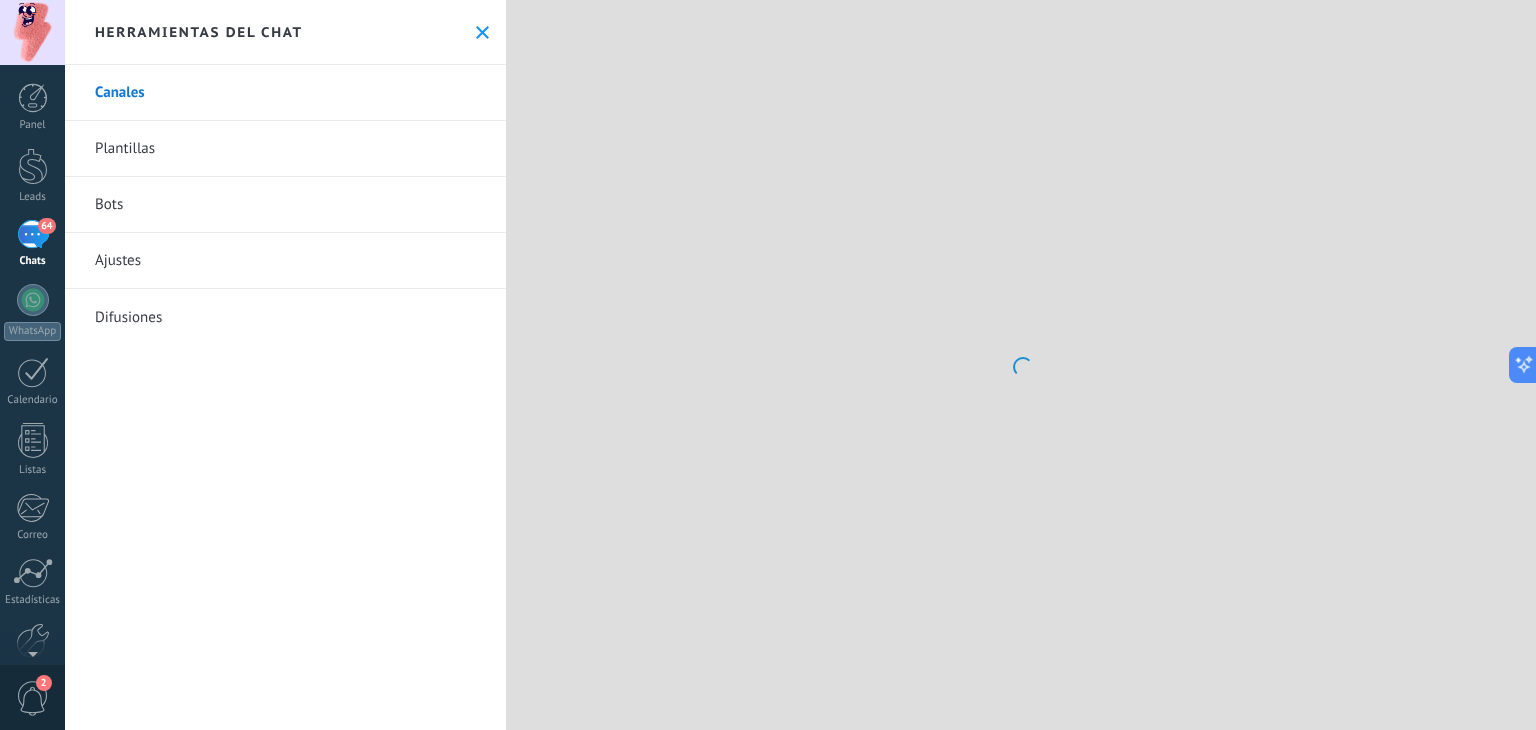 scroll, scrollTop: 0, scrollLeft: 0, axis: both 